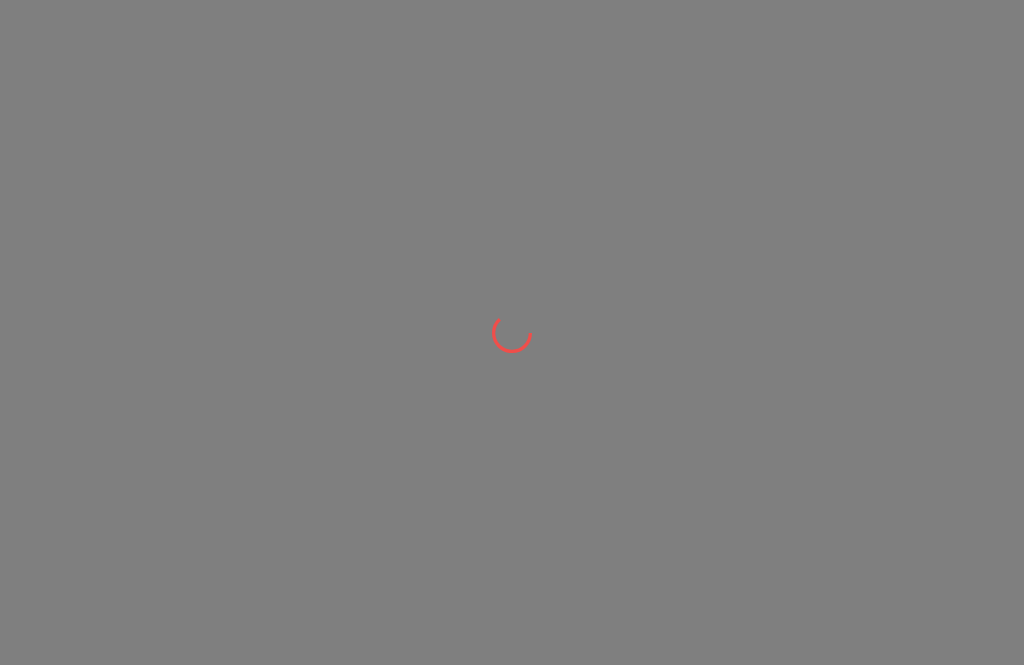 scroll, scrollTop: 0, scrollLeft: 0, axis: both 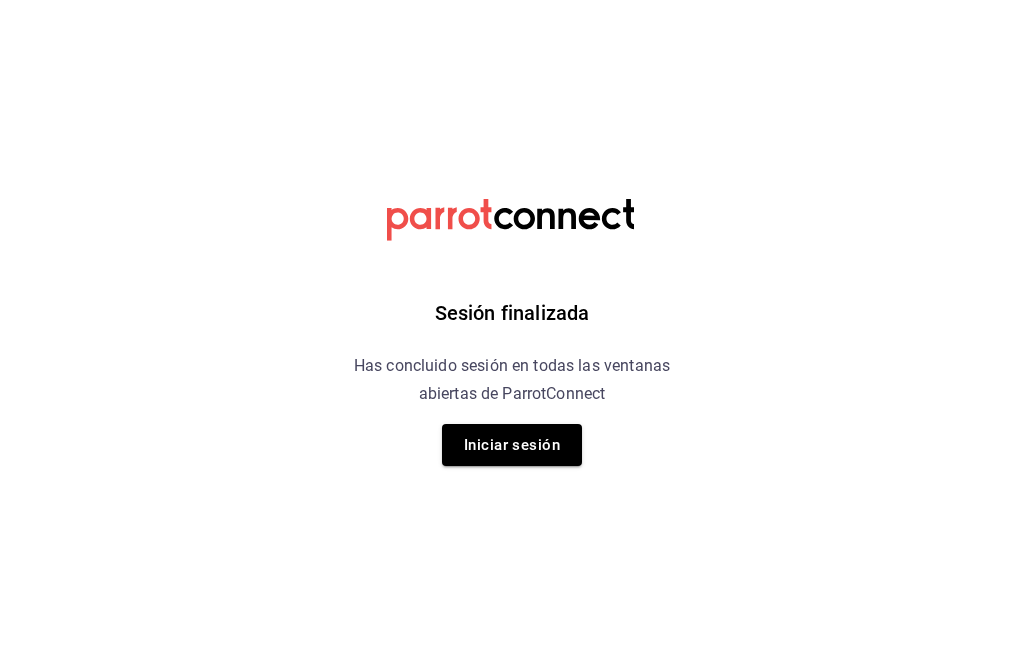 click on "Iniciar sesión" at bounding box center [512, 445] 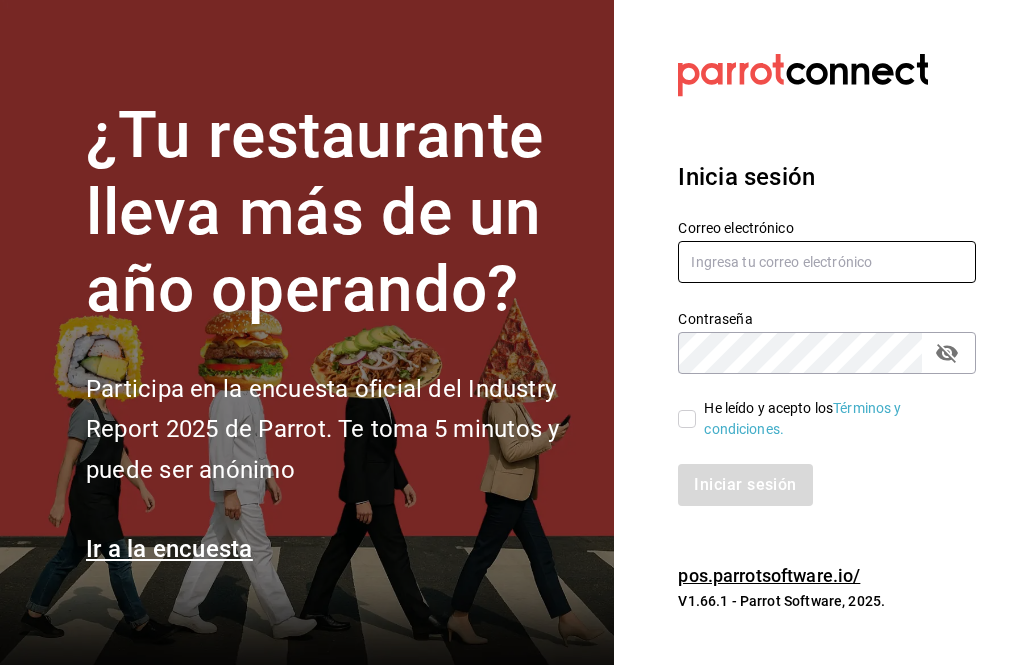 click at bounding box center (827, 262) 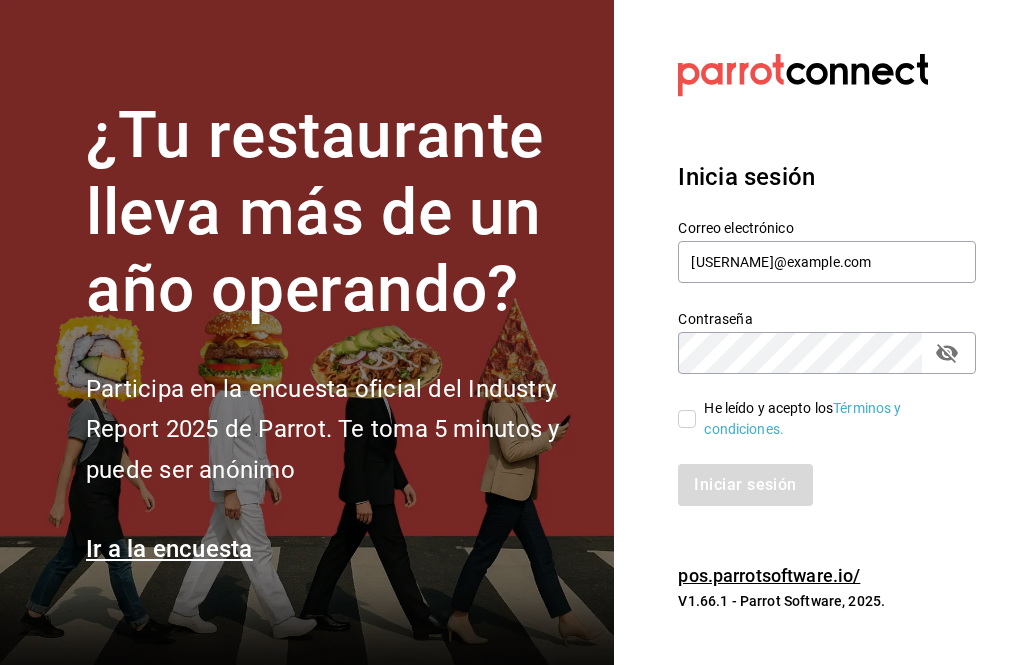 click on "He leído y acepto los  Términos y condiciones." at bounding box center (828, 419) 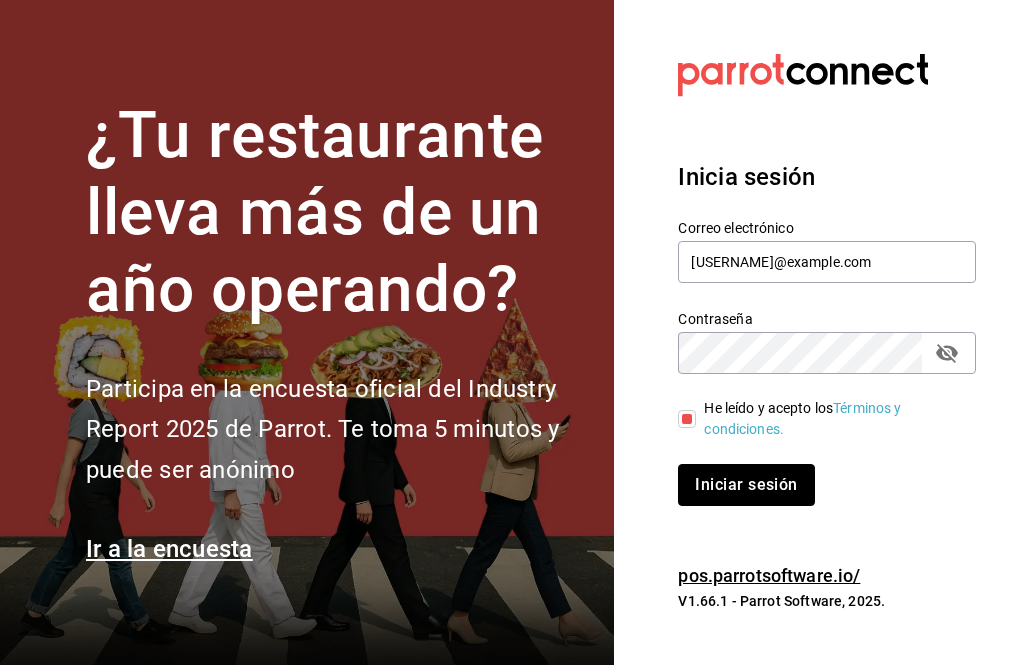 click on "Iniciar sesión" at bounding box center [746, 485] 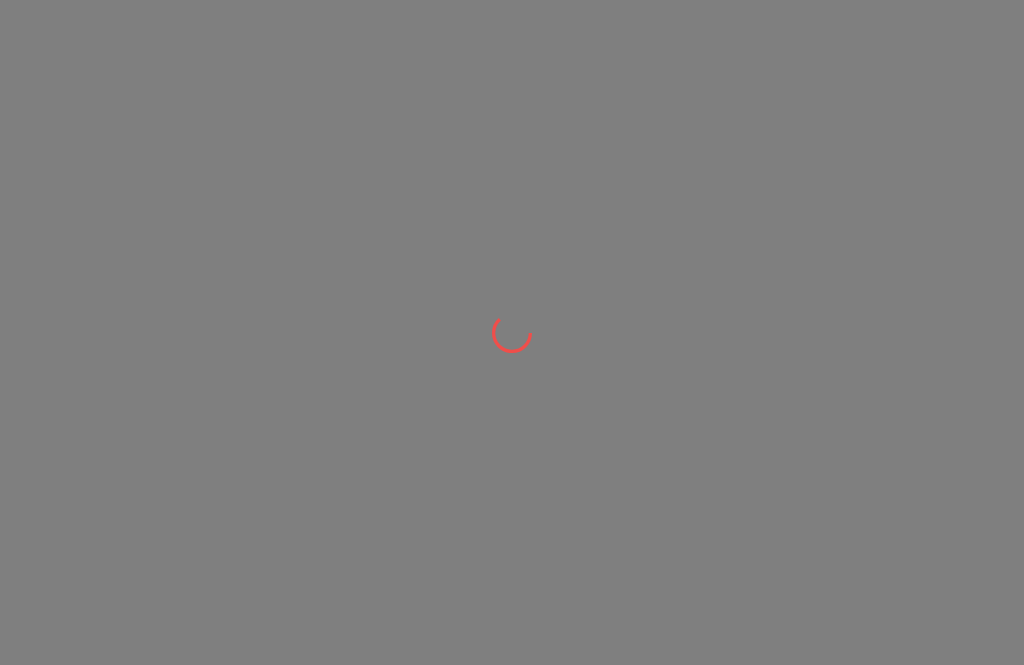 scroll, scrollTop: 0, scrollLeft: 0, axis: both 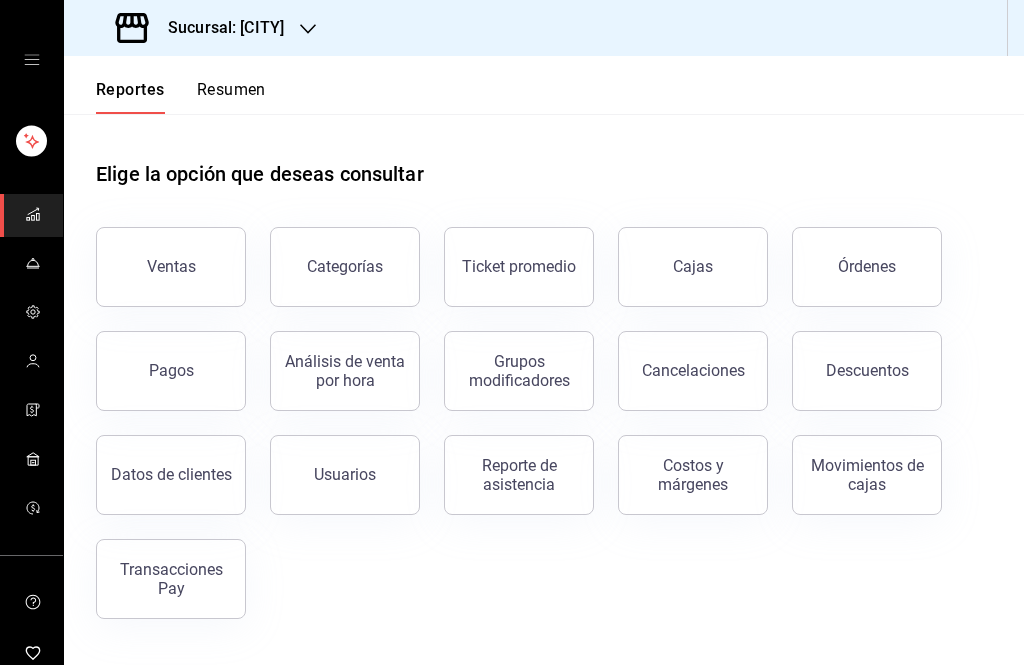 click on "Cajas" at bounding box center [693, 266] 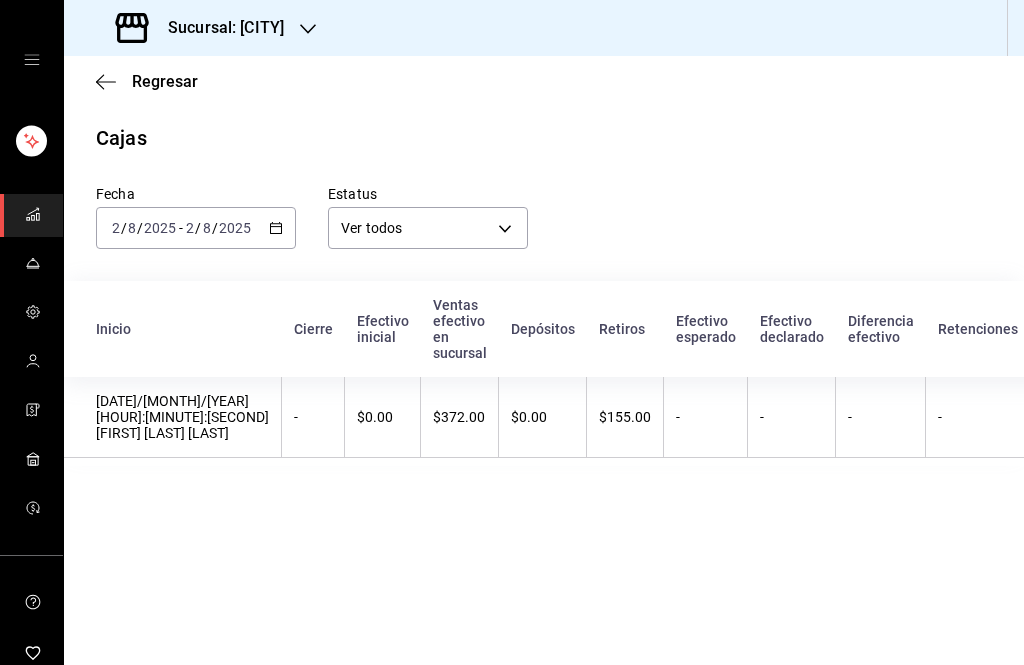 click 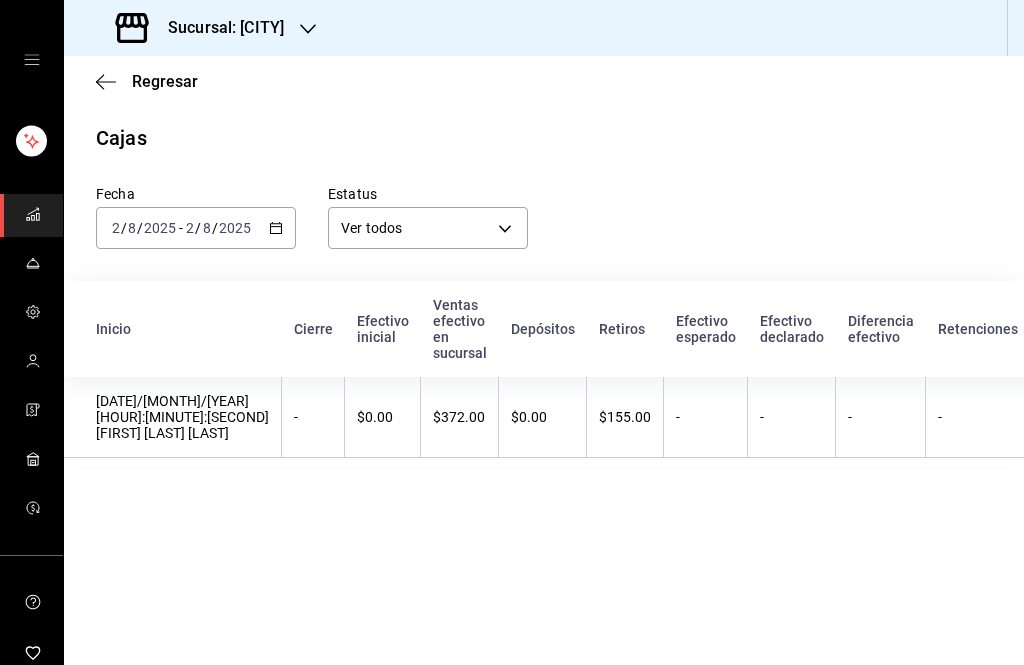 click 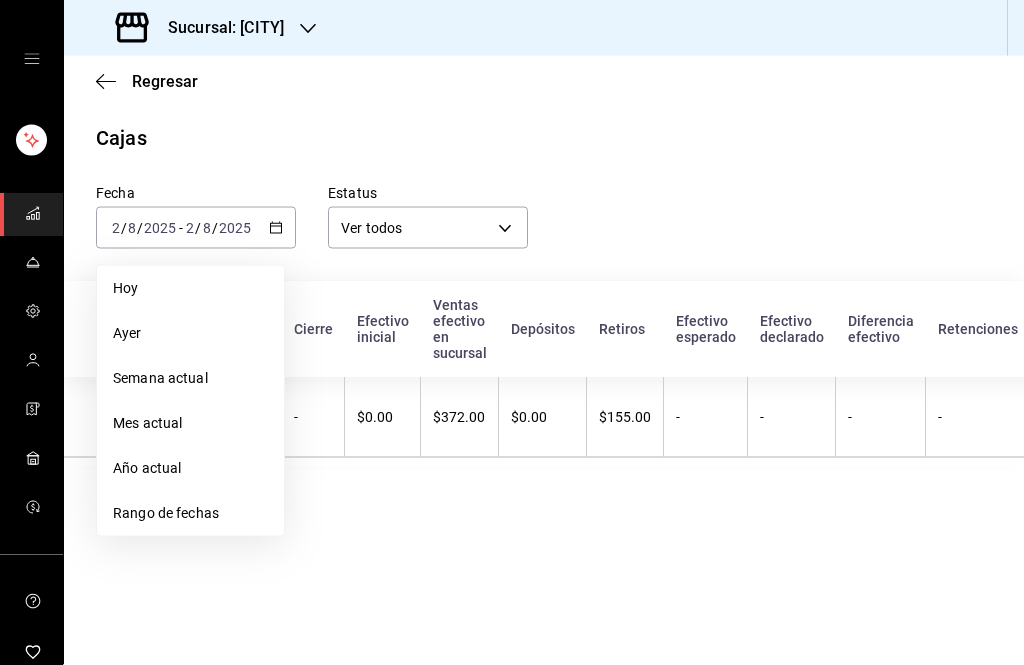 click on "Rango de fechas" at bounding box center [190, 513] 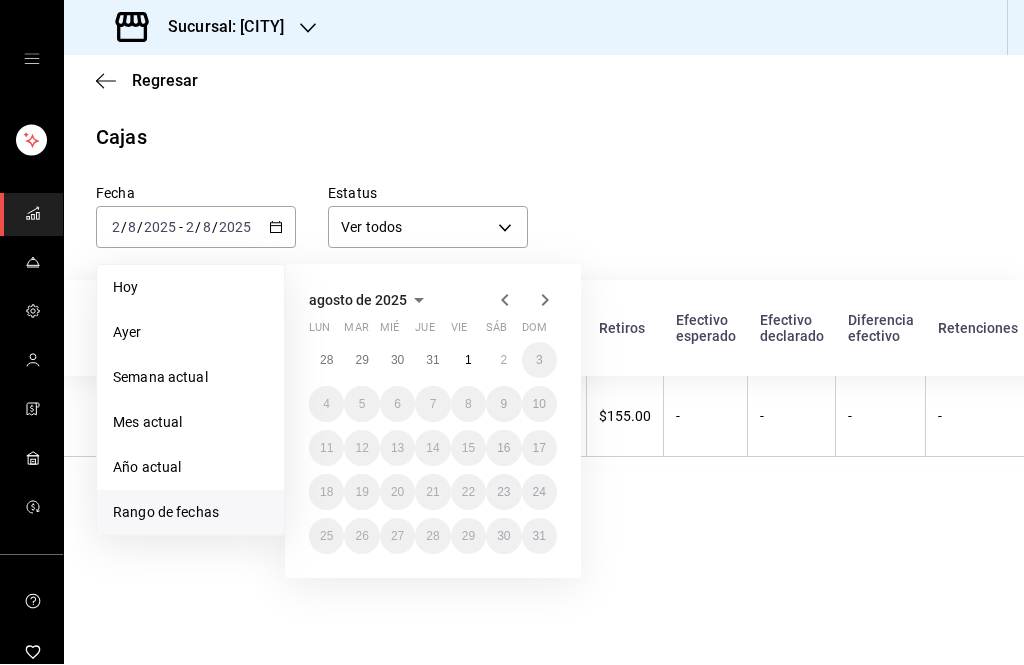 click on "agosto de 2025" at bounding box center [358, 301] 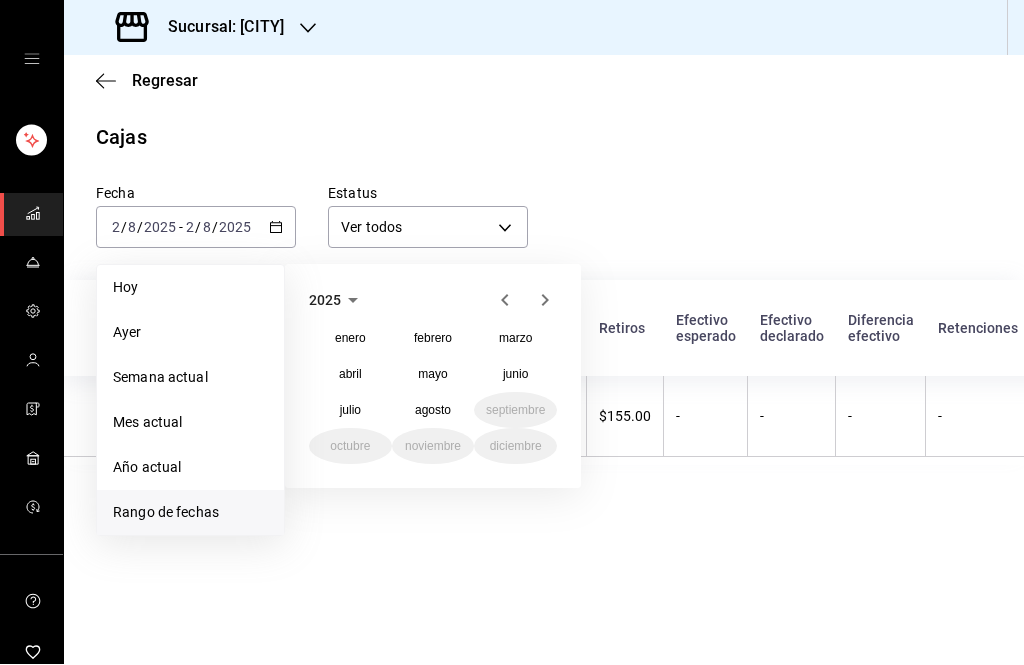 click on "julio" at bounding box center (350, 411) 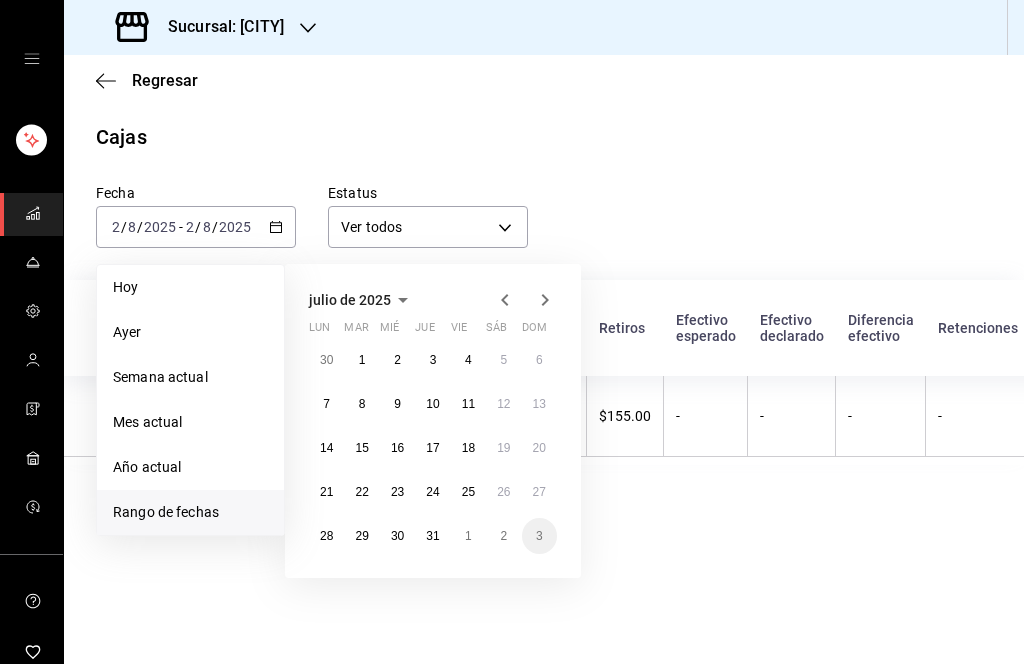 click on "25" at bounding box center [468, 493] 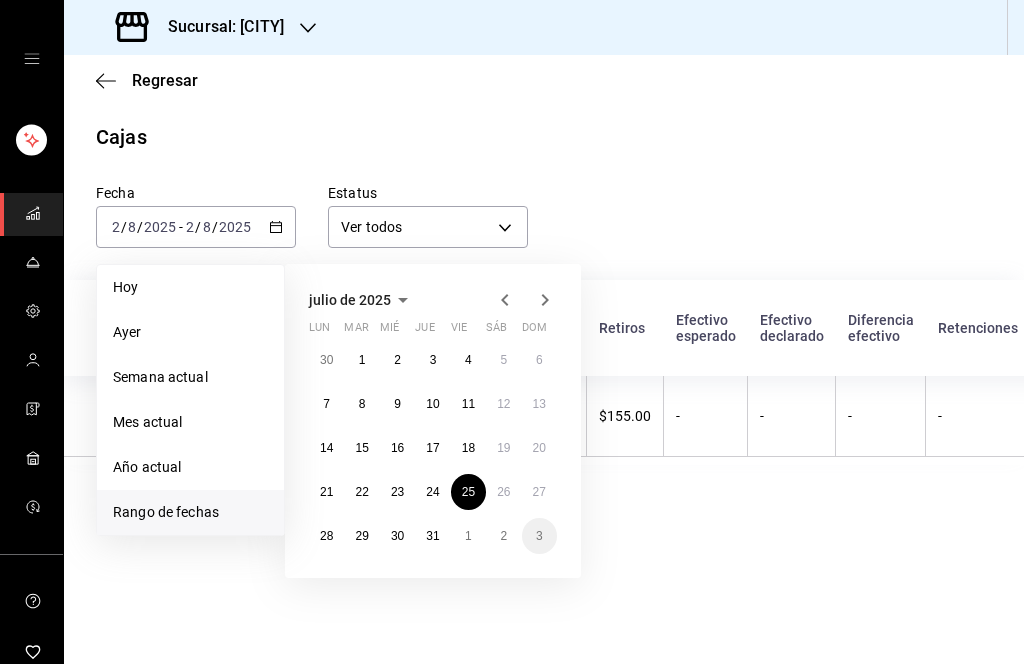 click on "25" at bounding box center [468, 493] 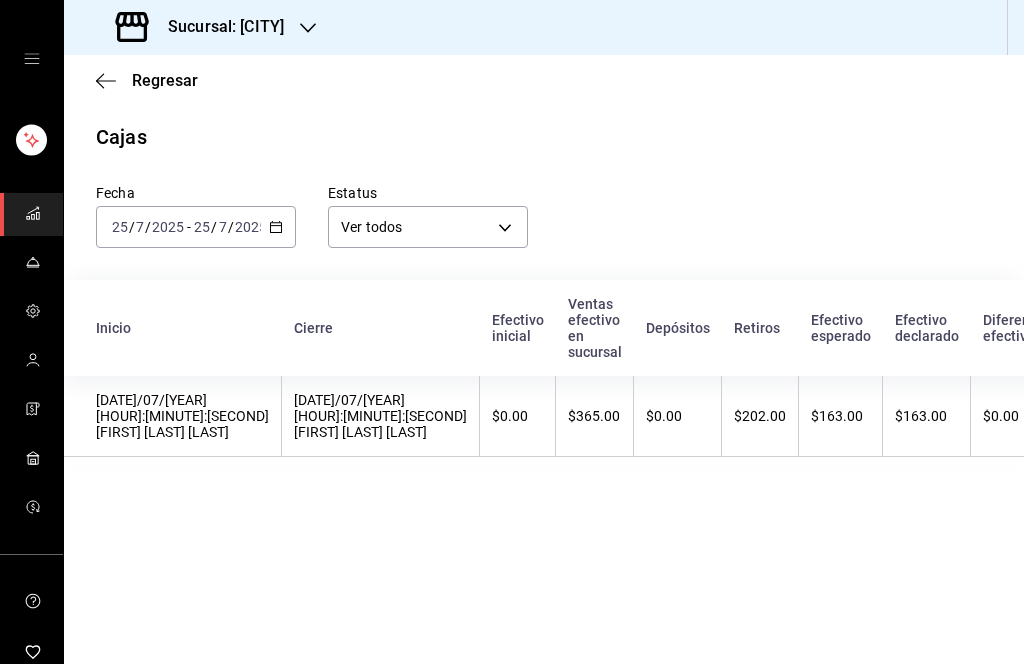 scroll, scrollTop: 0, scrollLeft: 0, axis: both 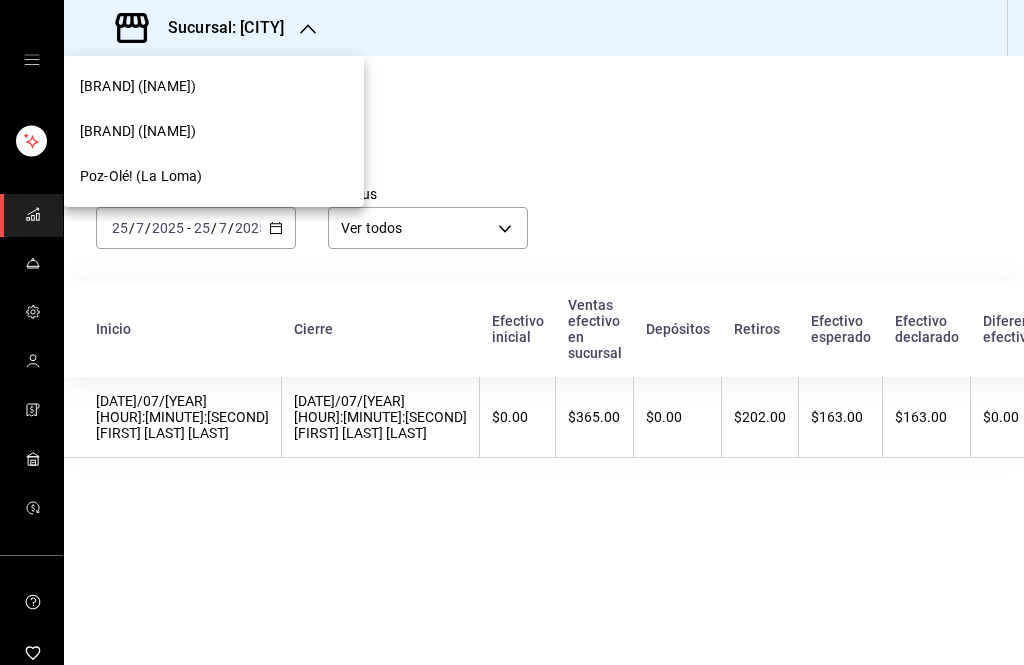 click at bounding box center (512, 332) 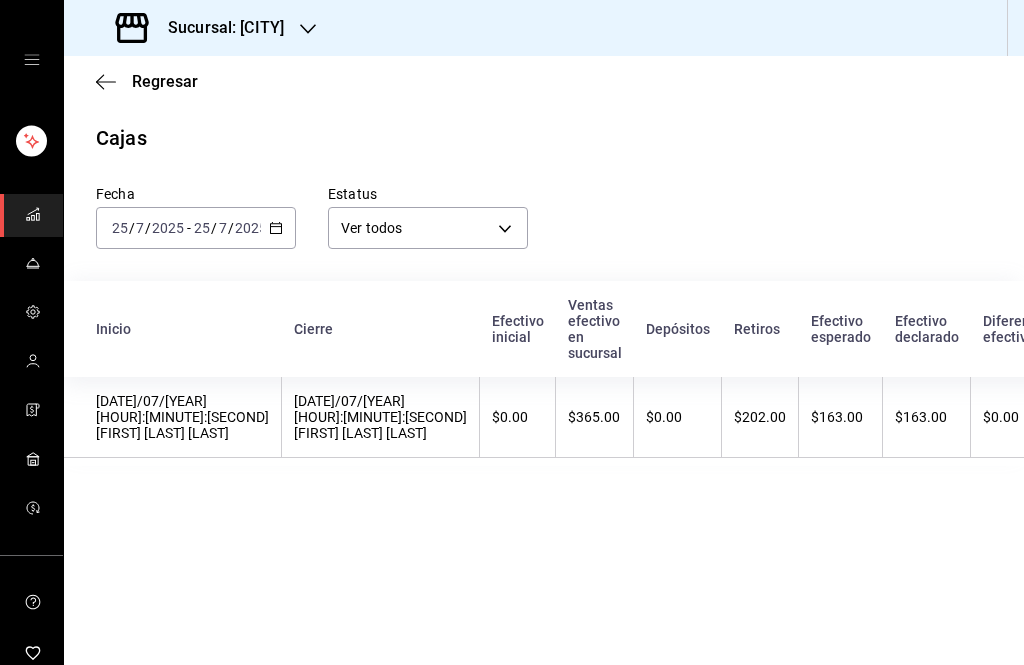 click on "Inicio" at bounding box center (173, 329) 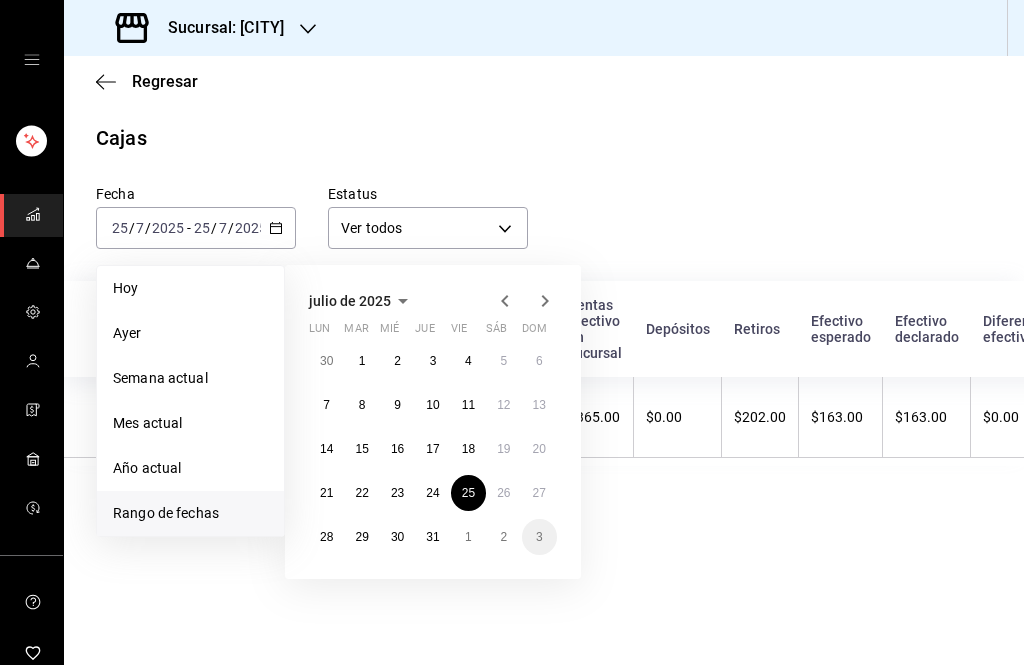 click on "Regresar" at bounding box center (544, 81) 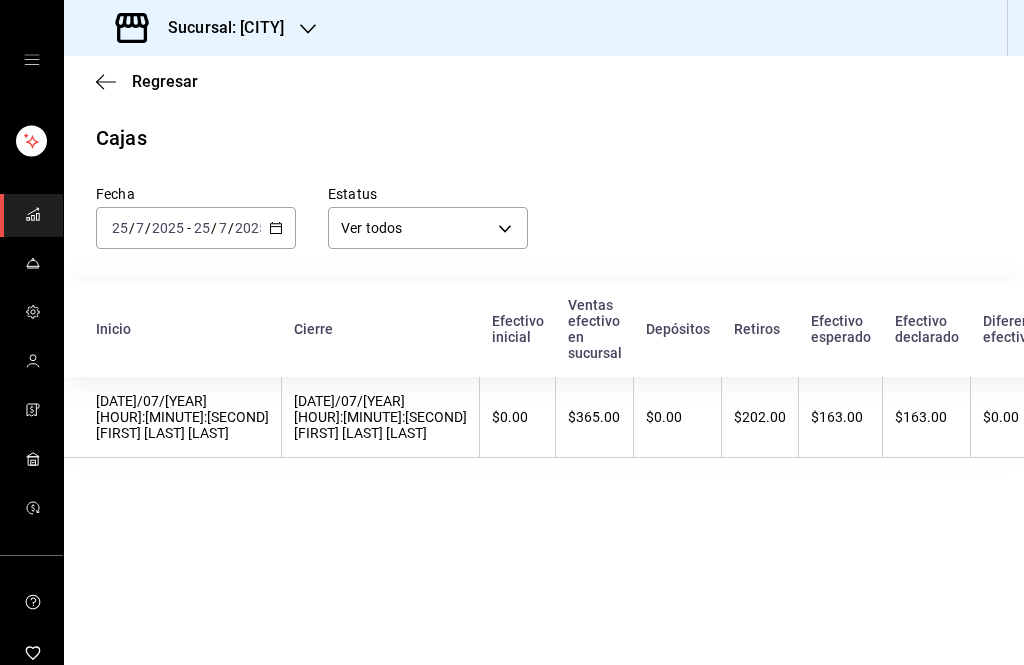 click on "[BRAND] ([NAME]) Regresar Cajas Fecha [YEAR]-[MONTH]-[DATE] [DATE] / [MONTH] / [YEAR] - [YEAR]-[MONTH]-[DATE] [DATE] / [MONTH] / [YEAR] Estatus Ver todos ALL Inicio Cierre Efectivo inicial Ventas efectivo en sucursal Depósitos Retiros Efectivo esperado Efectivo declarado Diferencia efectivo Retenciones Estatus [DATE]/07/[YEAR]
[HOUR]:[MINUTE]:[SECOND]
[FIRST] [LAST] [LAST] [DATE]/07/[YEAR]
[HOUR]:[HOUR]:[SECOND]
[FIRST] [LAST] [LAST] GANA 1 MES GRATIS EN TU SUSCRIPCIÓN AQUÍ ¿Recuerdas cómo empezó tu restaurante?
Hoy puedes ayudar a un colega a tener el mismo cambio que tú viviste.
Recomienda Parrot directamente desde tu Portal Administrador.
Es fácil y rápido.
🎁 Por cada restaurante que se una, ganas 1 mes gratis. Ver video tutorial Ir a video Visitar centro de ayuda ([PHONE]) soporte@parrotsoftware.io Visitar centro de ayuda ([PHONE]) soporte@parrotsoftware.io" at bounding box center [512, 332] 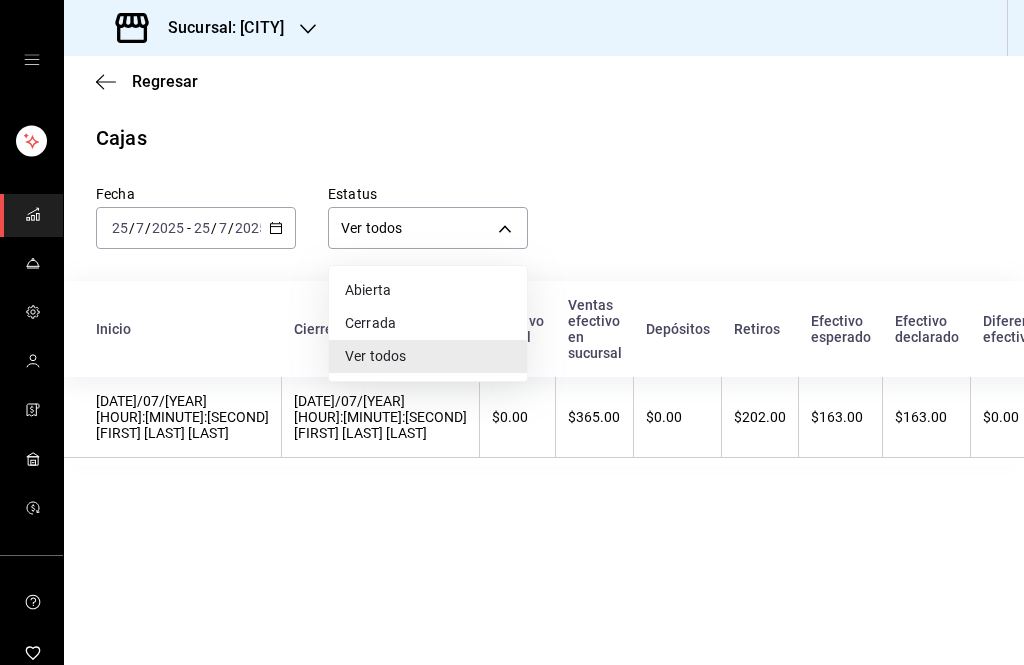 click at bounding box center [512, 332] 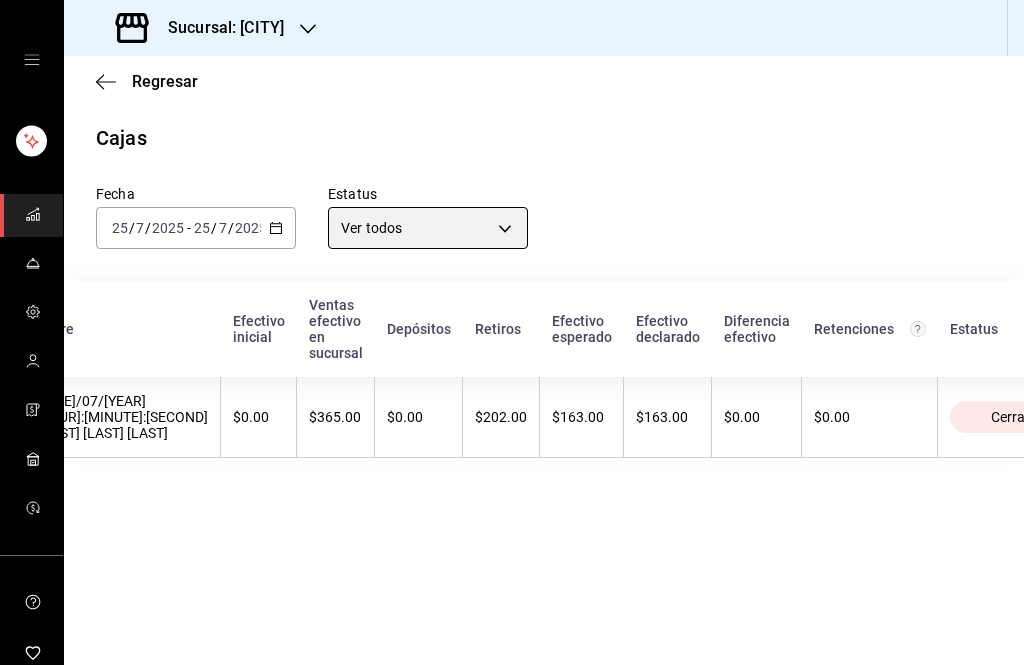 scroll, scrollTop: 0, scrollLeft: 257, axis: horizontal 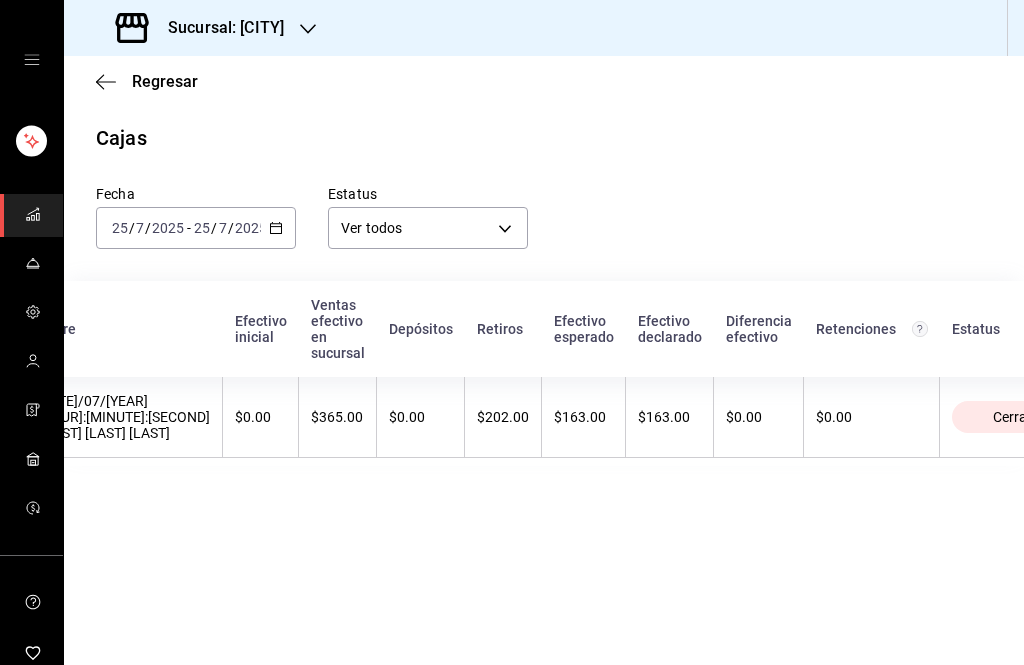 click on "[BRAND] ([NAME]) Regresar Cajas Fecha [YEAR]-[MONTH]-[DATE] [DATE] / [MONTH] / [YEAR] - [YEAR]-[MONTH]-[DATE] [DATE] / [MONTH] / [YEAR] Estatus Ver todos ALL Inicio Cierre Efectivo inicial Ventas efectivo en sucursal Depósitos Retiros Efectivo esperado Efectivo declarado Diferencia efectivo Retenciones Estatus [DATE]/07/[YEAR]
[HOUR]:[MINUTE]:[SECOND]
[FIRST] [LAST] [LAST] [DATE]/07/[YEAR]
[HOUR]:[HOUR]:[SECOND]
[FIRST] [LAST] [LAST] GANA 1 MES GRATIS EN TU SUSCRIPCIÓN AQUÍ ¿Recuerdas cómo empezó tu restaurante?
Hoy puedes ayudar a un colega a tener el mismo cambio que tú viviste.
Recomienda Parrot directamente desde tu Portal Administrador.
Es fácil y rápido.
🎁 Por cada restaurante que se una, ganas 1 mes gratis. Ver video tutorial Ir a video Visitar centro de ayuda ([PHONE]) soporte@parrotsoftware.io Visitar centro de ayuda ([PHONE]) soporte@parrotsoftware.io" at bounding box center (512, 332) 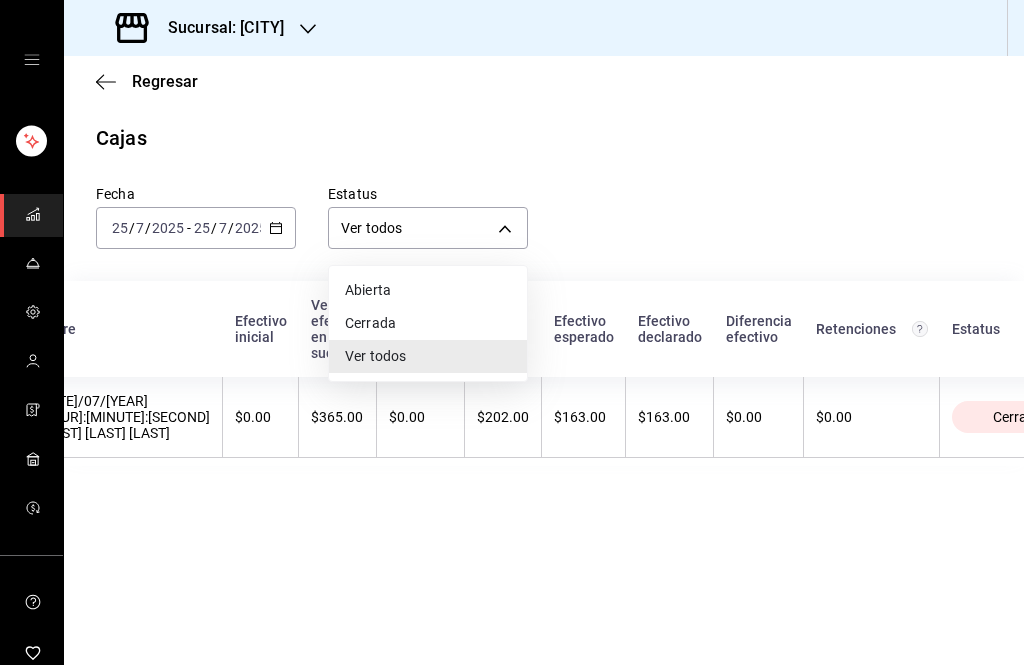 click on "Ver todos" at bounding box center [428, 356] 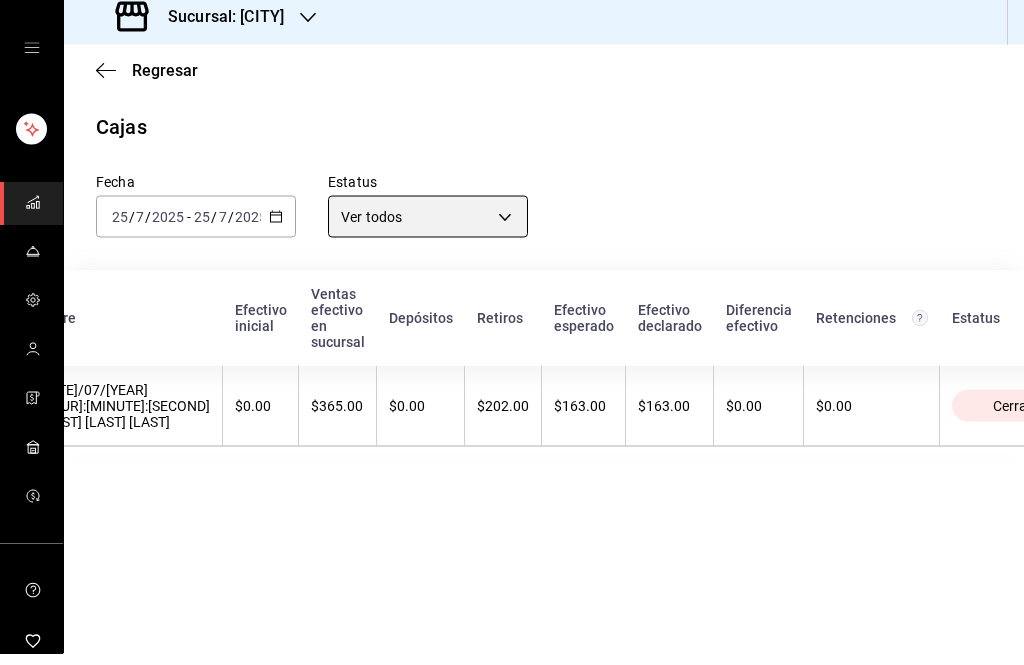 scroll, scrollTop: 0, scrollLeft: 0, axis: both 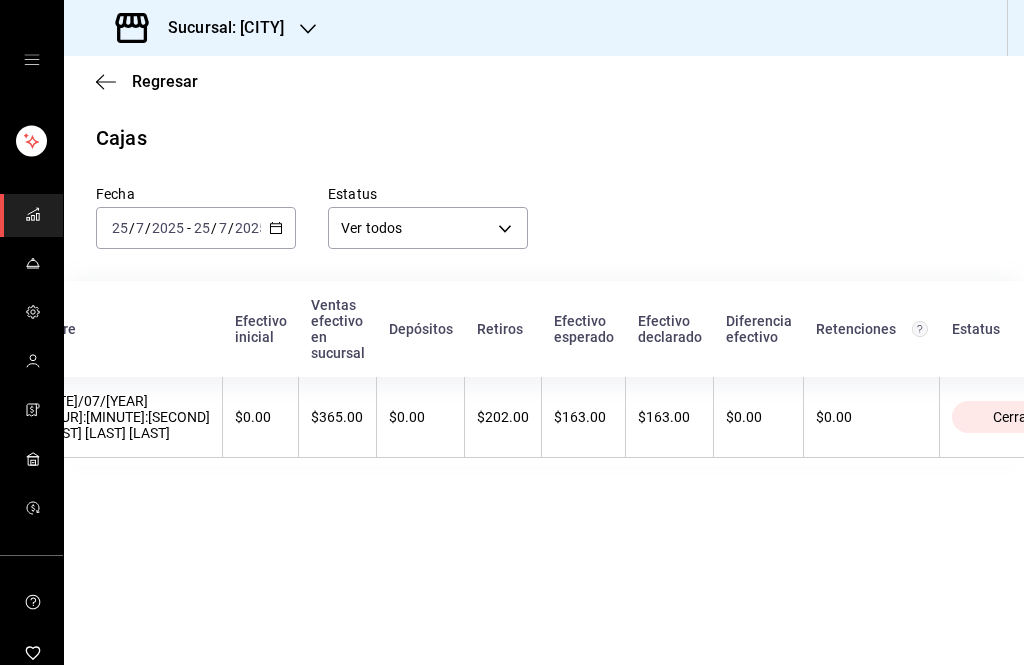click on "Regresar" at bounding box center (544, 81) 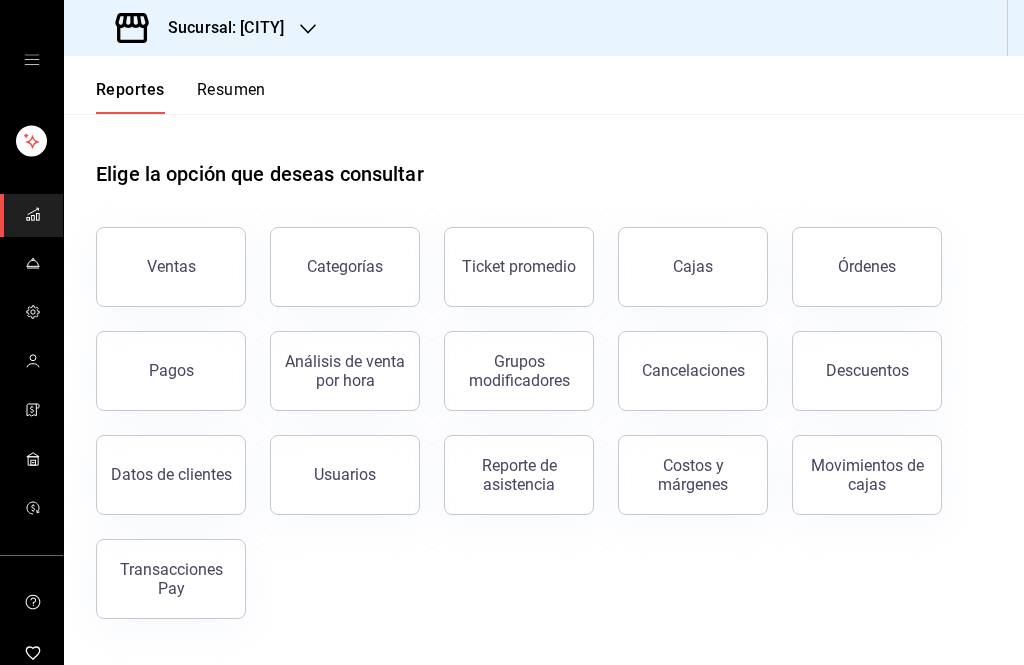 click on "Reportes" at bounding box center [130, 97] 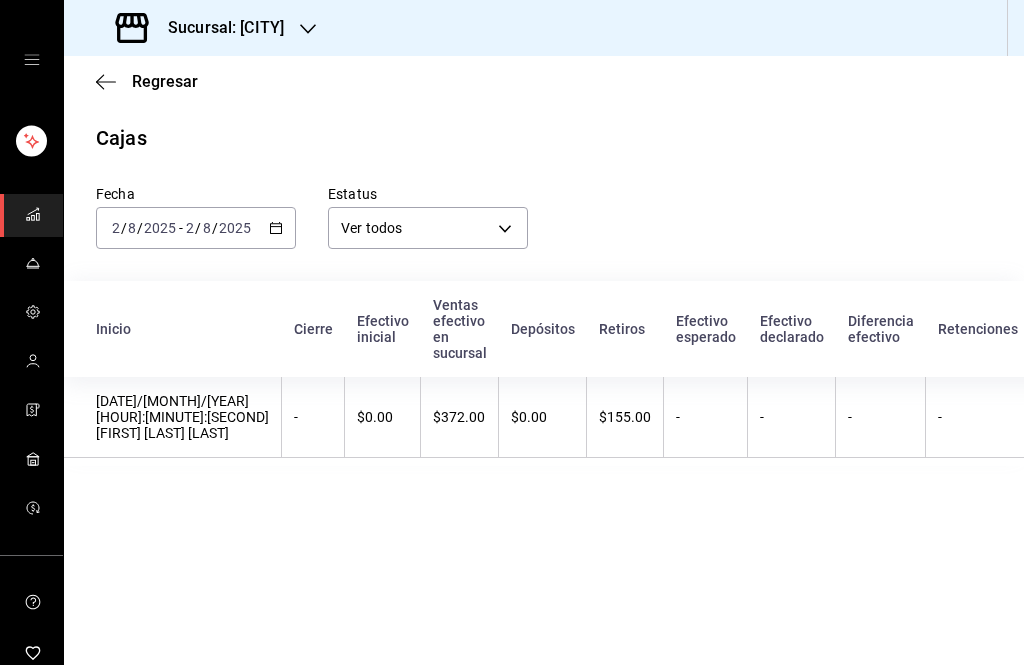 click on "2025" at bounding box center (235, 228) 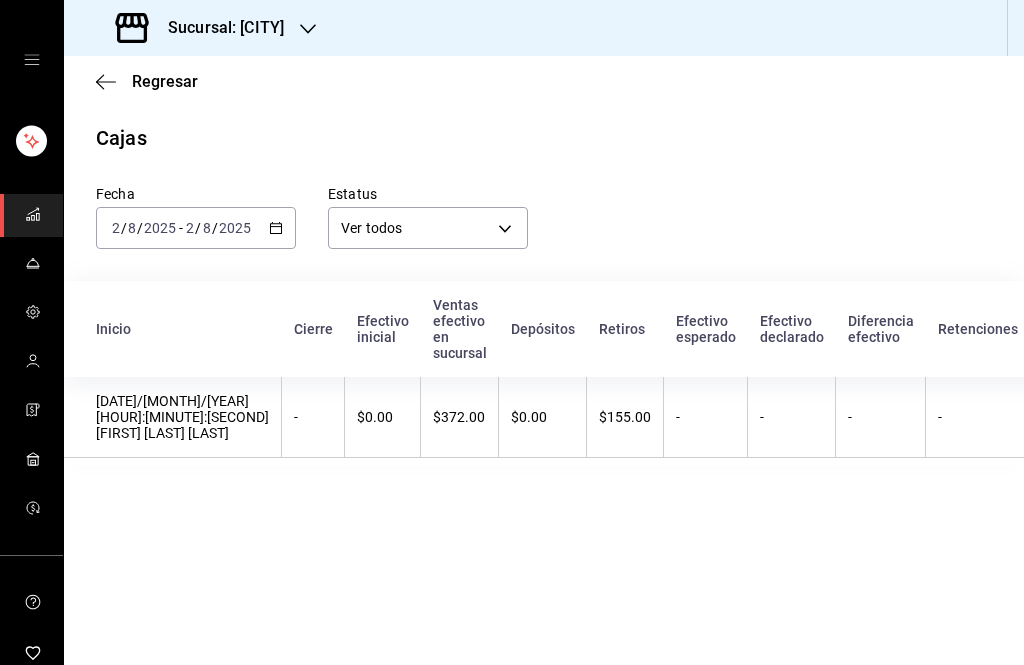 click 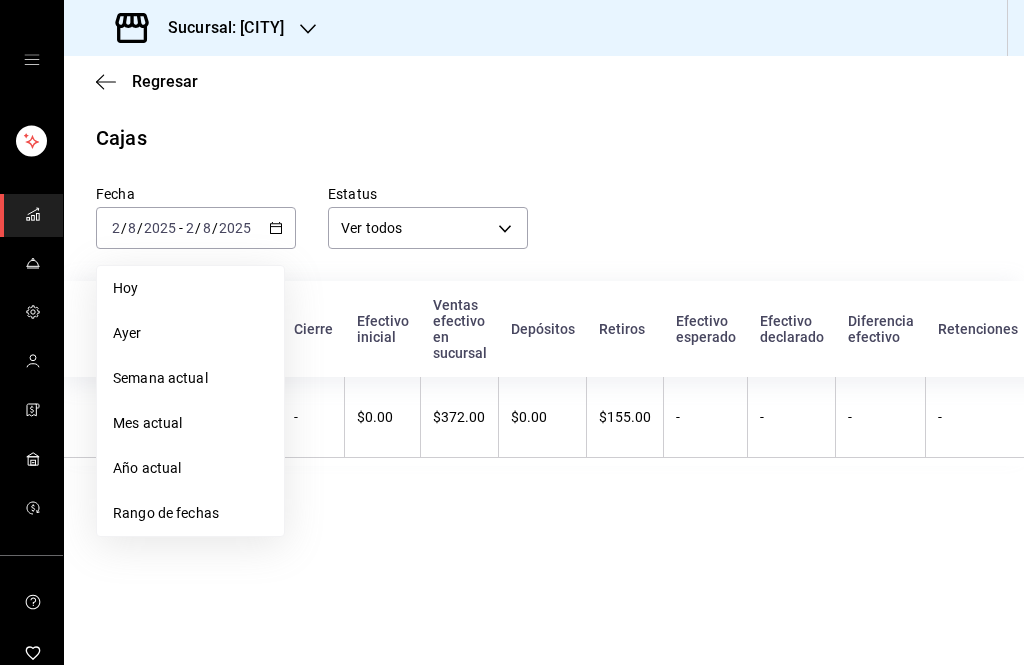 click on "Rango de fechas" at bounding box center (190, 513) 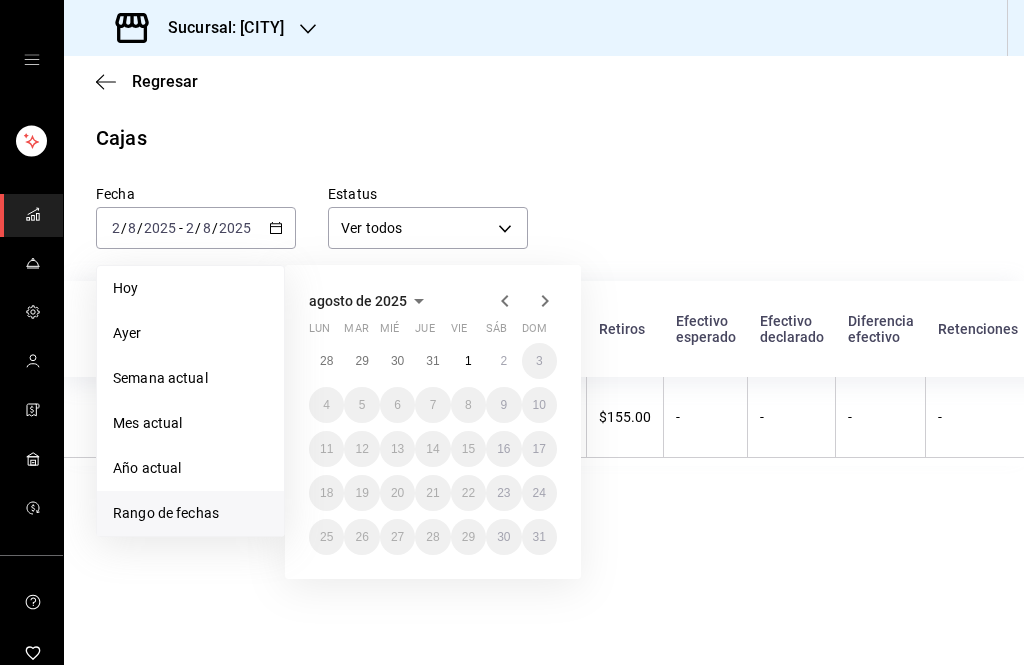 click 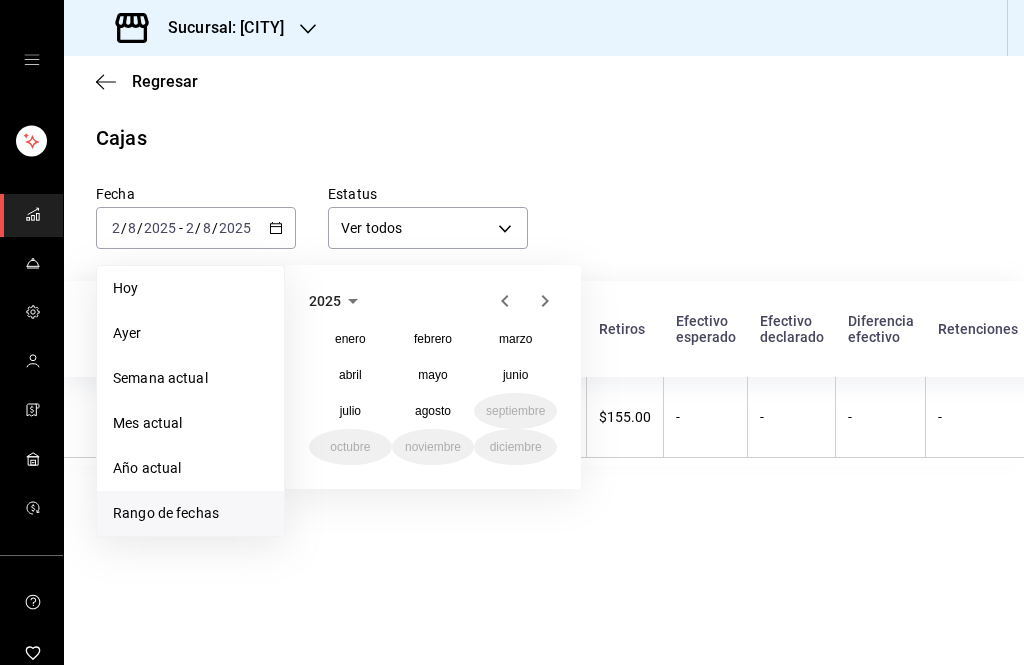 click on "julio" at bounding box center [350, 411] 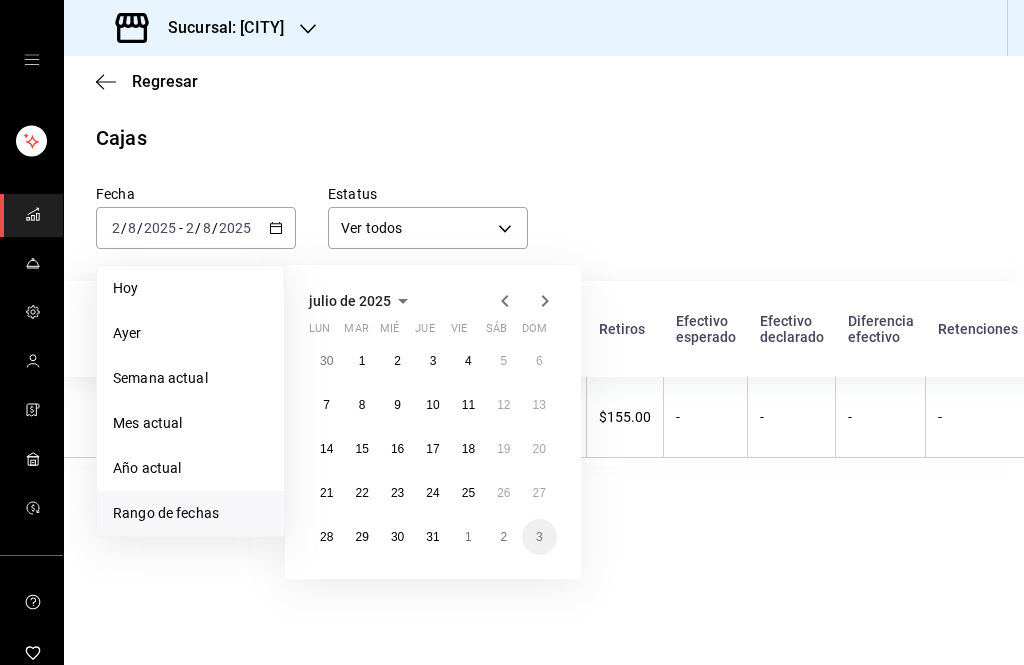 click on "26" at bounding box center [503, 493] 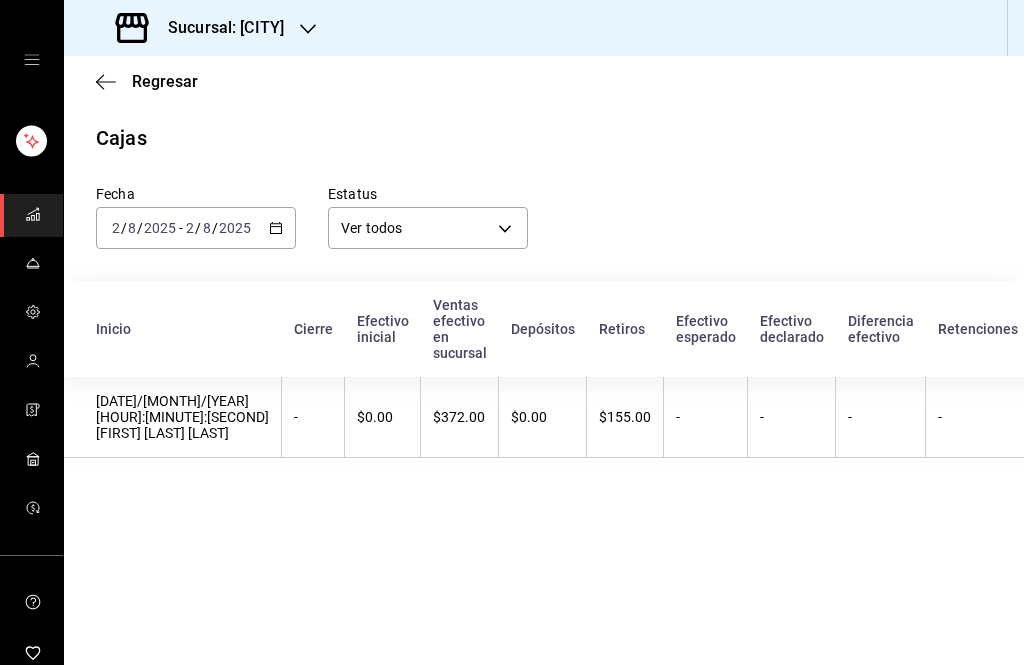 click 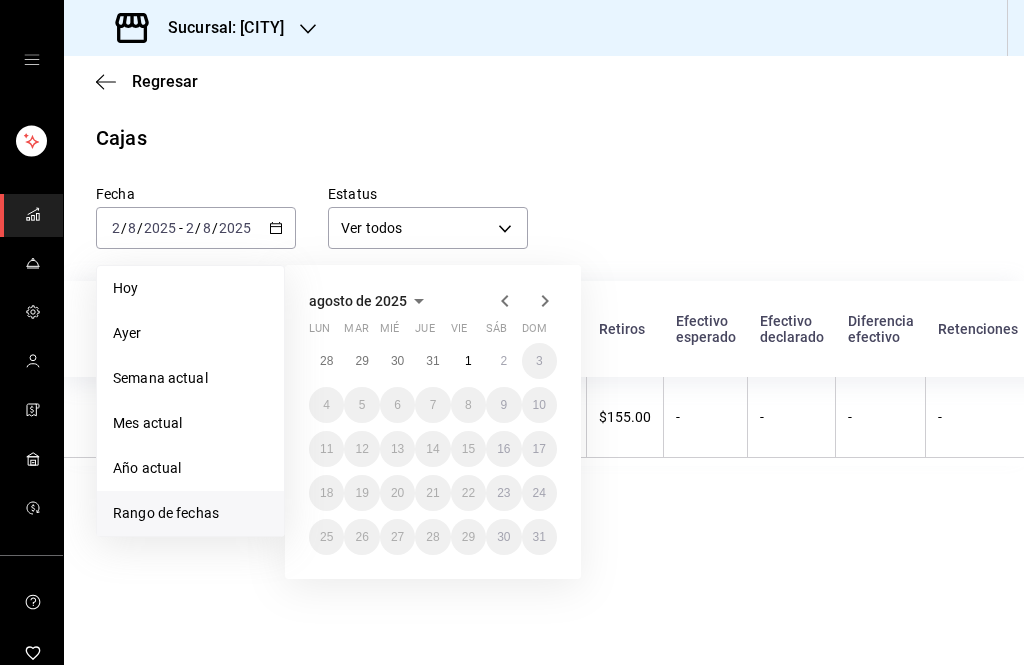 click on "agosto de 2025" at bounding box center (358, 301) 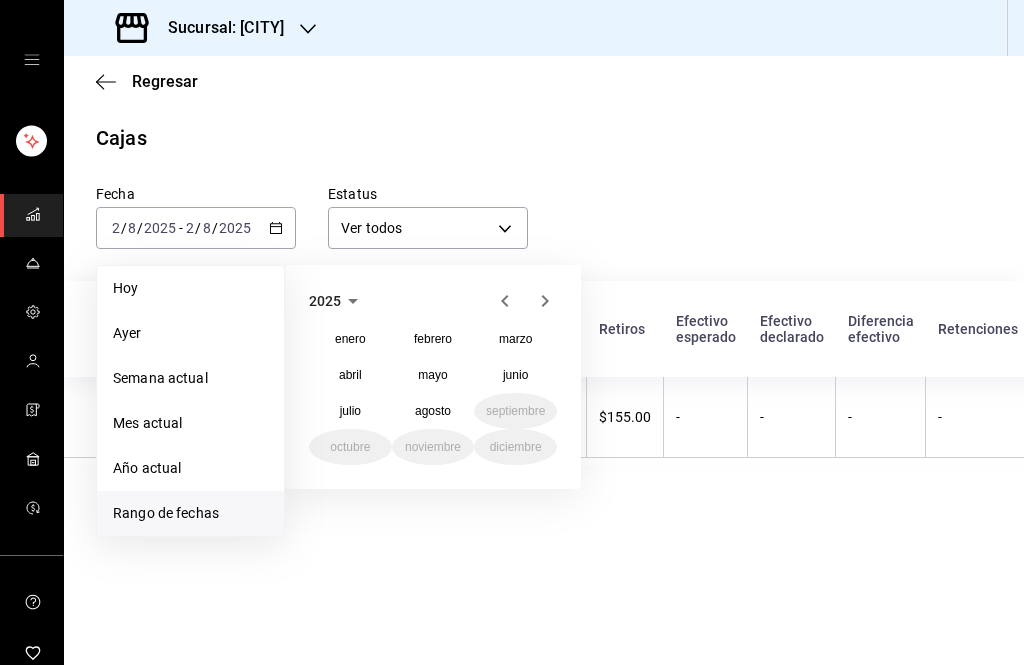 click on "julio" at bounding box center [350, 411] 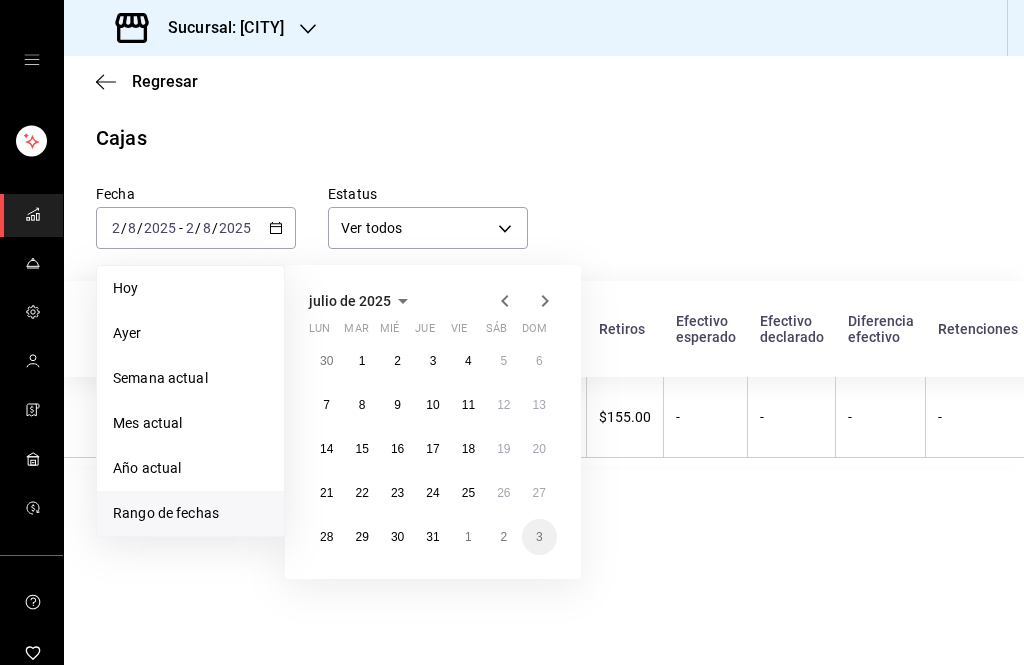 click on "26" at bounding box center [503, 493] 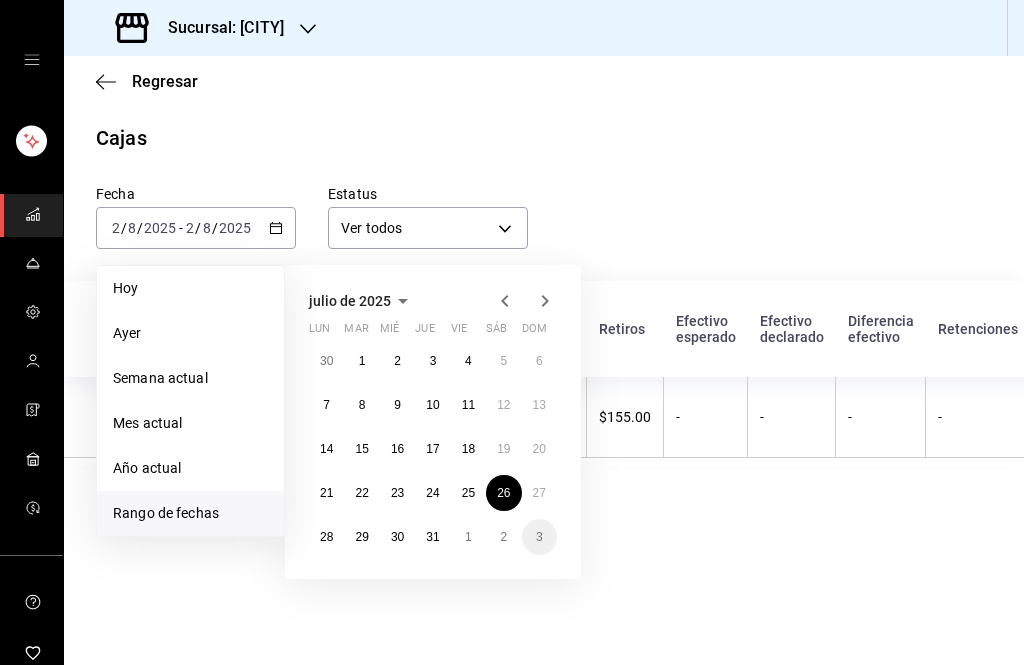 click on "26" at bounding box center (503, 493) 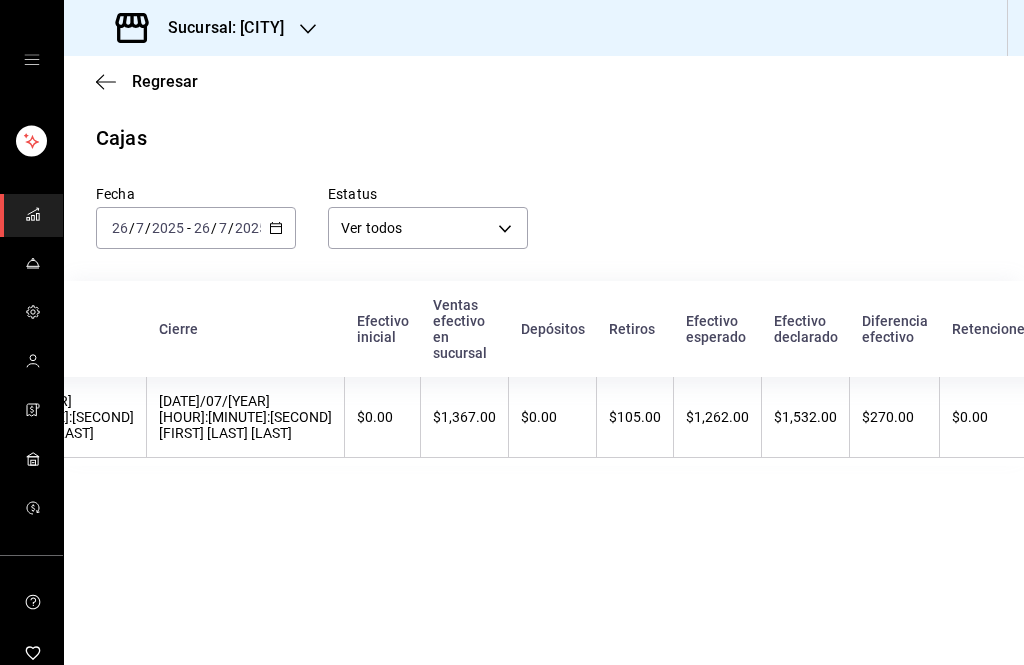 scroll, scrollTop: 0, scrollLeft: 129, axis: horizontal 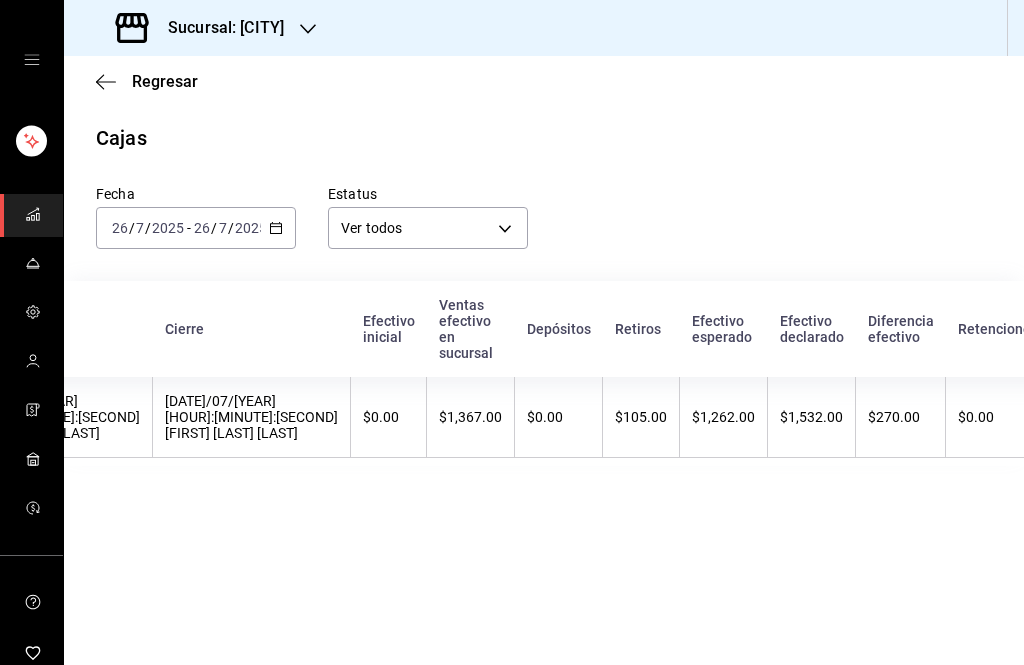 click 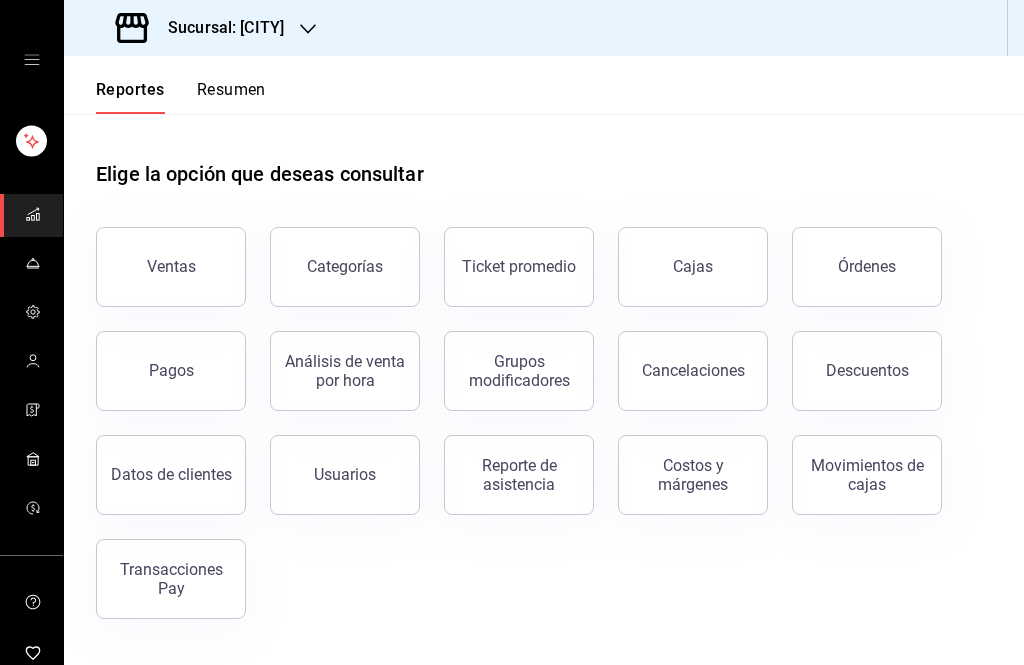 click on "Cajas" at bounding box center (693, 266) 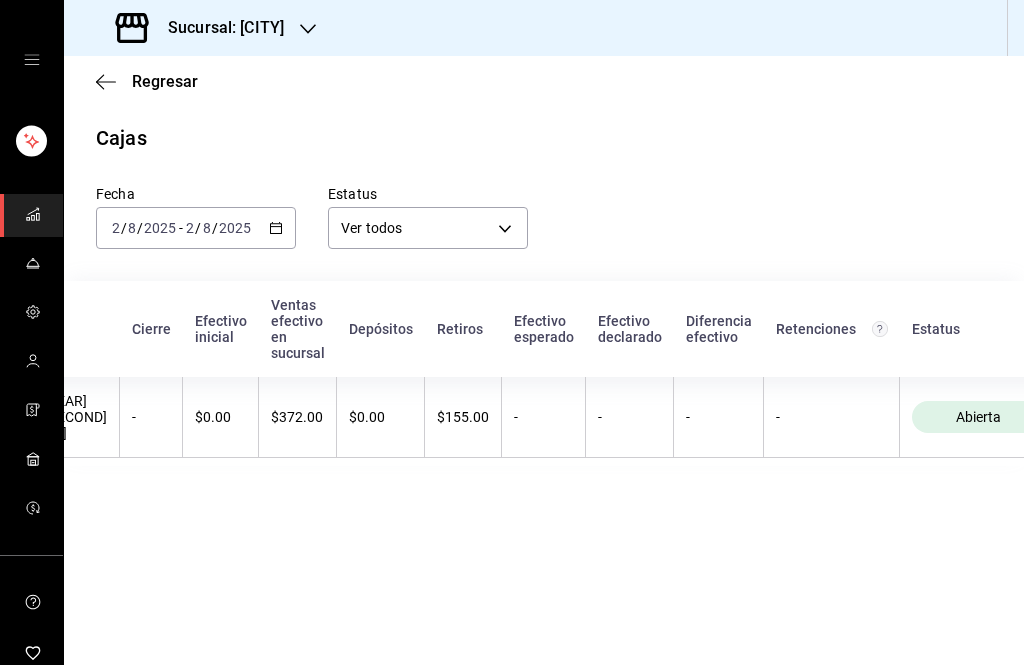 click on "2025-08-02 2 / 8 / 2025 - 2025-08-02 2 / 8 / 2025" at bounding box center (196, 228) 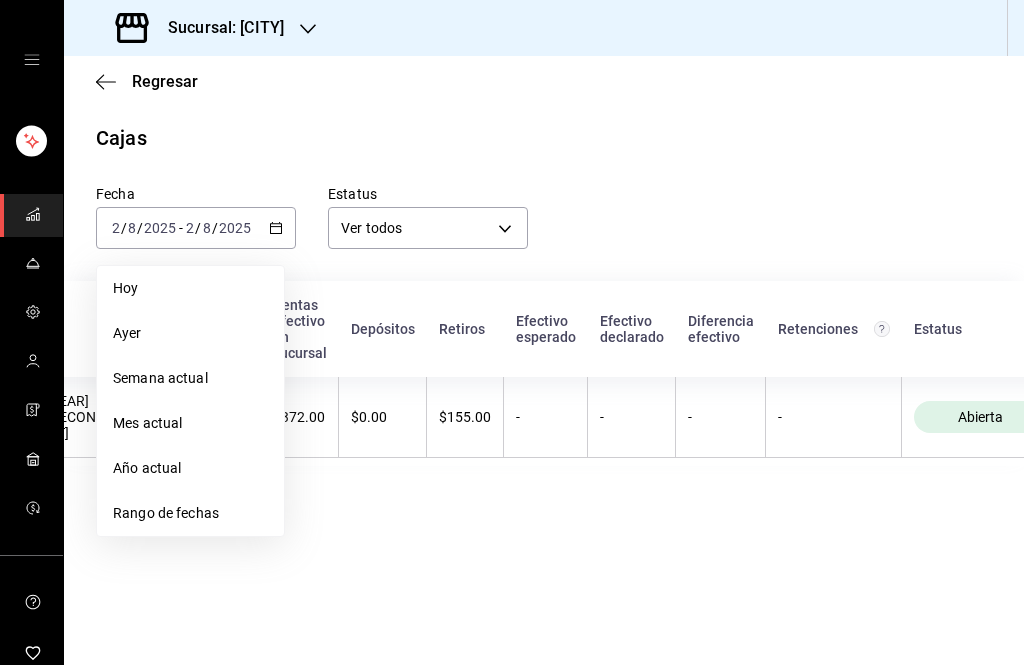 click on "Rango de fechas" at bounding box center [190, 513] 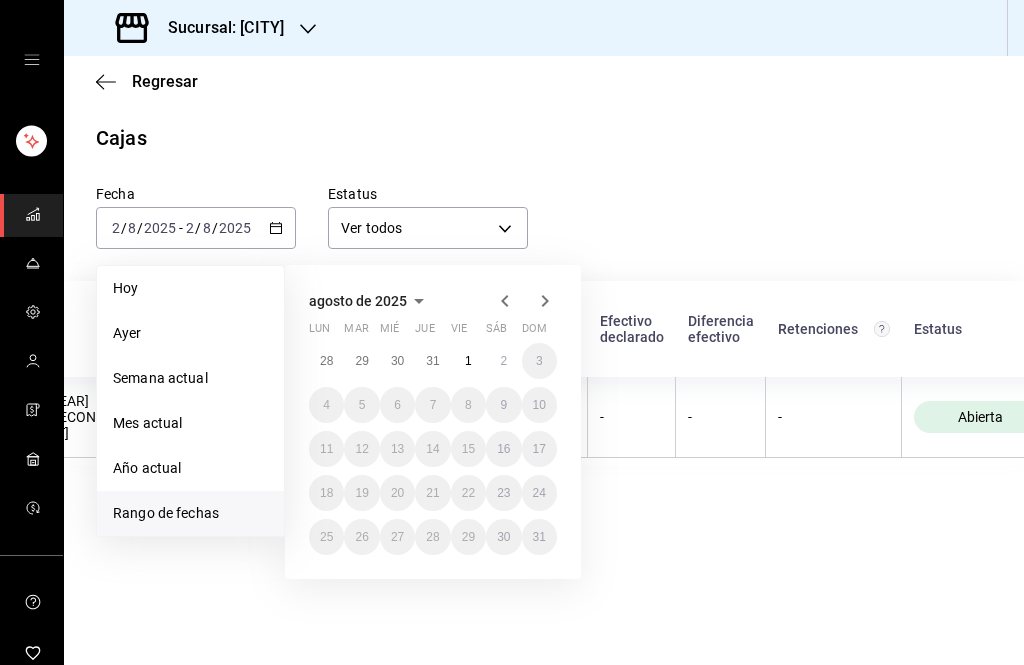 click 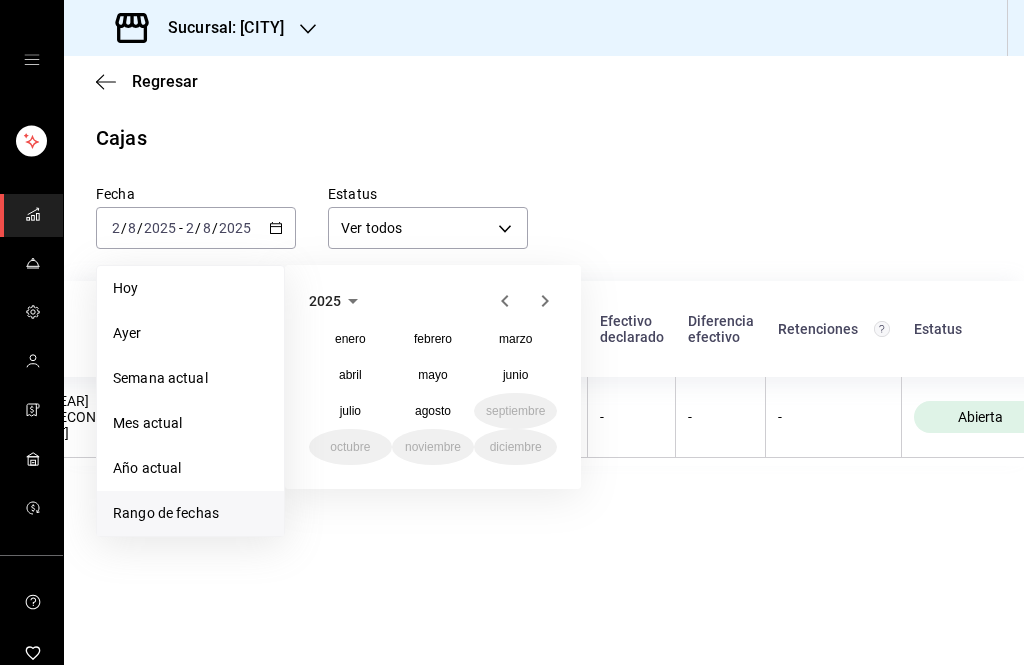 click on "julio" at bounding box center (350, 411) 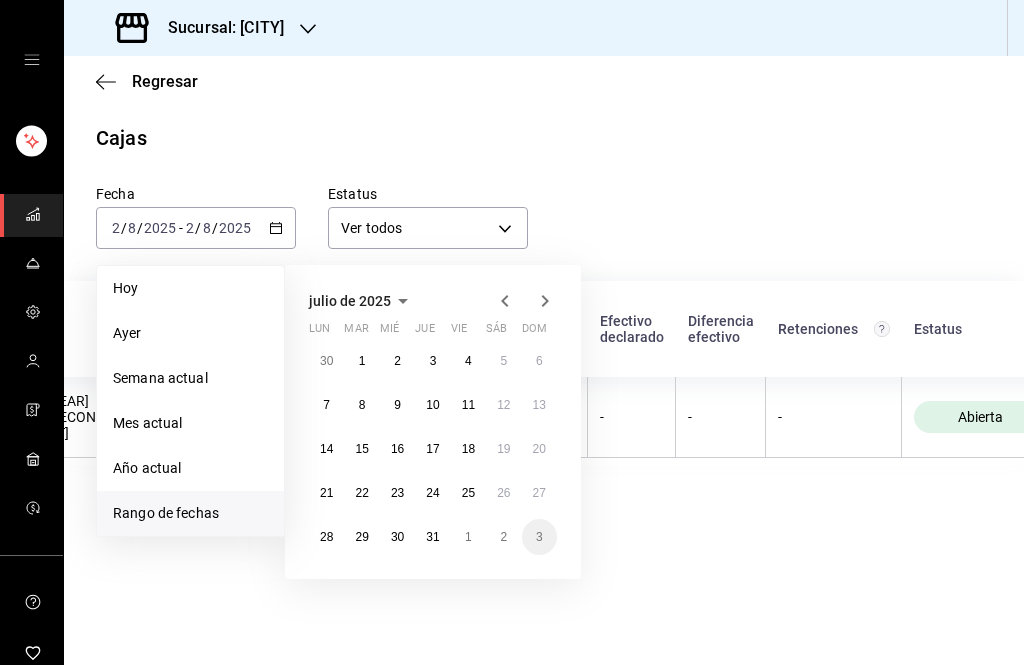 click on "26" at bounding box center [503, 493] 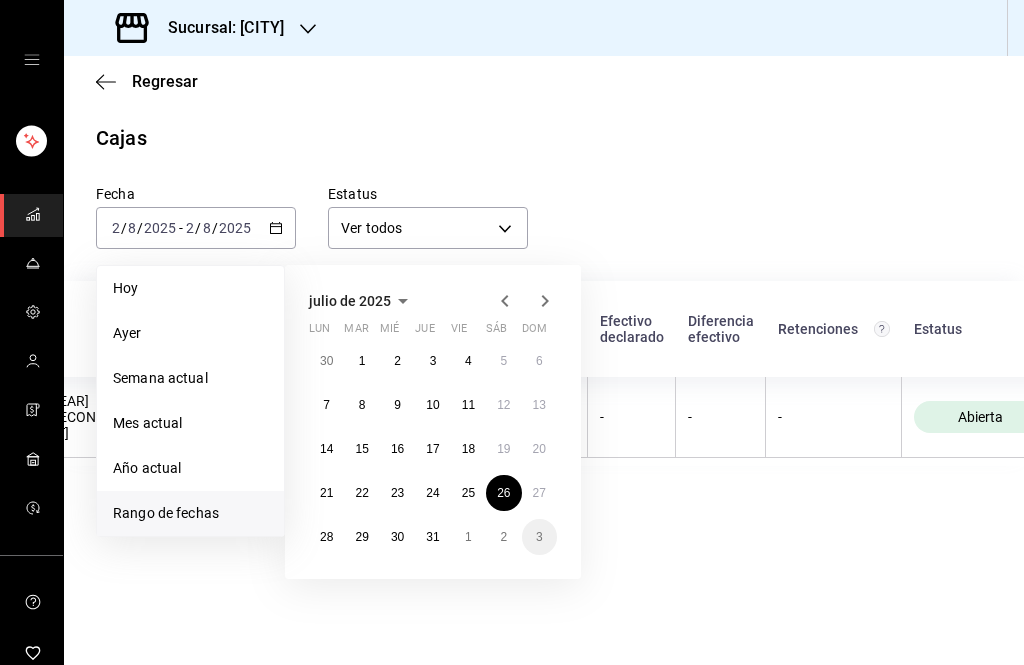 click on "26" at bounding box center [503, 493] 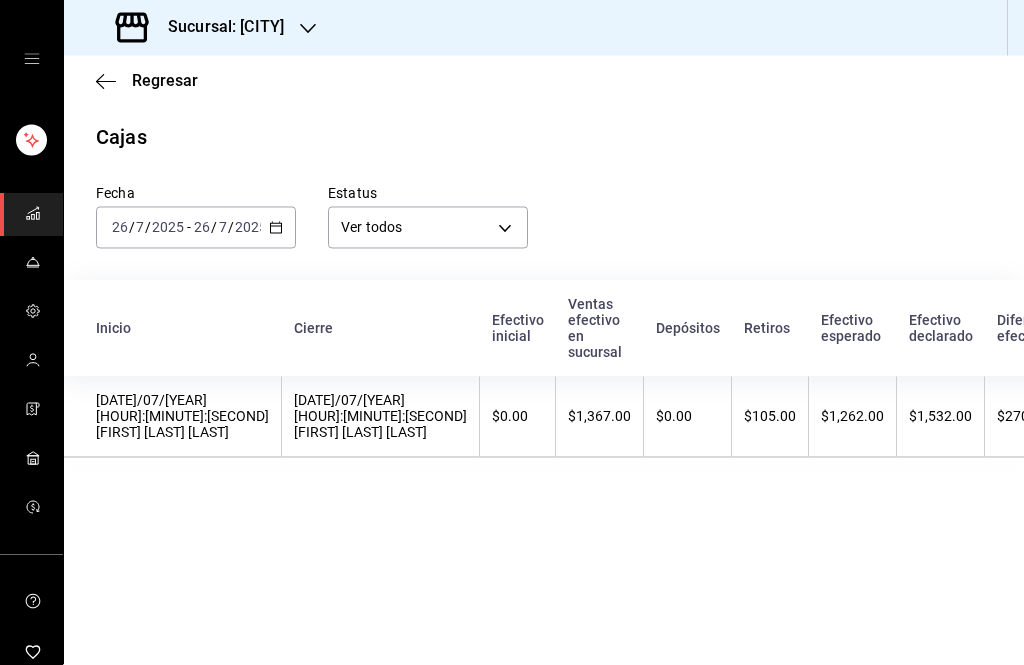 scroll, scrollTop: 0, scrollLeft: 0, axis: both 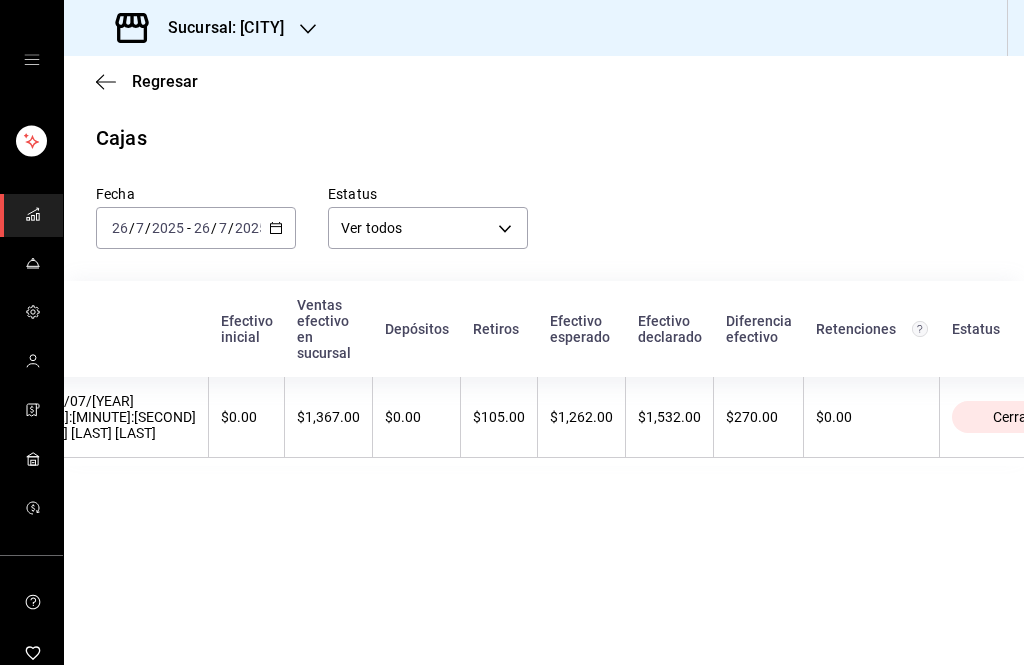click on "$0.00" at bounding box center [416, 417] 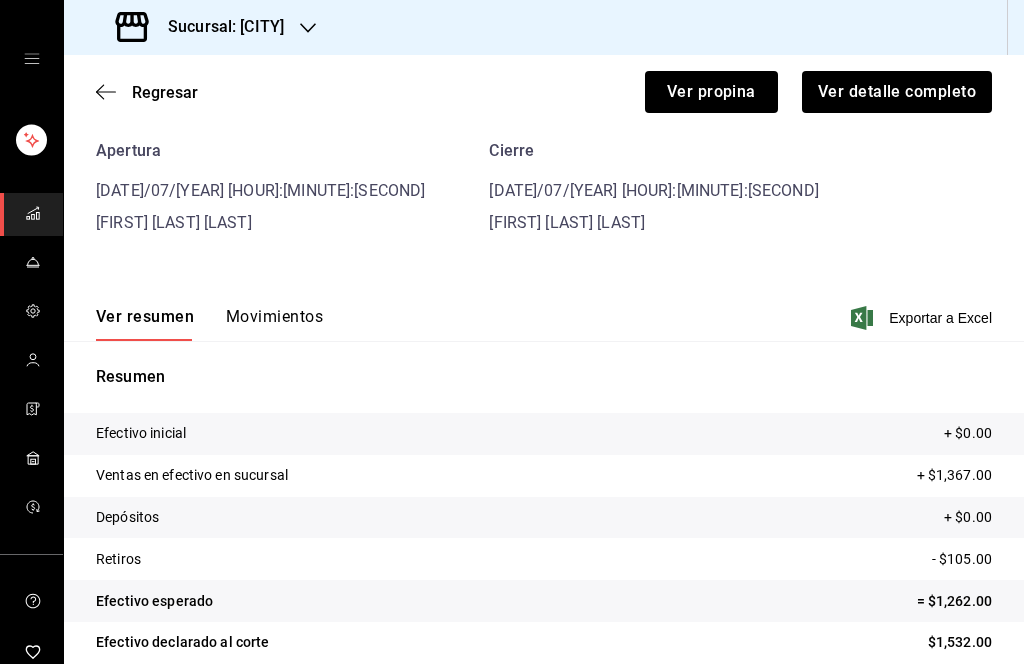 scroll, scrollTop: 85, scrollLeft: 0, axis: vertical 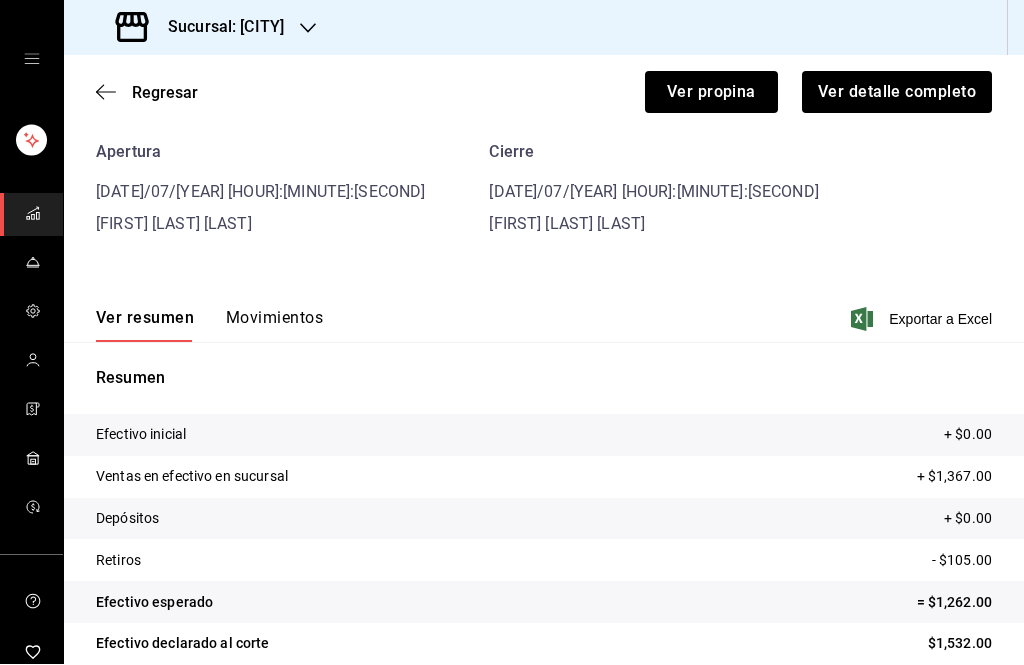 click 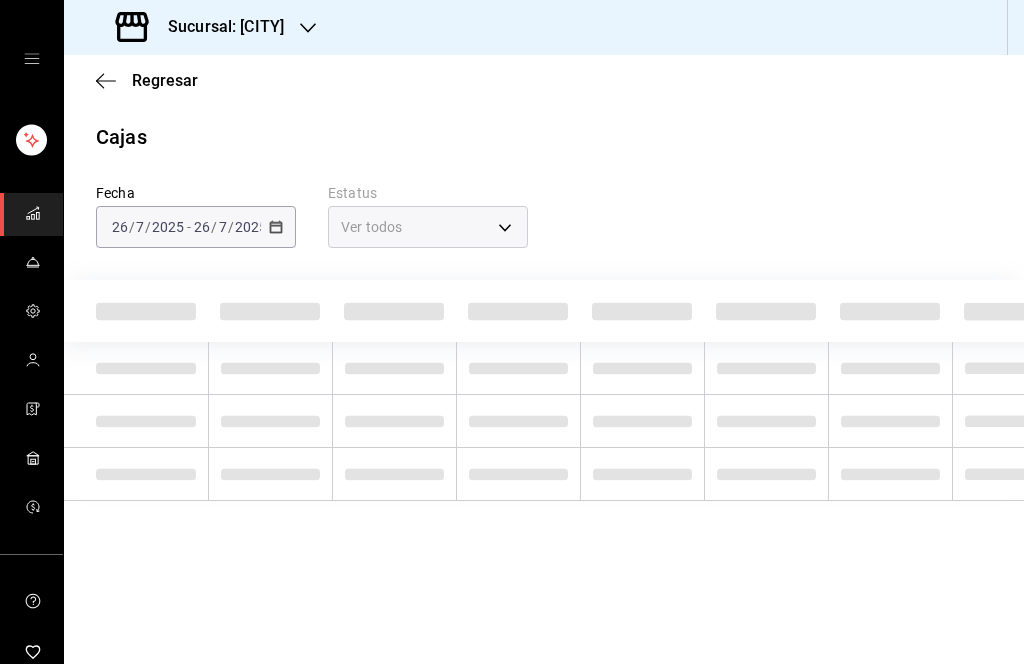 scroll, scrollTop: 0, scrollLeft: 0, axis: both 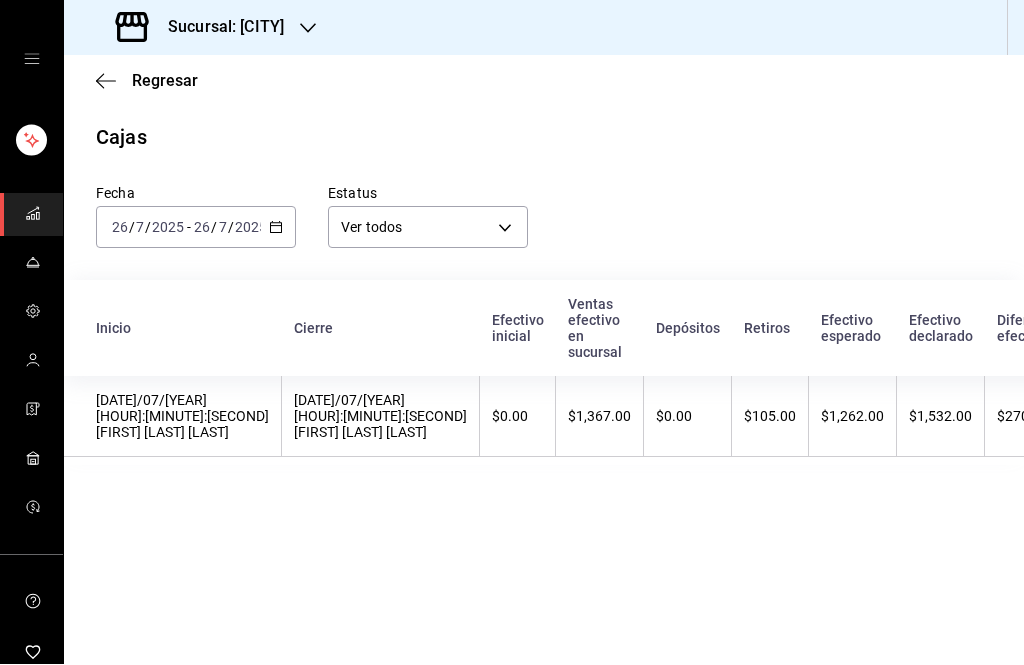 click on "$1,367.00" at bounding box center (600, 417) 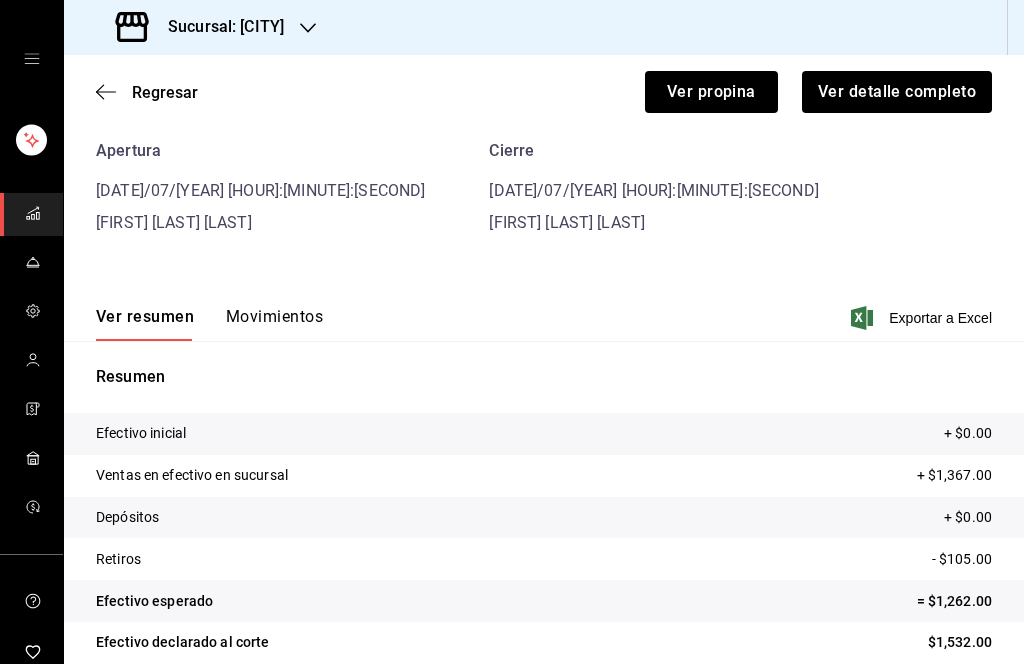 scroll, scrollTop: 85, scrollLeft: 0, axis: vertical 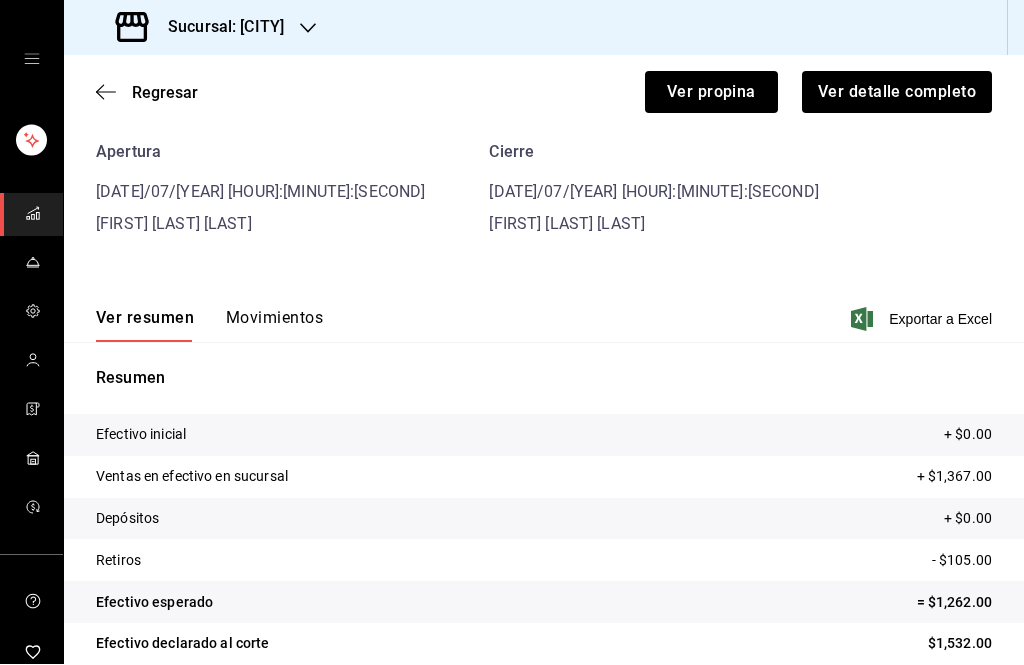 click on "Movimientos" at bounding box center [274, 326] 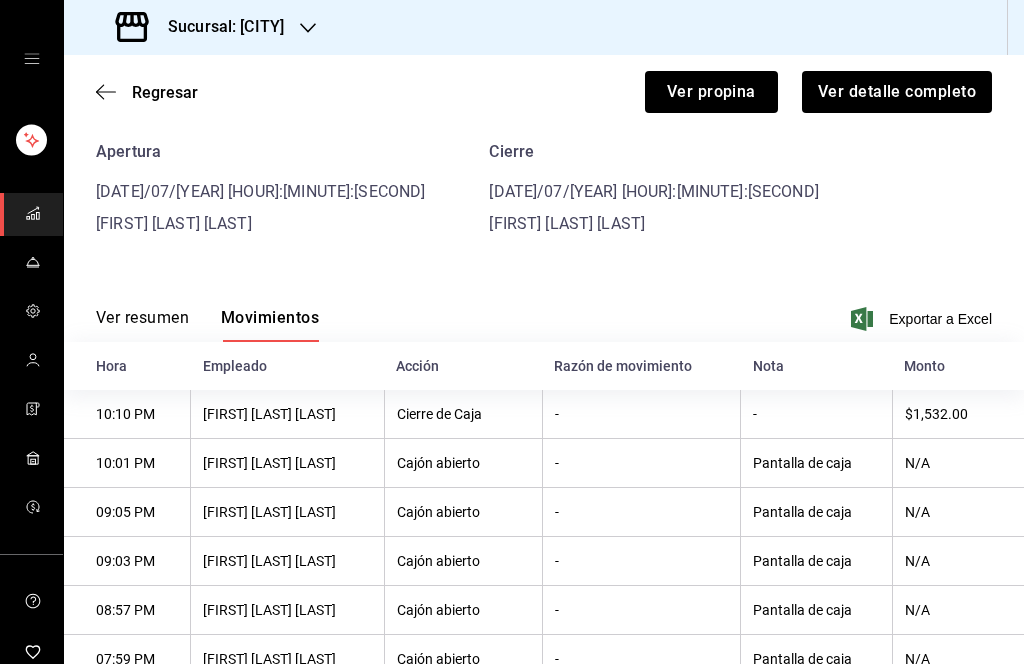 click on "Ver resumen Movimientos Exportar a Excel" at bounding box center [544, 314] 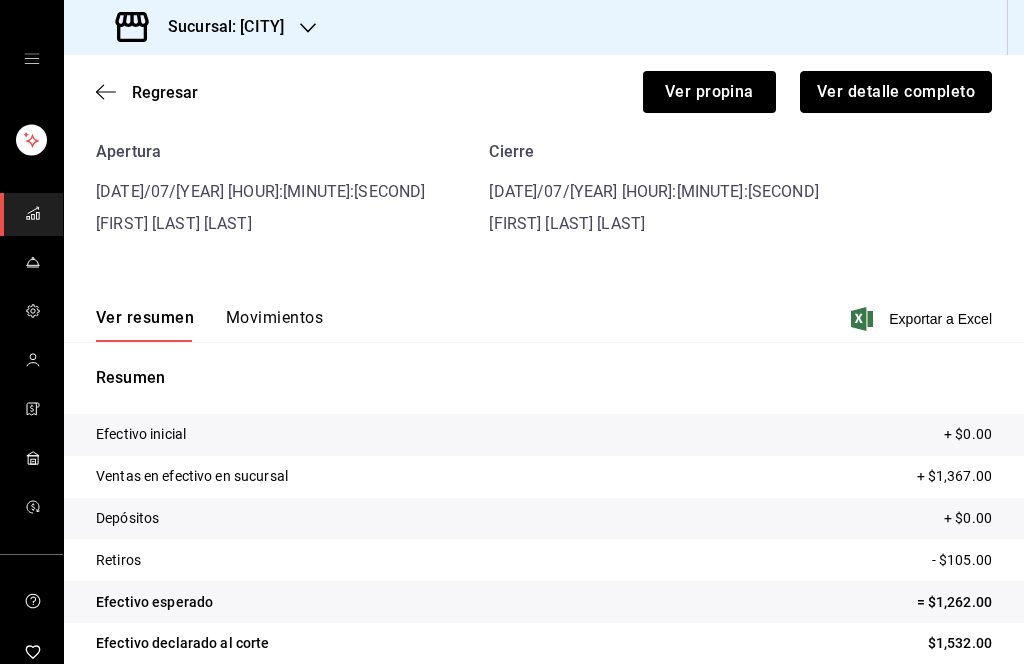 click on "Ver detalle completo" at bounding box center (896, 93) 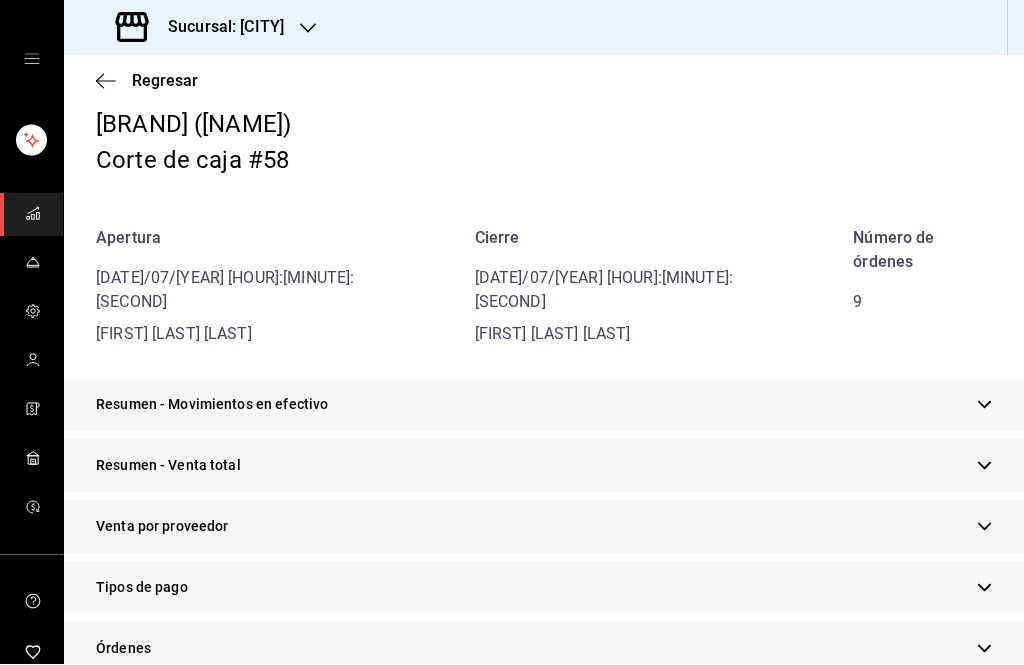 scroll, scrollTop: 94, scrollLeft: 0, axis: vertical 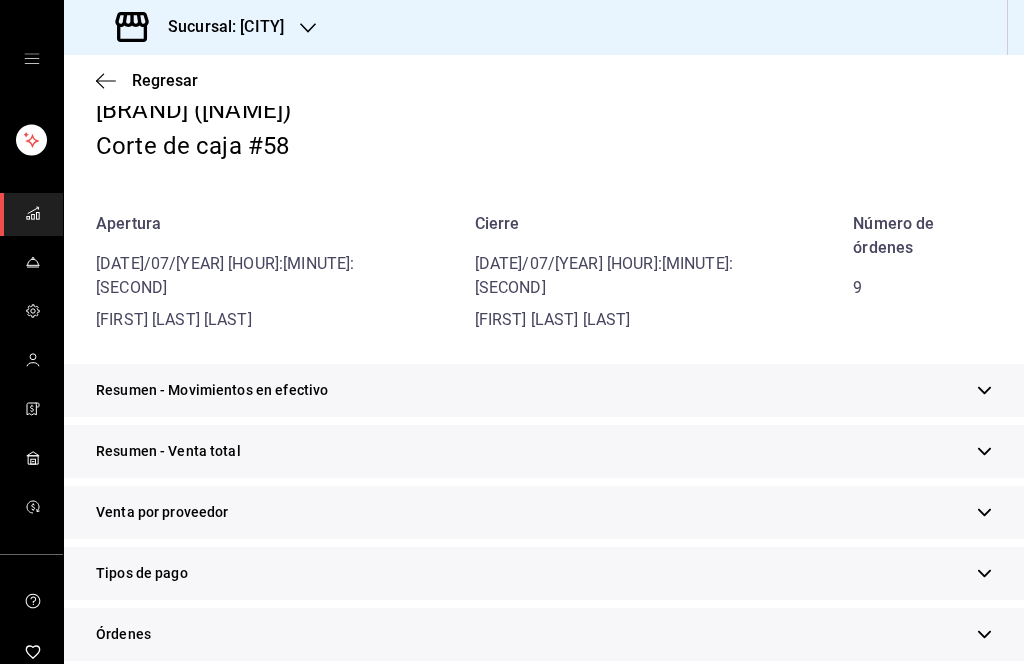 click on "Resumen - Movimientos en efectivo" at bounding box center (544, 391) 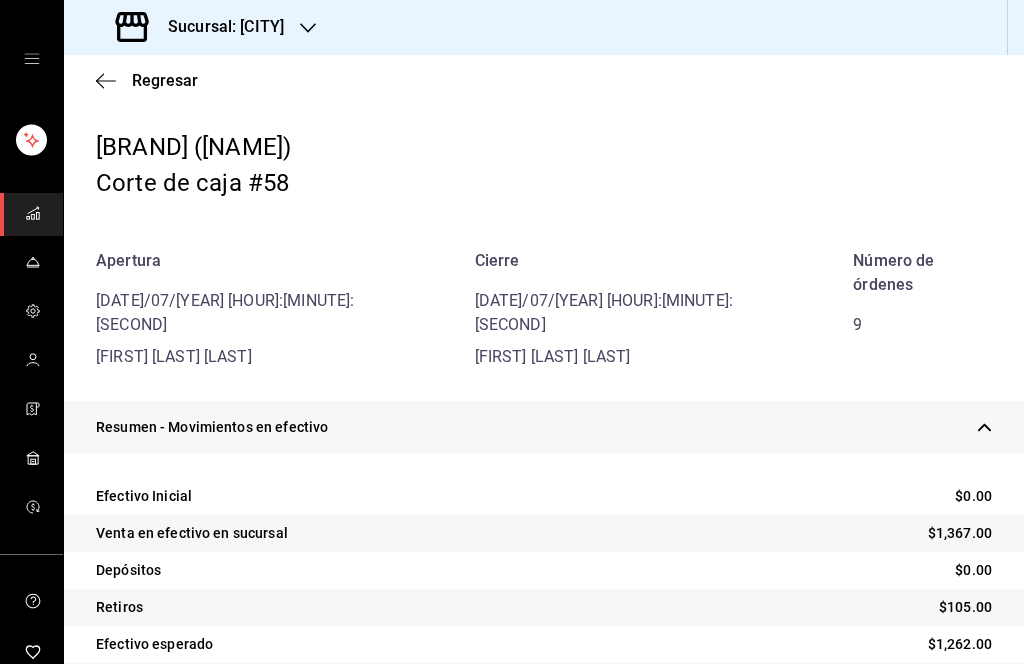 scroll, scrollTop: 58, scrollLeft: 0, axis: vertical 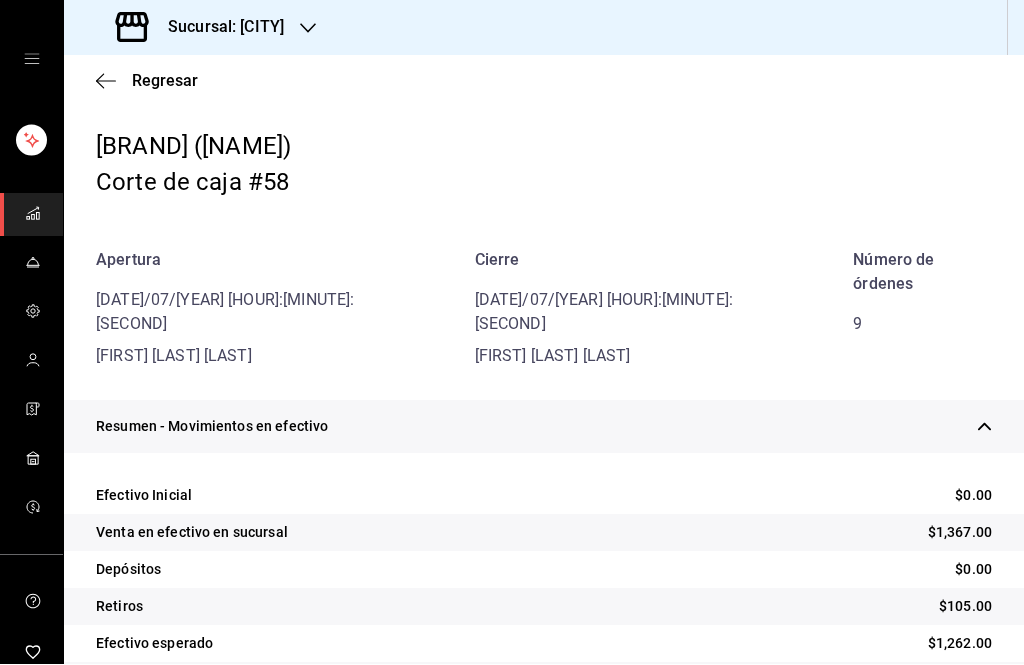 click on "$0.00" at bounding box center (973, 570) 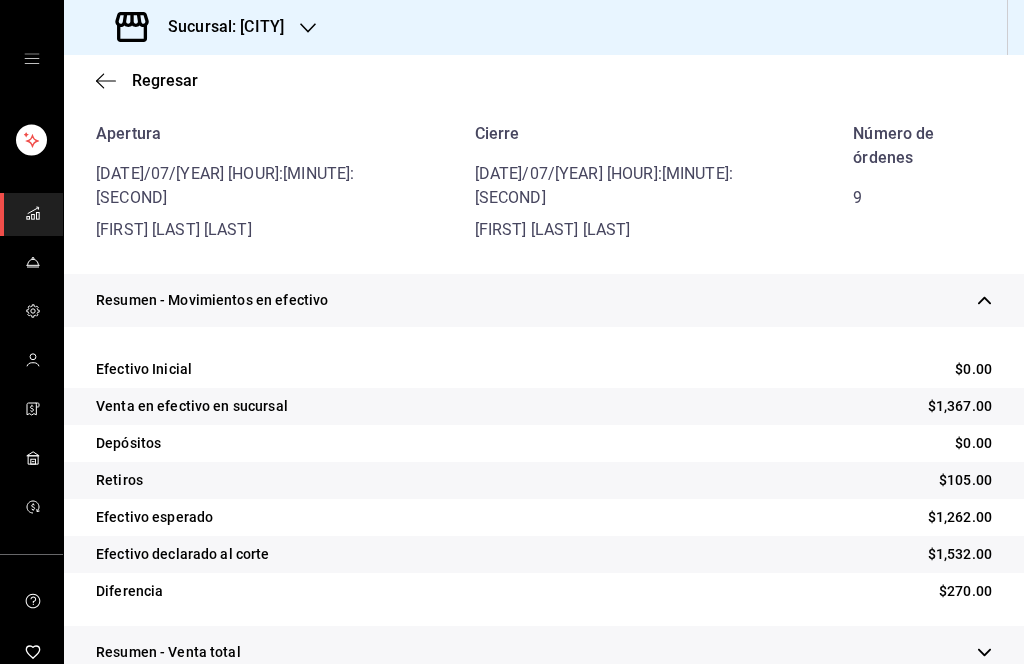 scroll, scrollTop: 226, scrollLeft: 0, axis: vertical 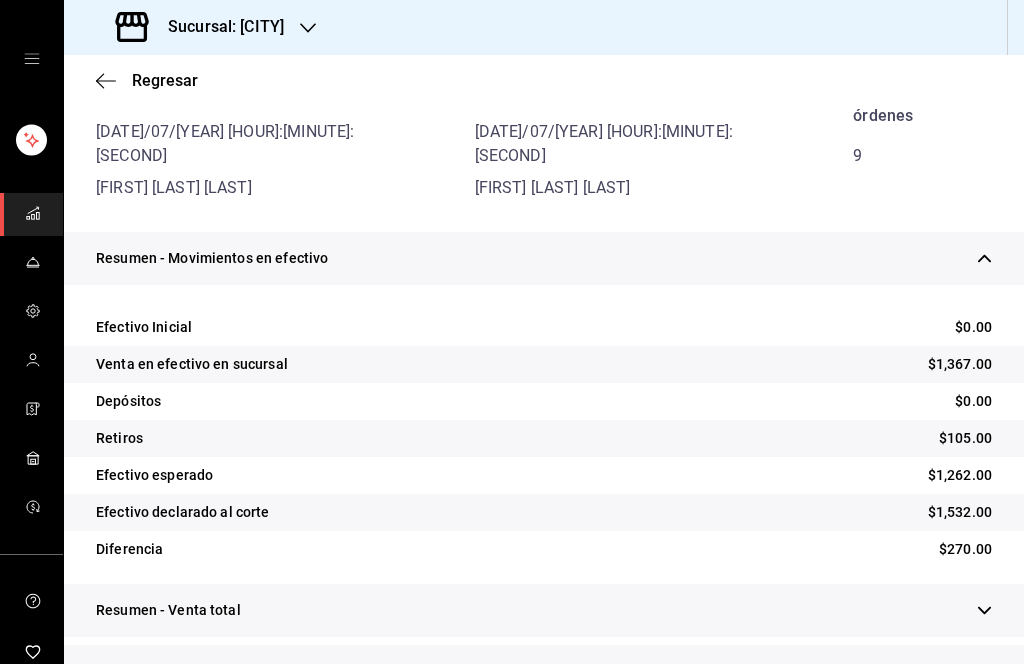 click on "Resumen - Venta total" at bounding box center [544, 611] 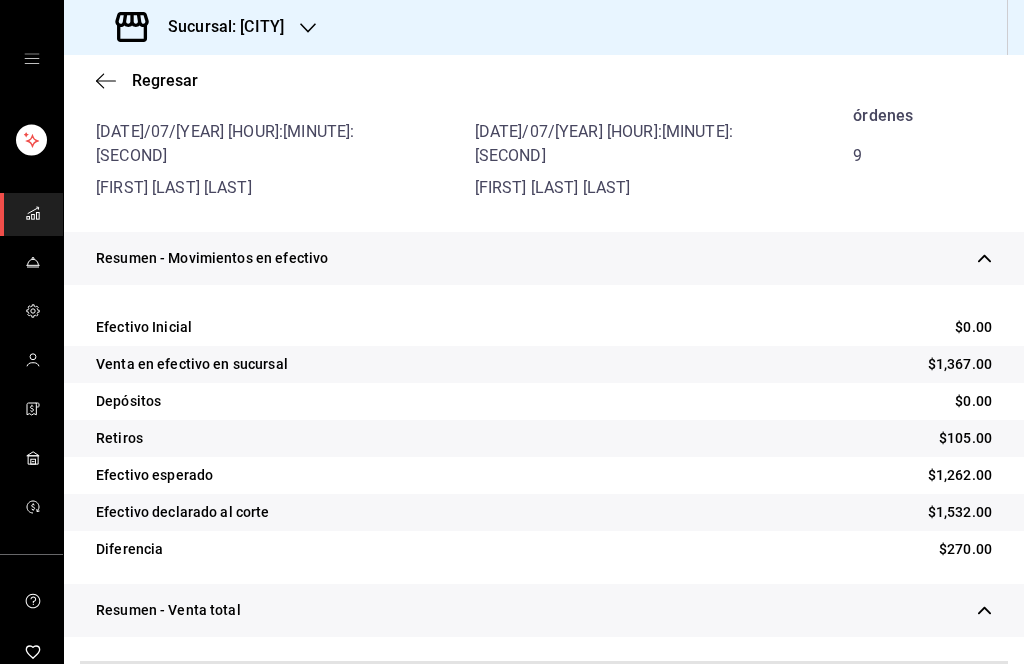 click on "Resumen - Venta total" at bounding box center [544, 611] 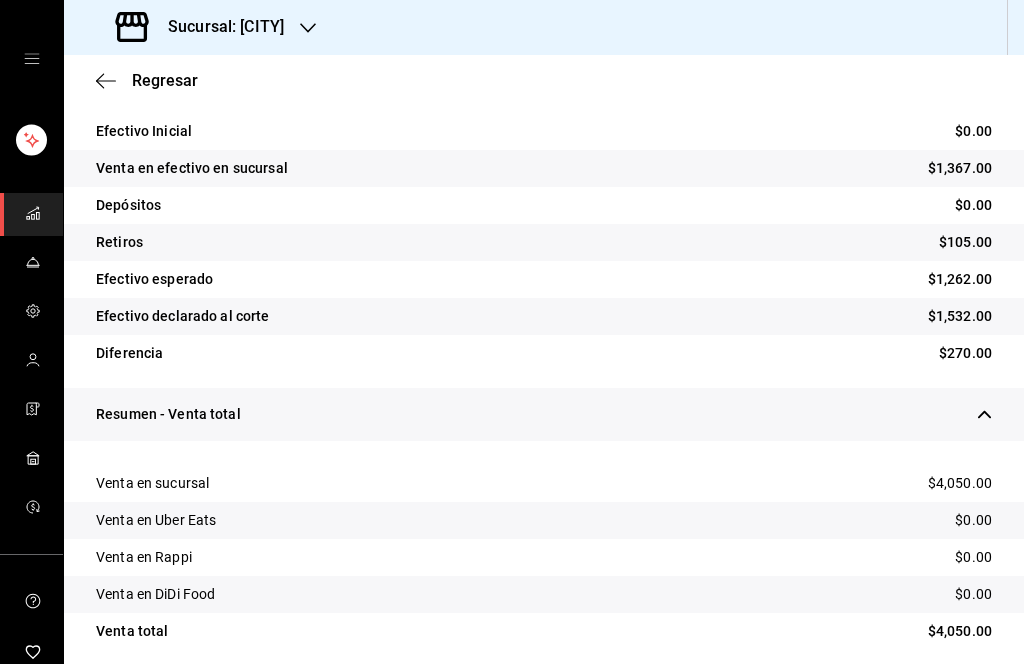 scroll, scrollTop: 455, scrollLeft: 0, axis: vertical 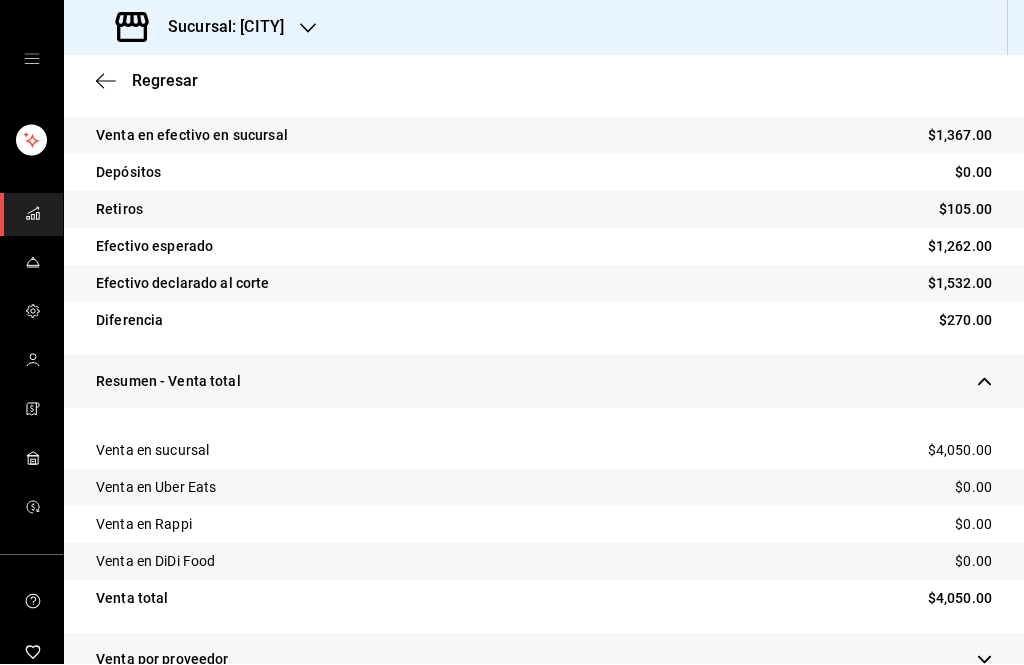 click on "Sucursal: [CITY]" at bounding box center [202, 28] 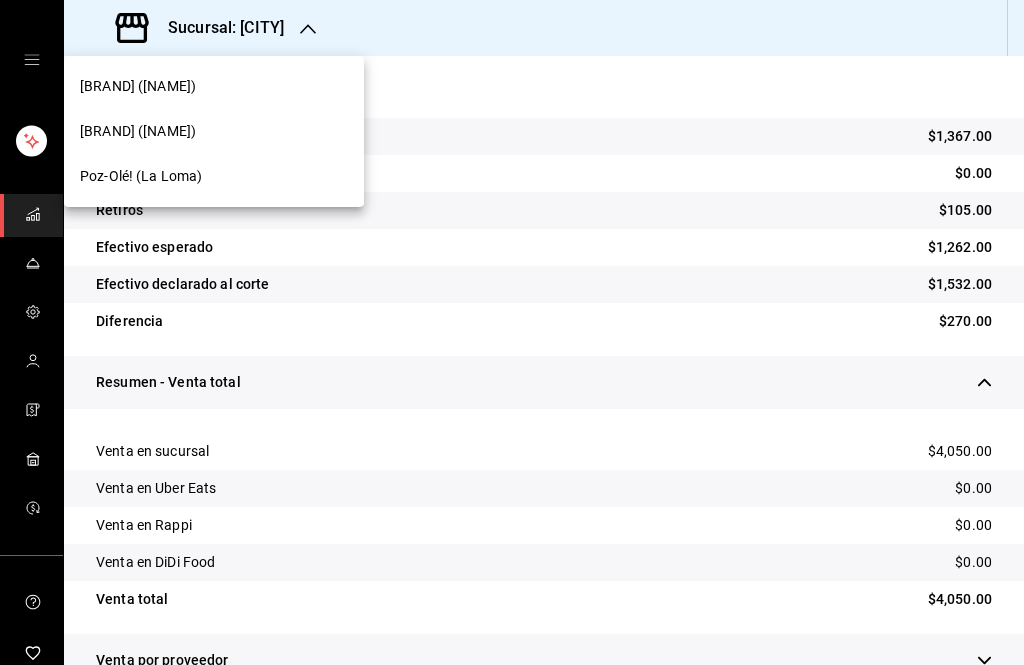 click at bounding box center [512, 332] 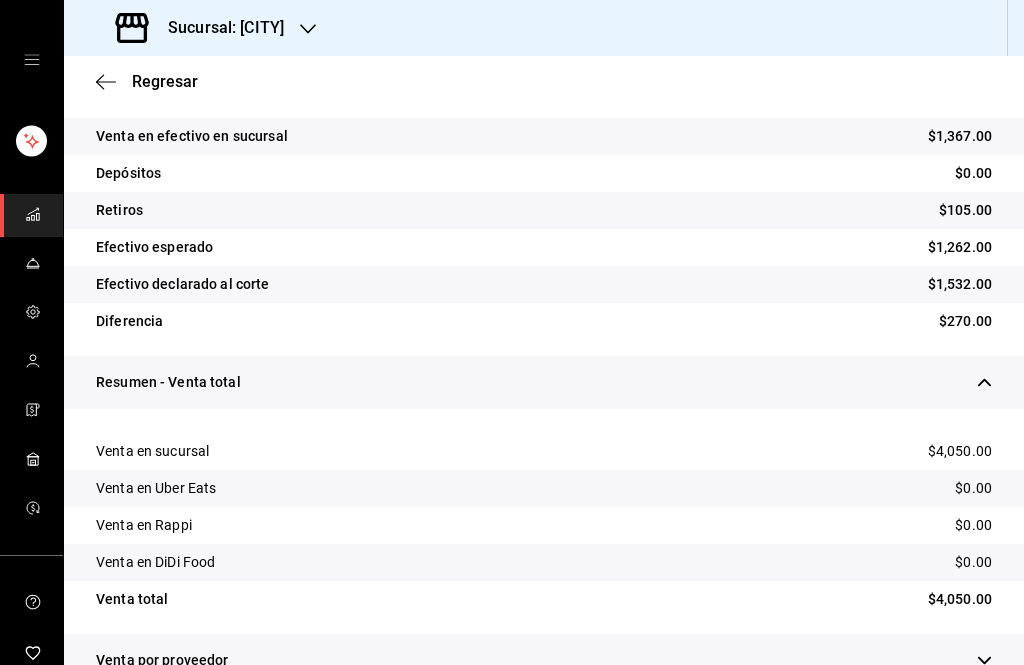 click 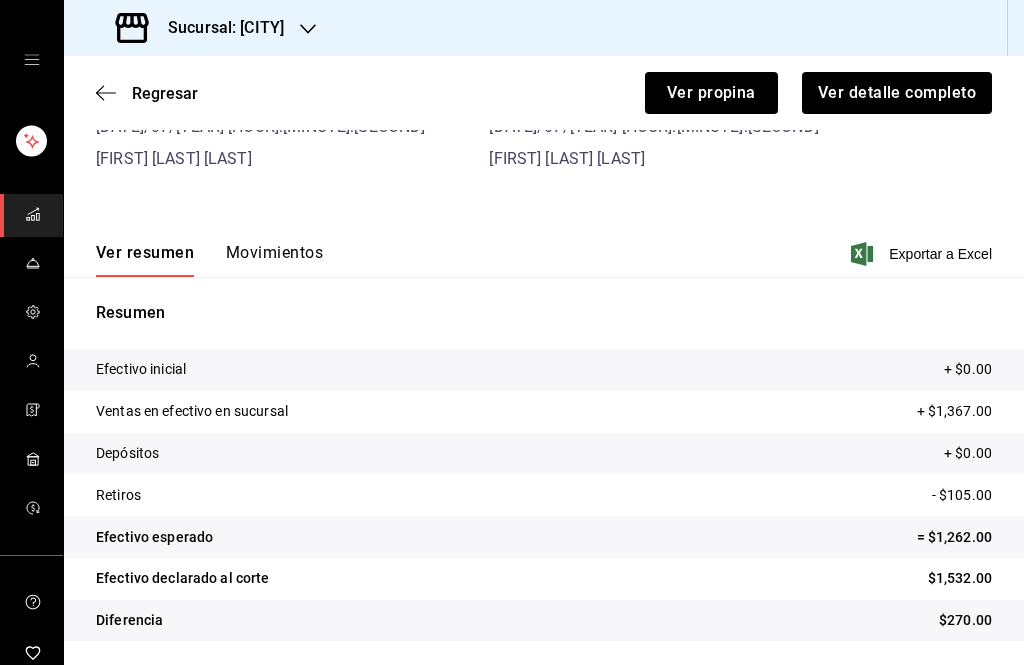 scroll, scrollTop: 85, scrollLeft: 0, axis: vertical 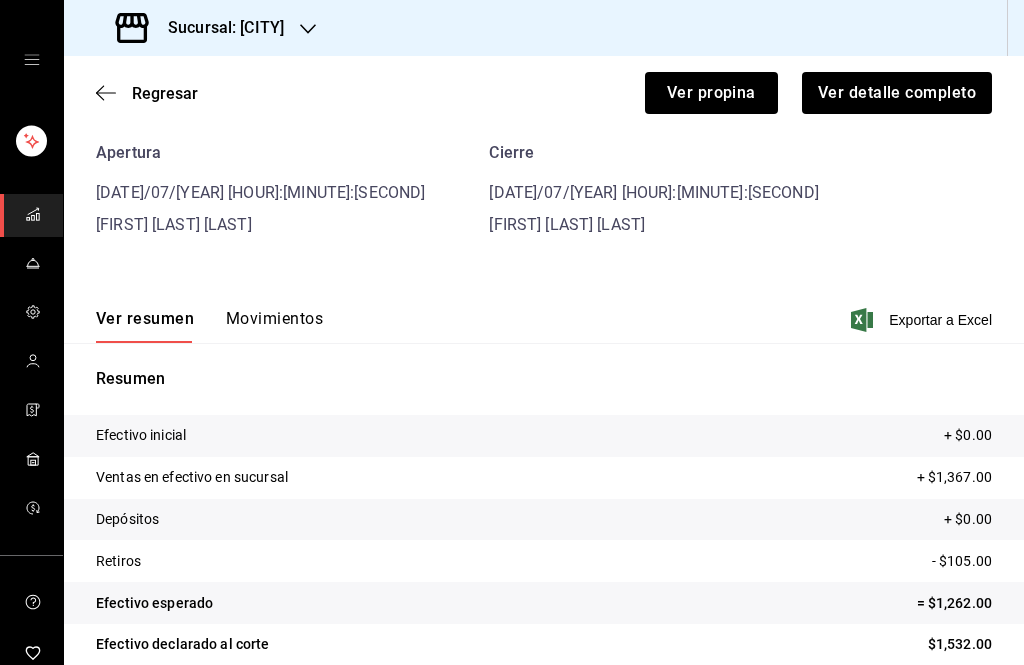 click 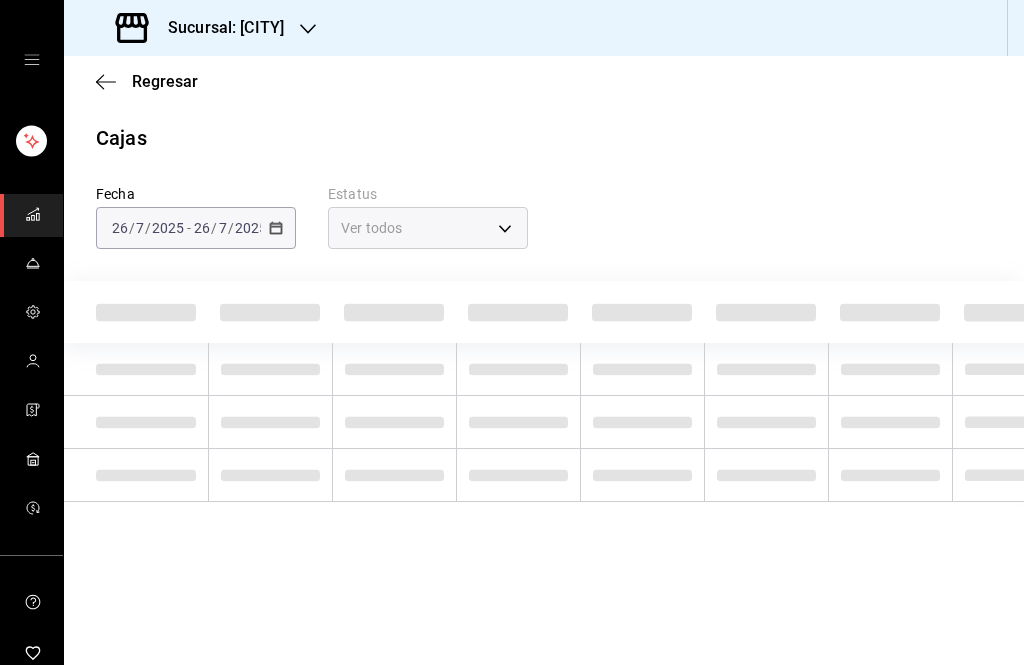 scroll, scrollTop: 0, scrollLeft: 0, axis: both 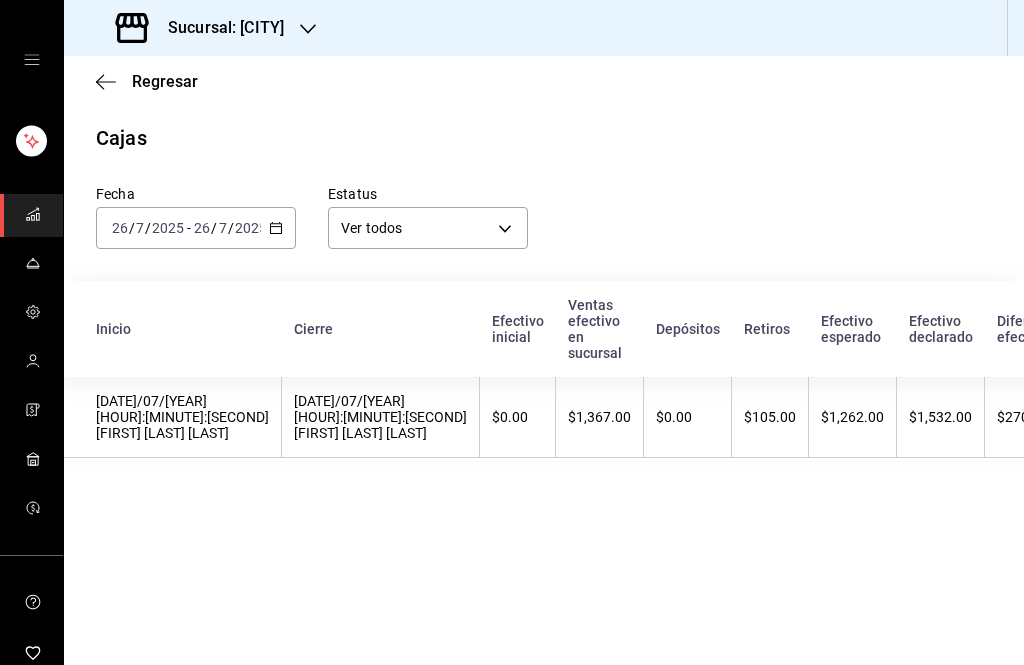 click on "2025" at bounding box center (251, 228) 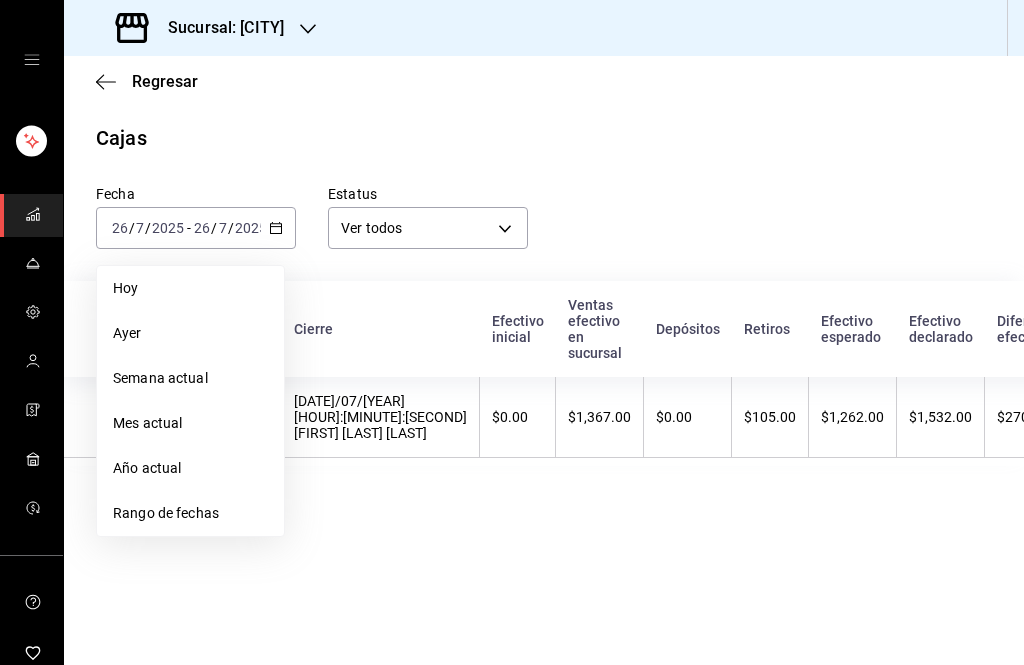 click on "Rango de fechas" at bounding box center [190, 513] 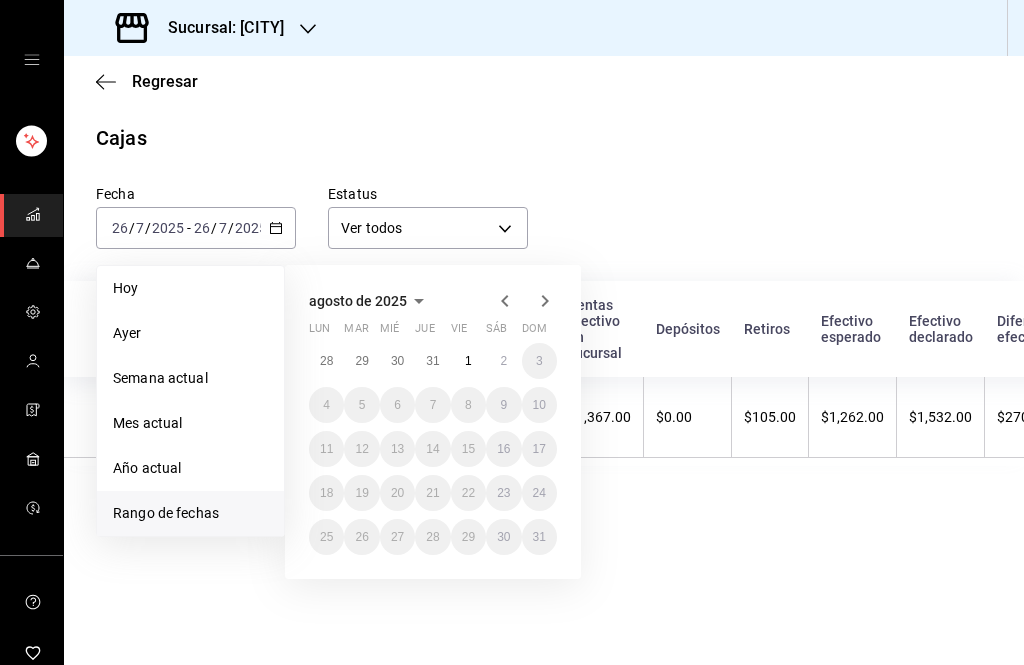click on "Rango de fechas" at bounding box center [190, 513] 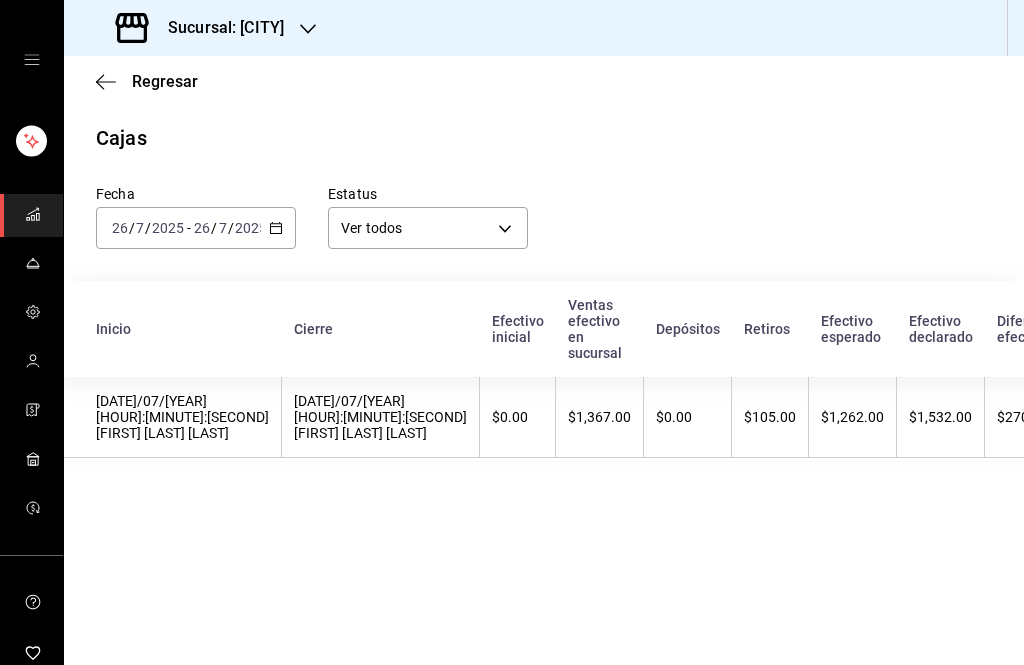 click on "2025" at bounding box center (251, 228) 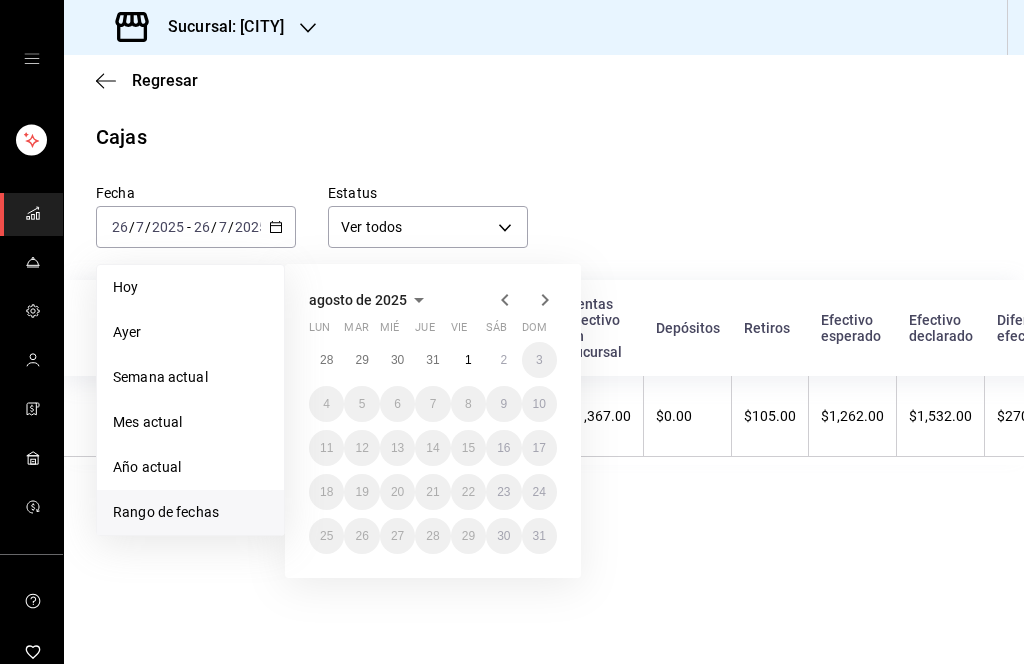 click on "Rango de fechas" at bounding box center (190, 513) 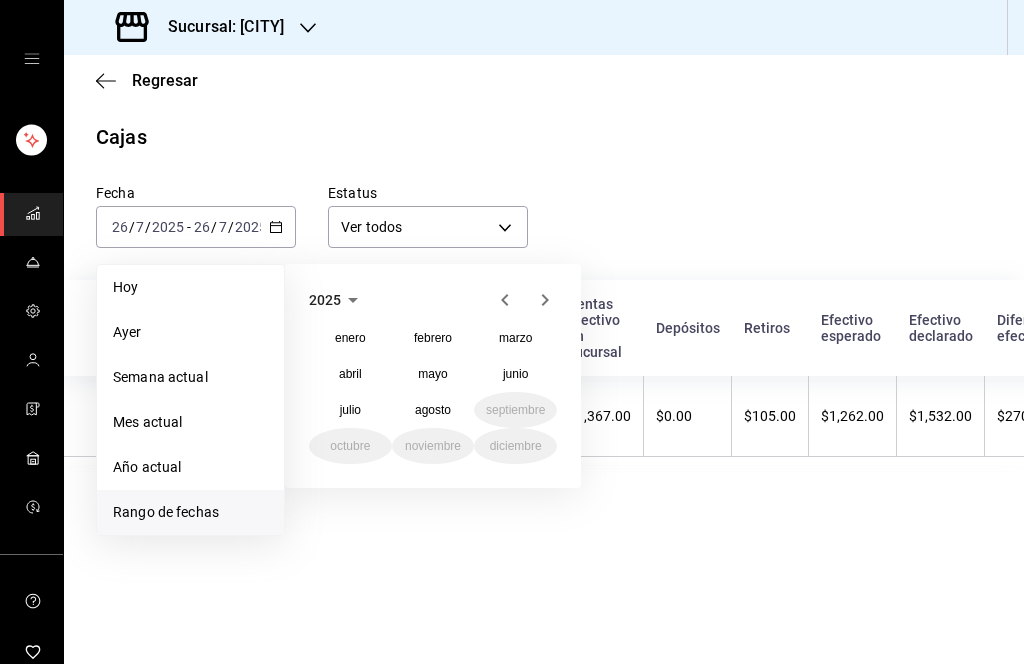 click on "julio" at bounding box center (350, 411) 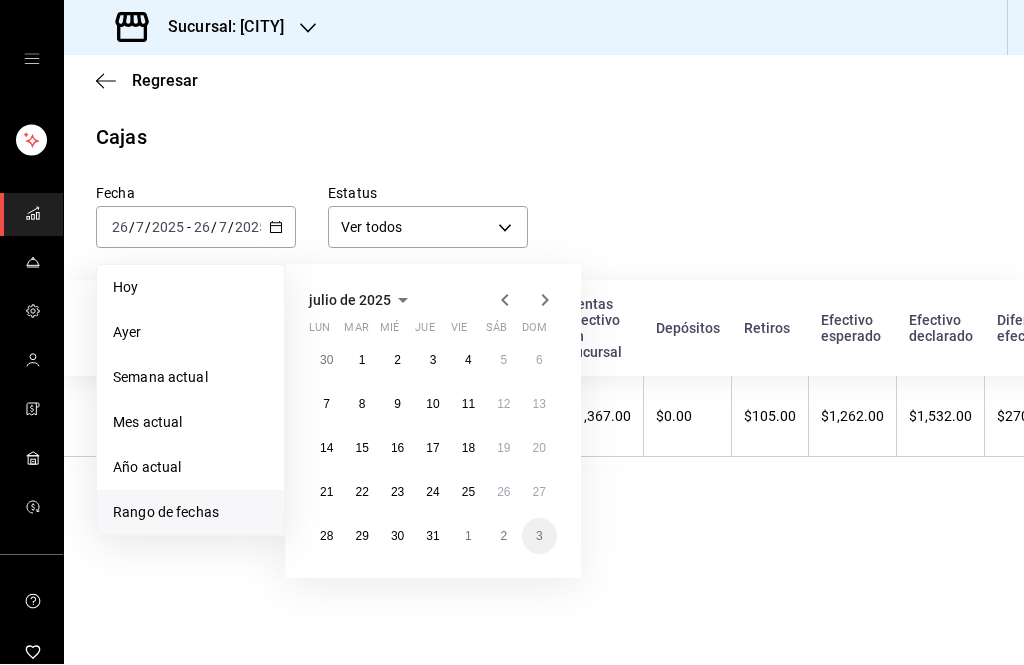 click on "25" at bounding box center [468, 493] 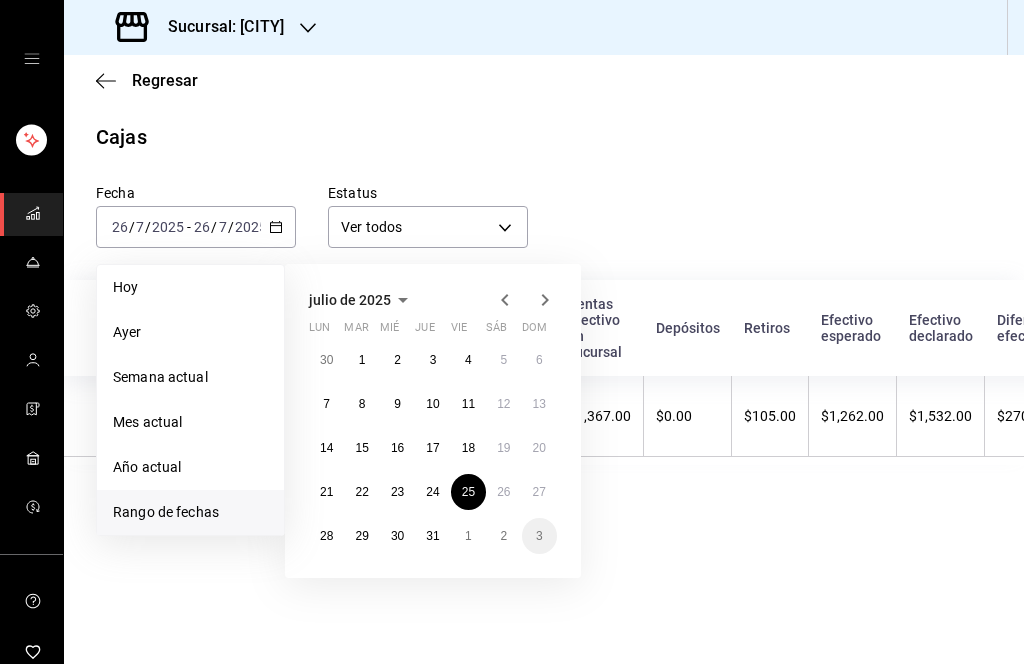 click on "julio de 2025 lun mar mié jue vie sáb dom 30 1 2 3 4 5 6 7 8 9 10 11 12 13 14 15 16 17 18 19 20 21 22 23 24 25 26 27 28 29 30 31 1 2 3" at bounding box center (433, 422) 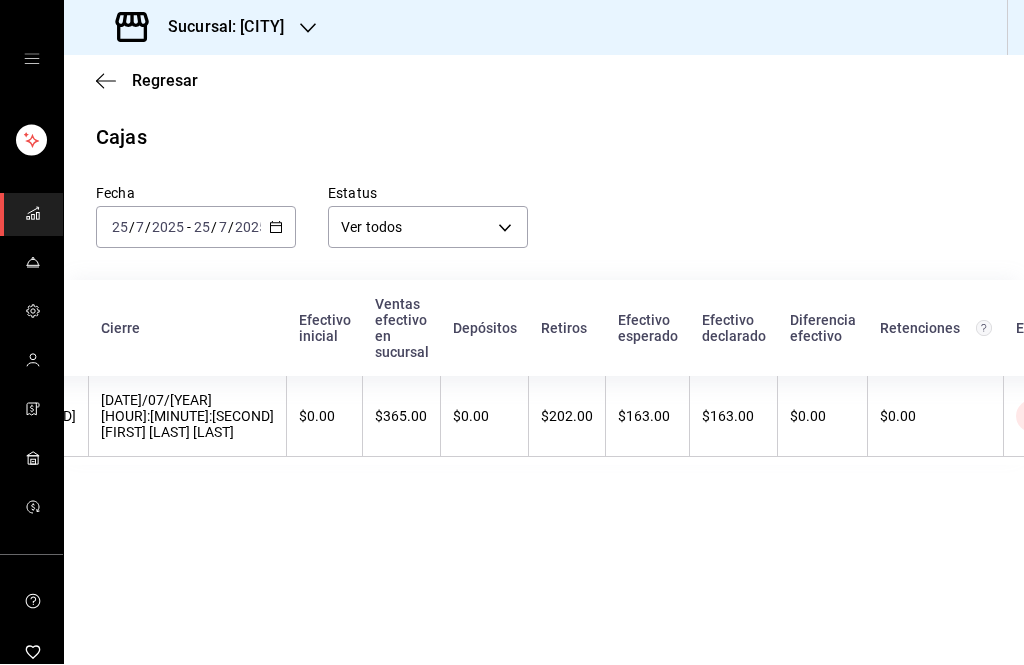 scroll, scrollTop: 0, scrollLeft: 194, axis: horizontal 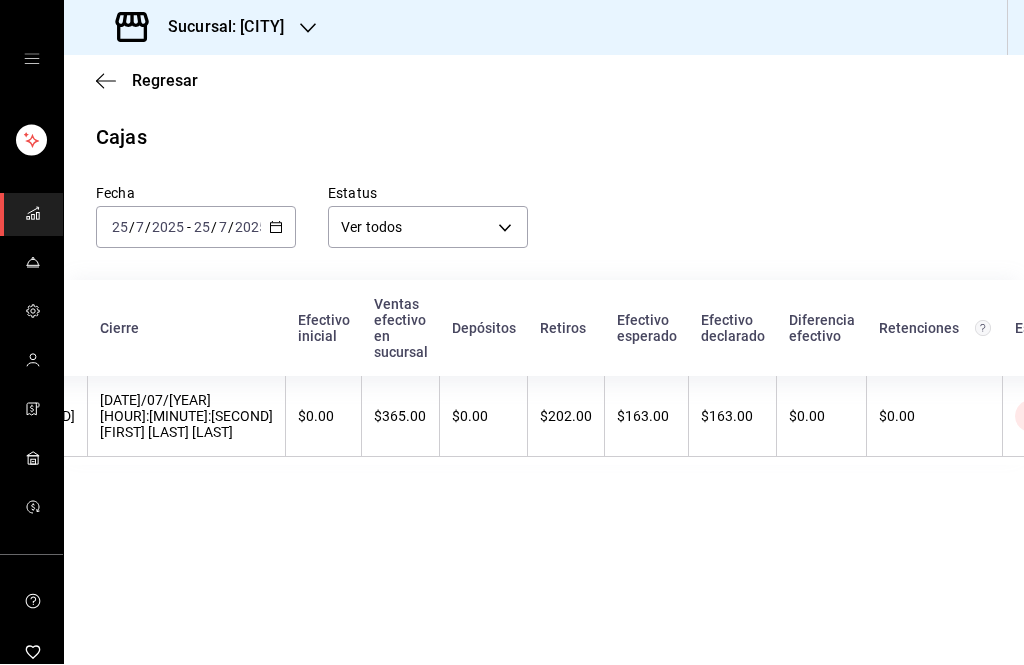 click on "$365.00" at bounding box center (401, 417) 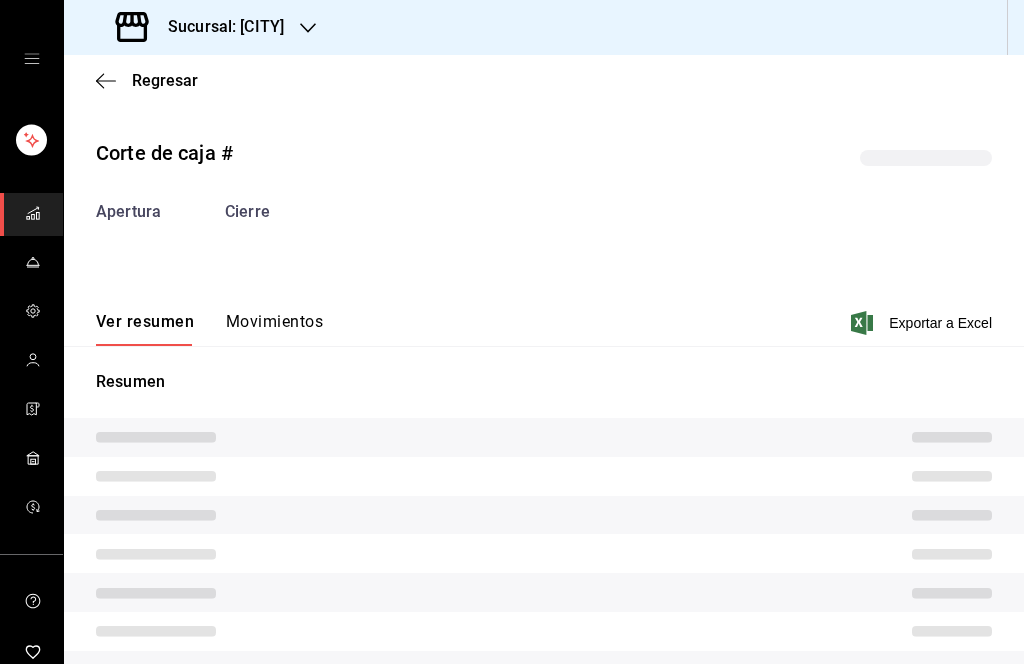 scroll, scrollTop: 0, scrollLeft: 0, axis: both 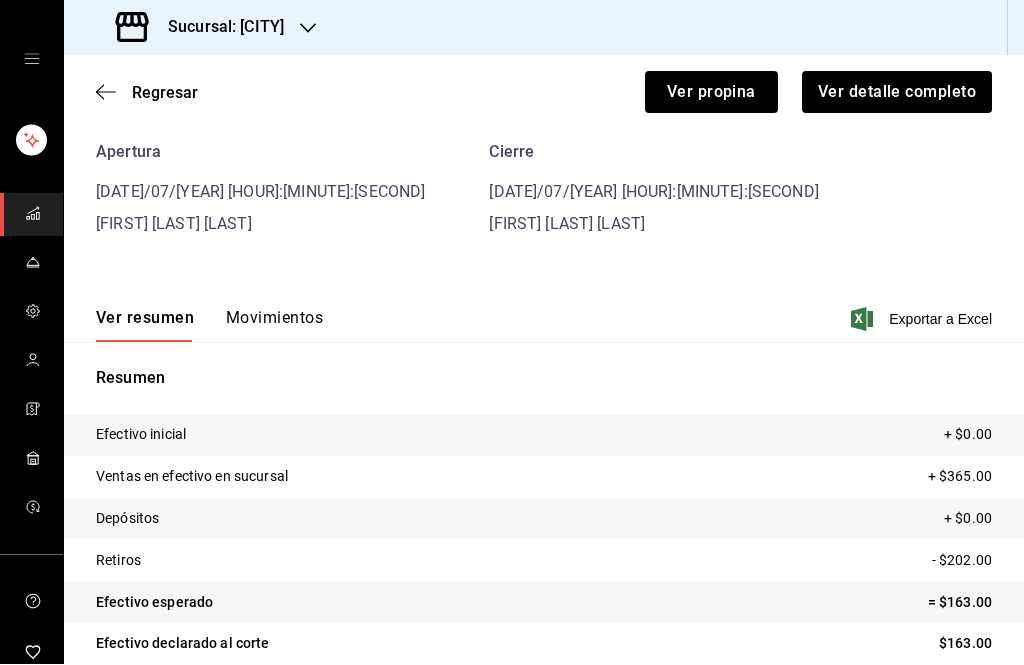 click on "Ventas en efectivo en sucursal + $365.00" at bounding box center [544, 478] 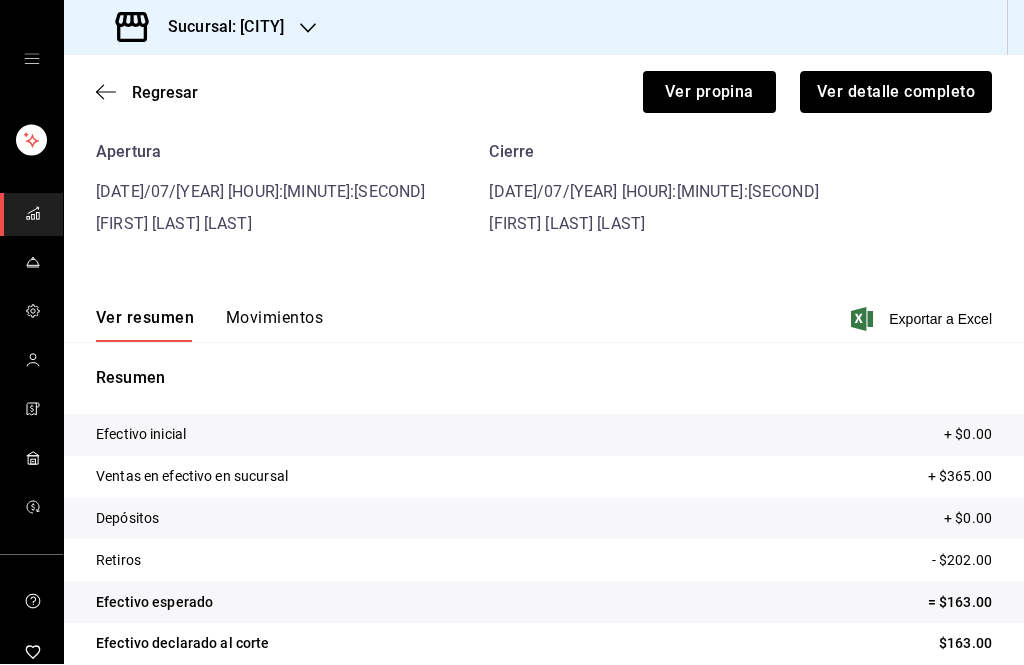 click on "Ver detalle completo" at bounding box center (896, 93) 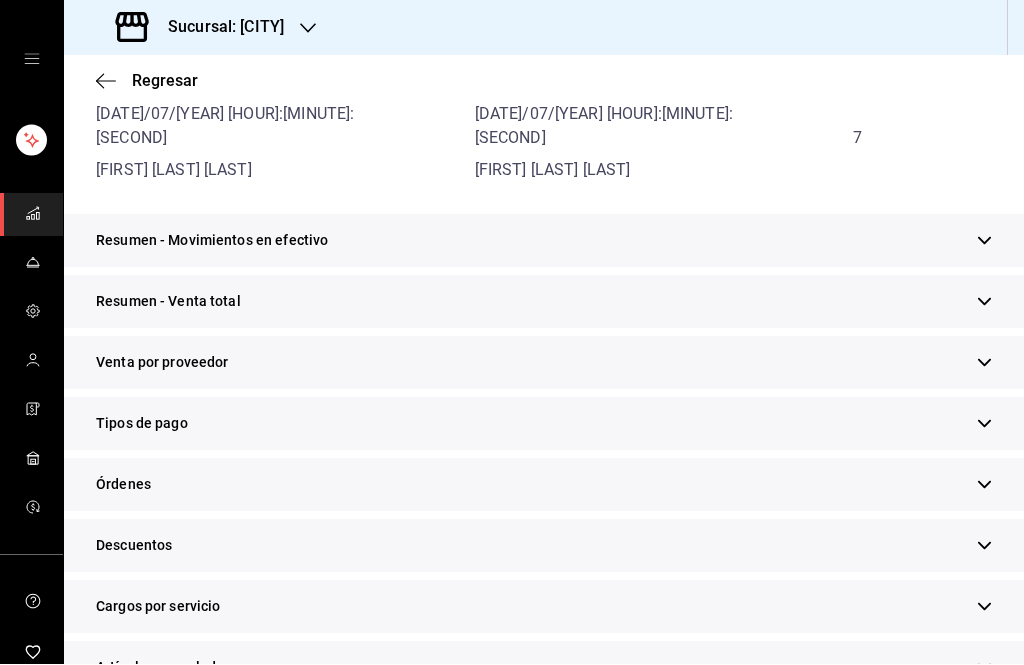 scroll, scrollTop: 246, scrollLeft: 0, axis: vertical 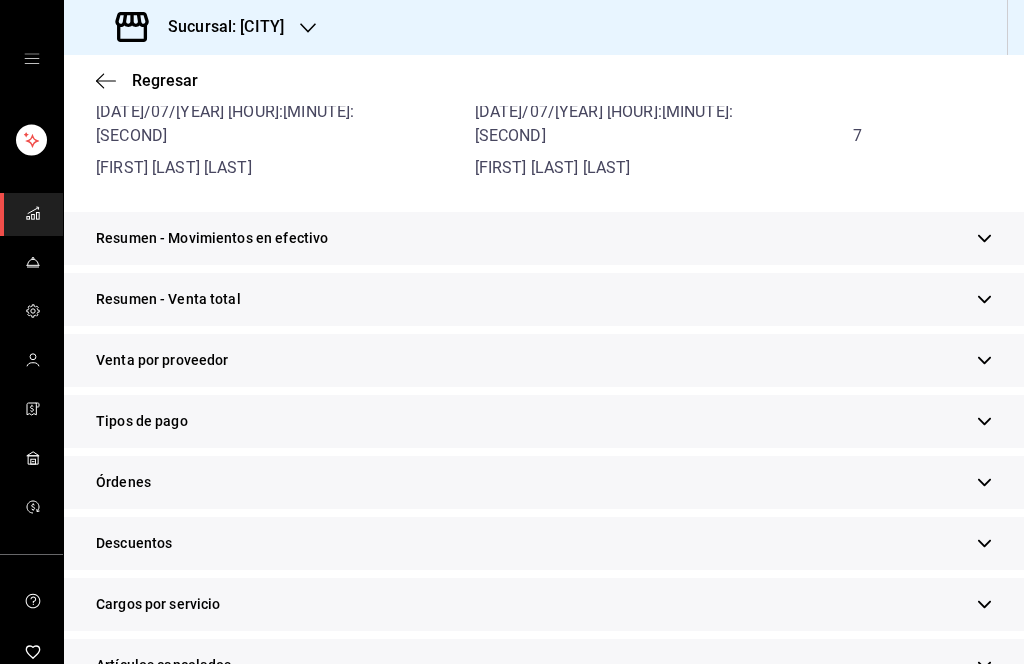 click on "Resumen - Venta total" at bounding box center (544, 300) 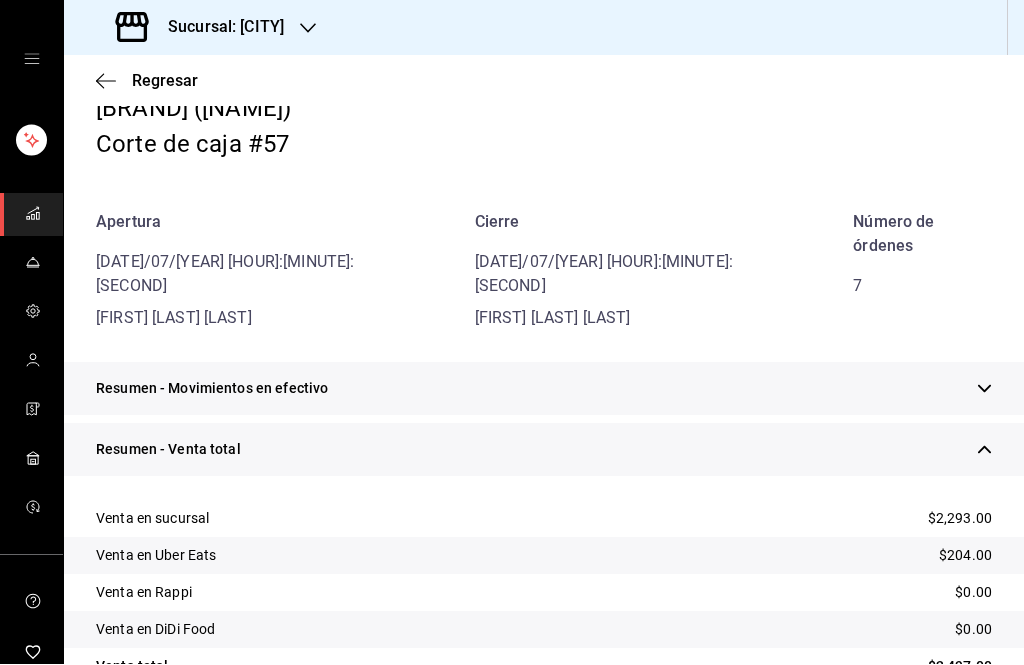 scroll, scrollTop: 60, scrollLeft: 0, axis: vertical 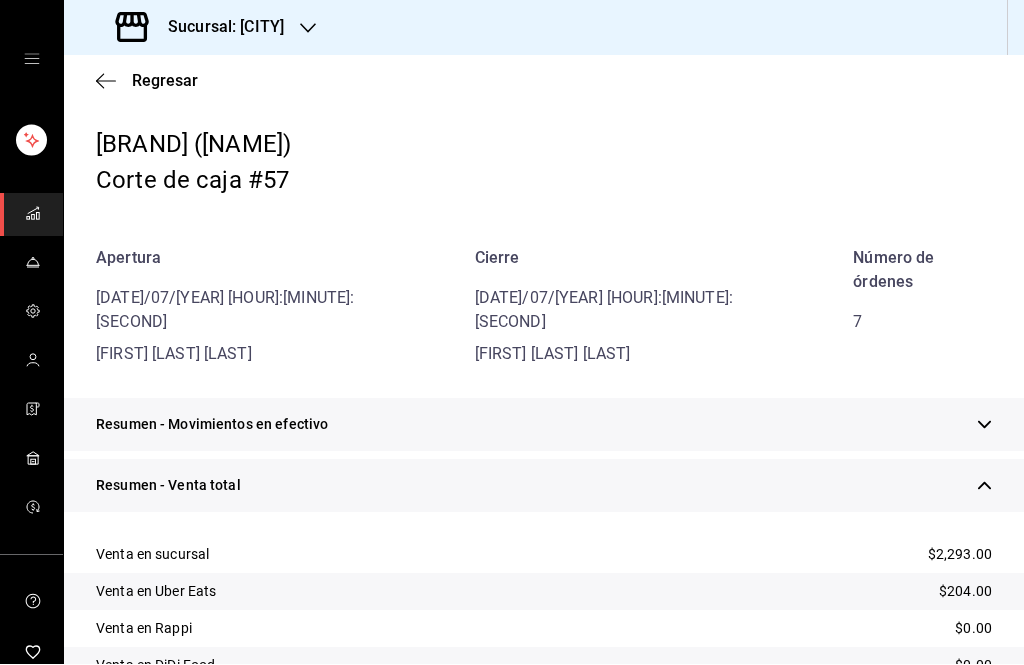 click on "Resumen - Movimientos en efectivo" at bounding box center (544, 425) 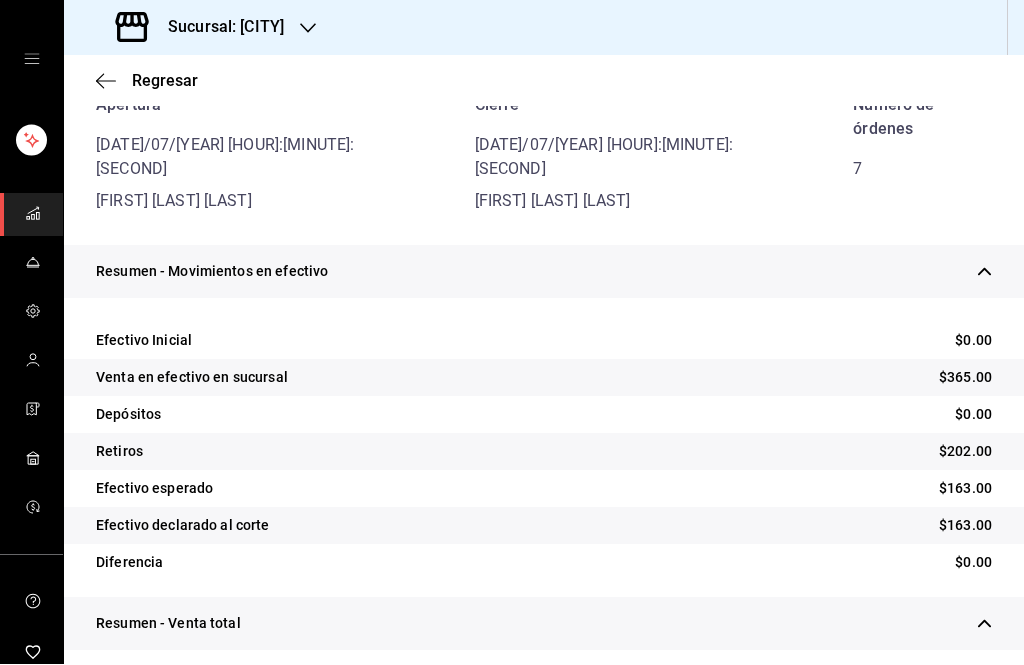 scroll, scrollTop: 214, scrollLeft: 0, axis: vertical 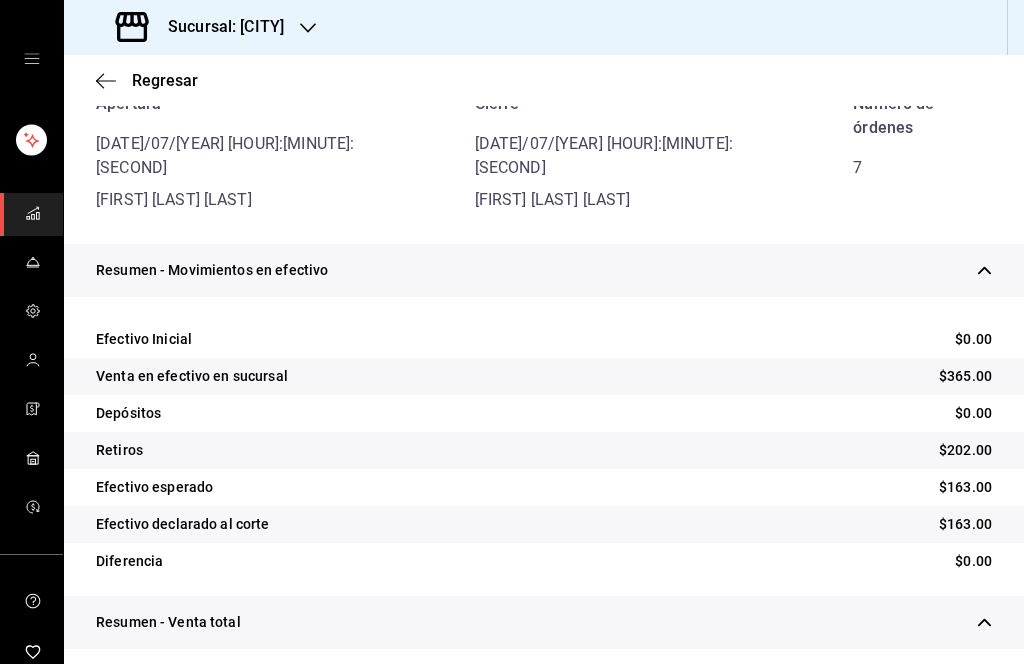 click on "Retiros $202.00" at bounding box center [544, 451] 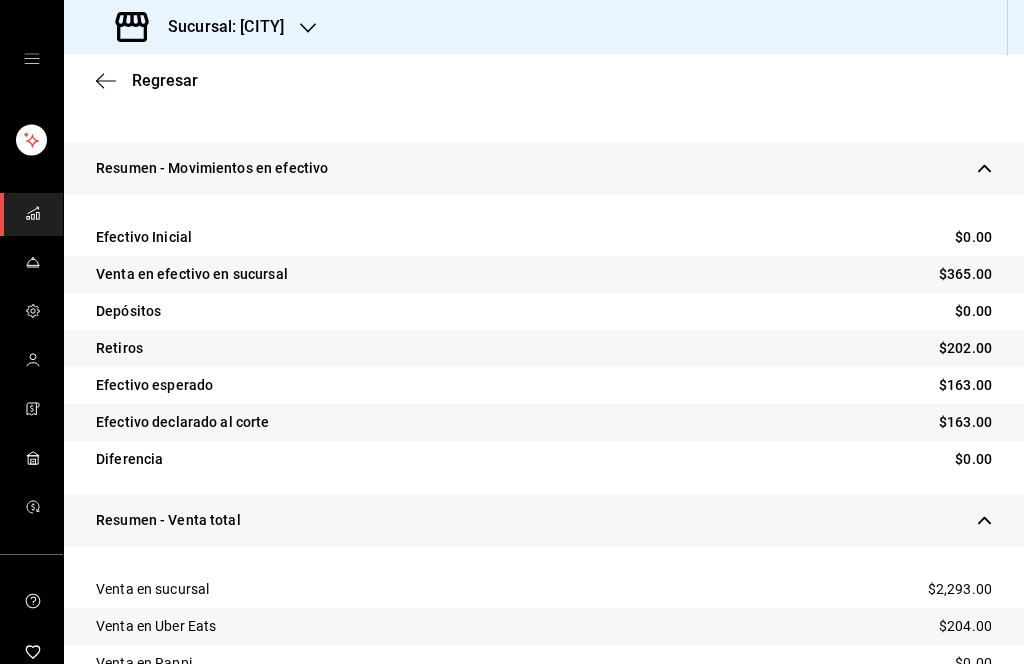 scroll, scrollTop: 318, scrollLeft: 0, axis: vertical 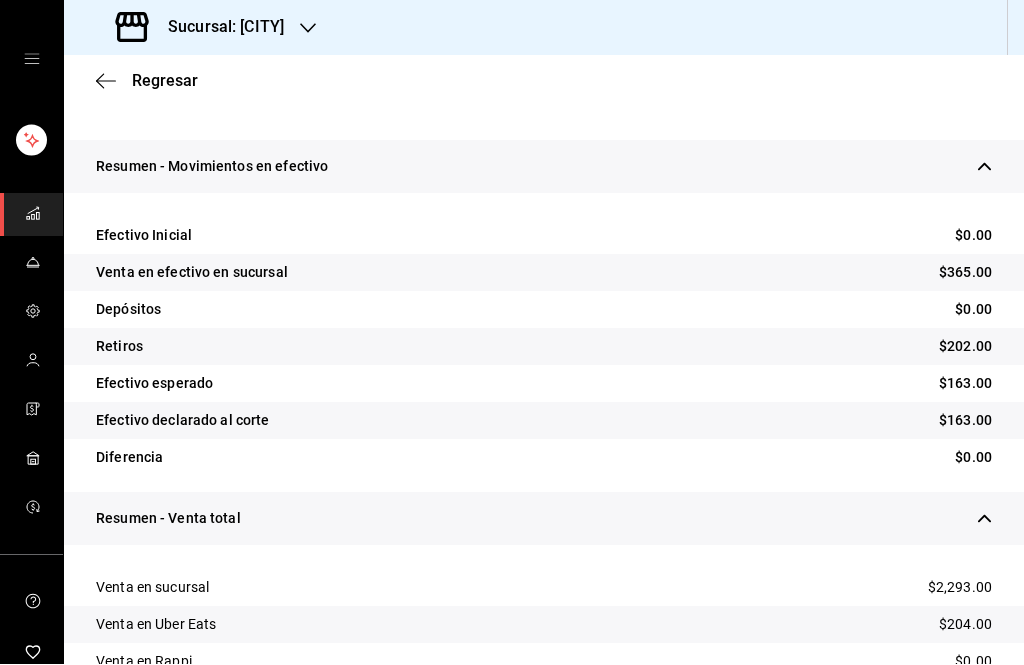 click on "Retiros $202.00" at bounding box center (544, 347) 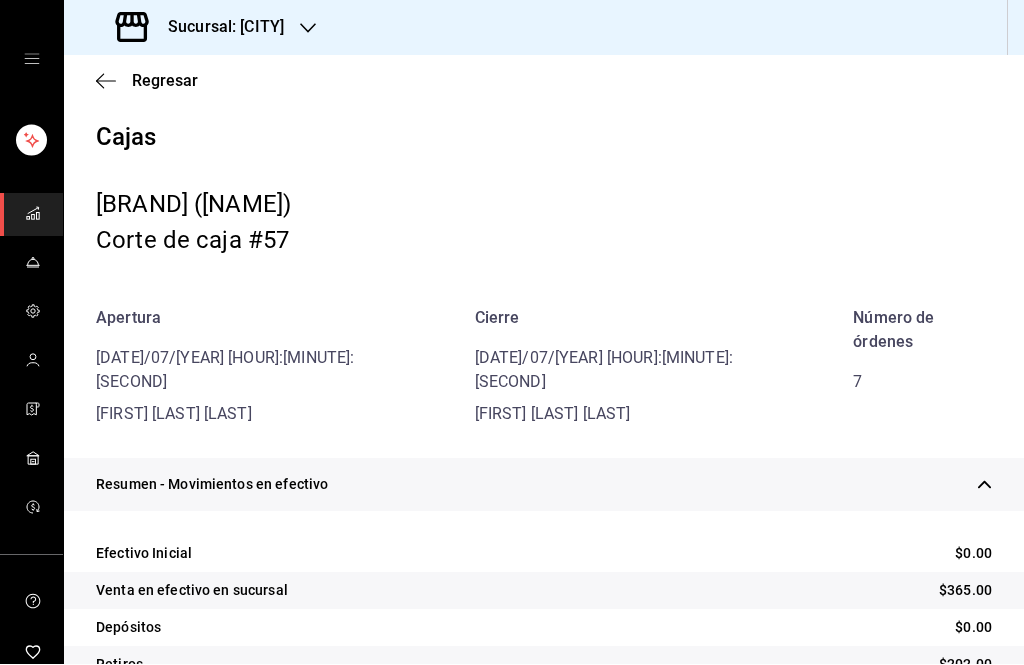 scroll, scrollTop: 0, scrollLeft: 0, axis: both 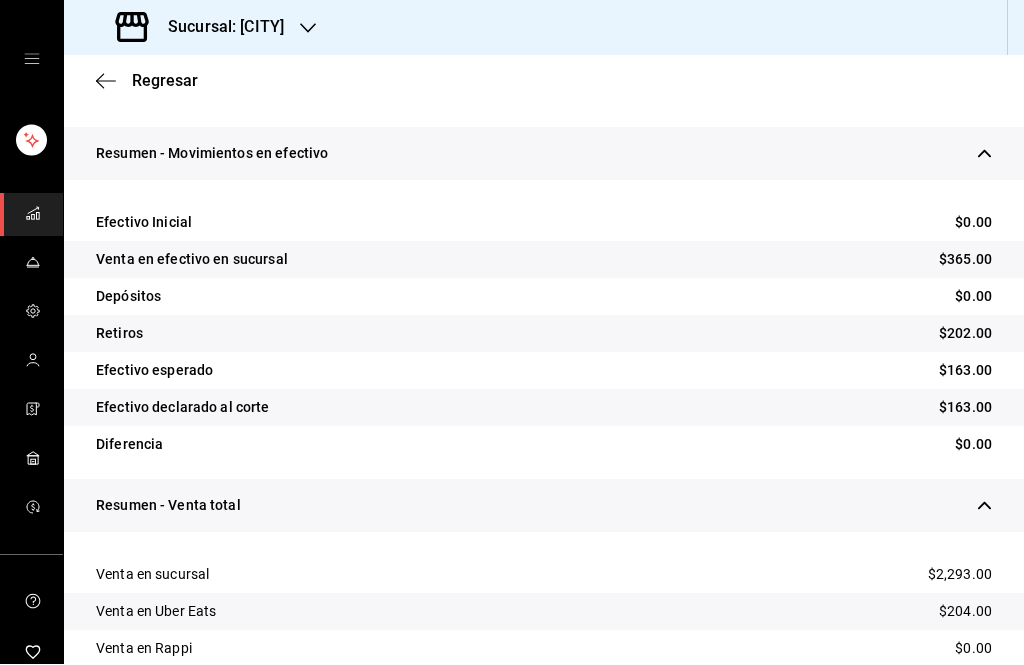 click on "Retiros $202.00" at bounding box center (544, 334) 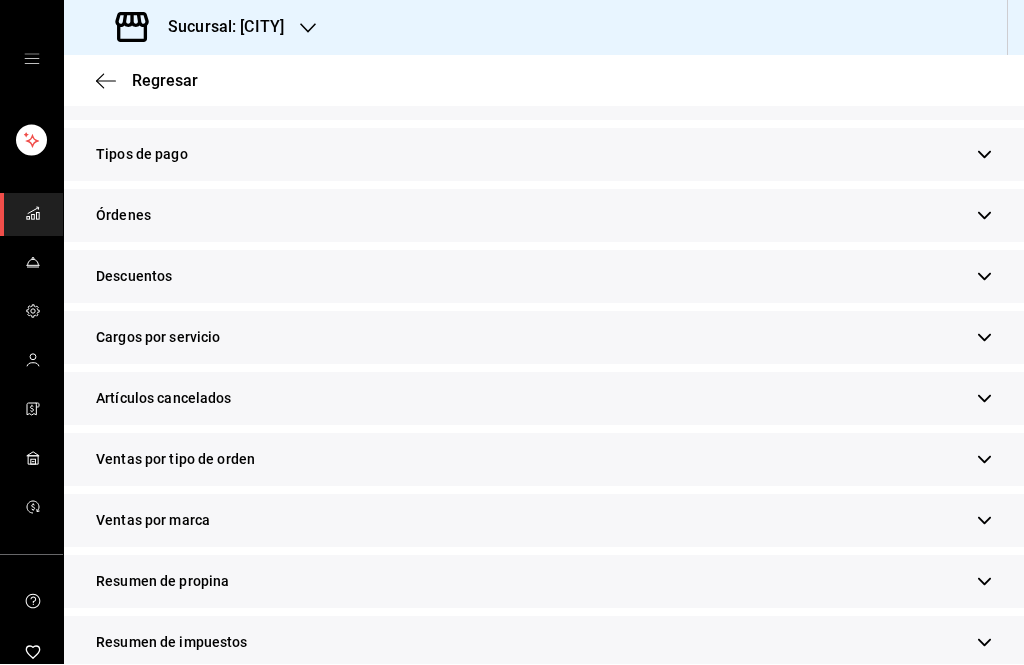 scroll, scrollTop: 1020, scrollLeft: 0, axis: vertical 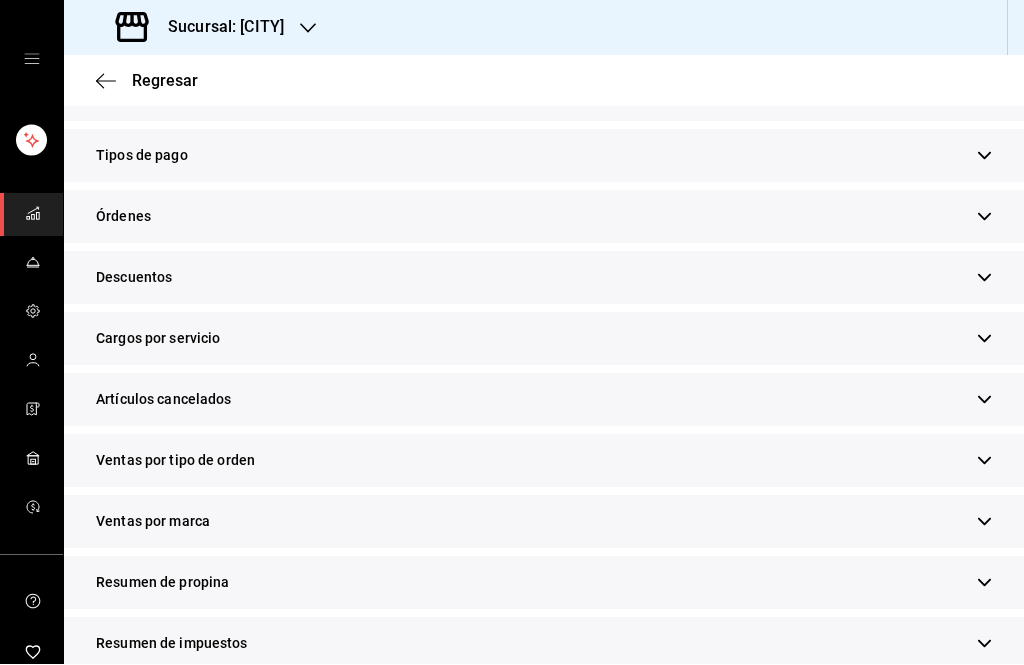 click on "Cargos por servicio" at bounding box center [544, 339] 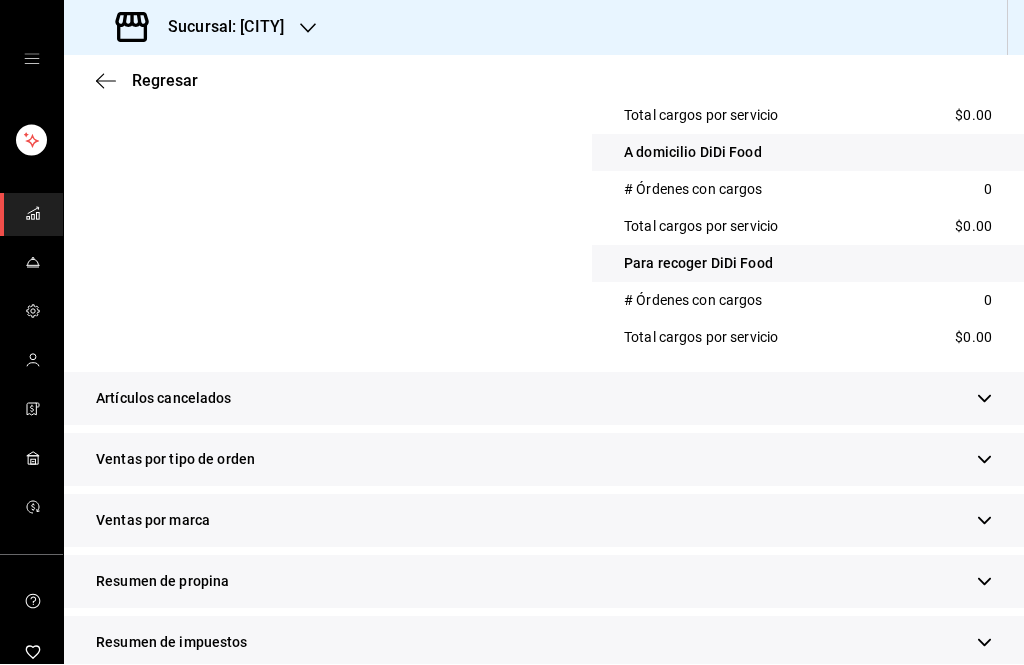 scroll, scrollTop: 1771, scrollLeft: 0, axis: vertical 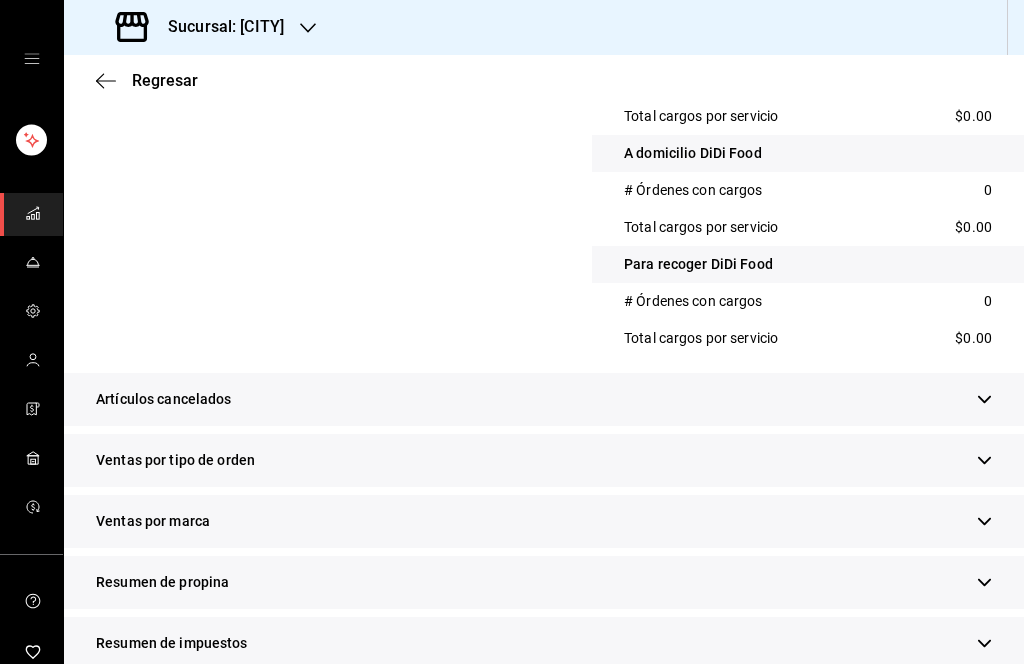 click on "Resumen de ventas" at bounding box center (544, 705) 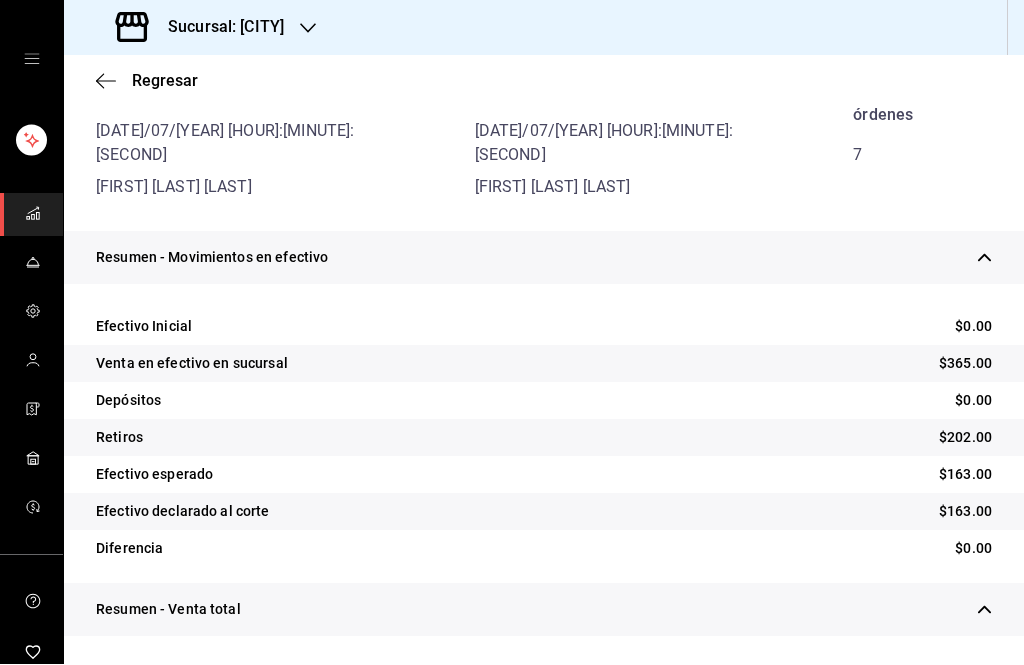 scroll, scrollTop: 225, scrollLeft: 0, axis: vertical 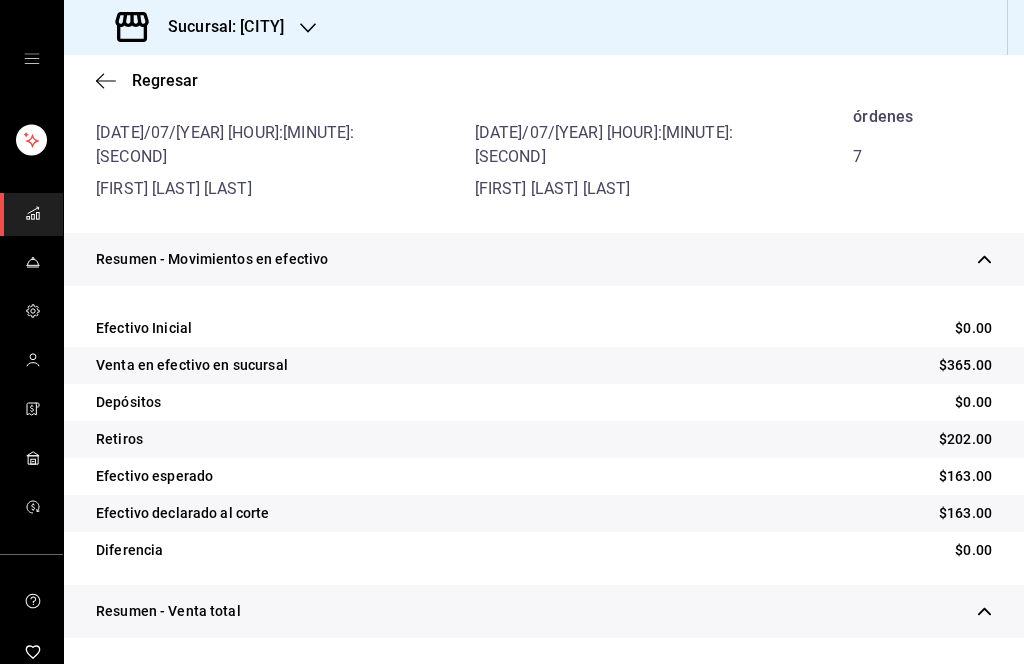 click on "Retiros $202.00" at bounding box center [544, 440] 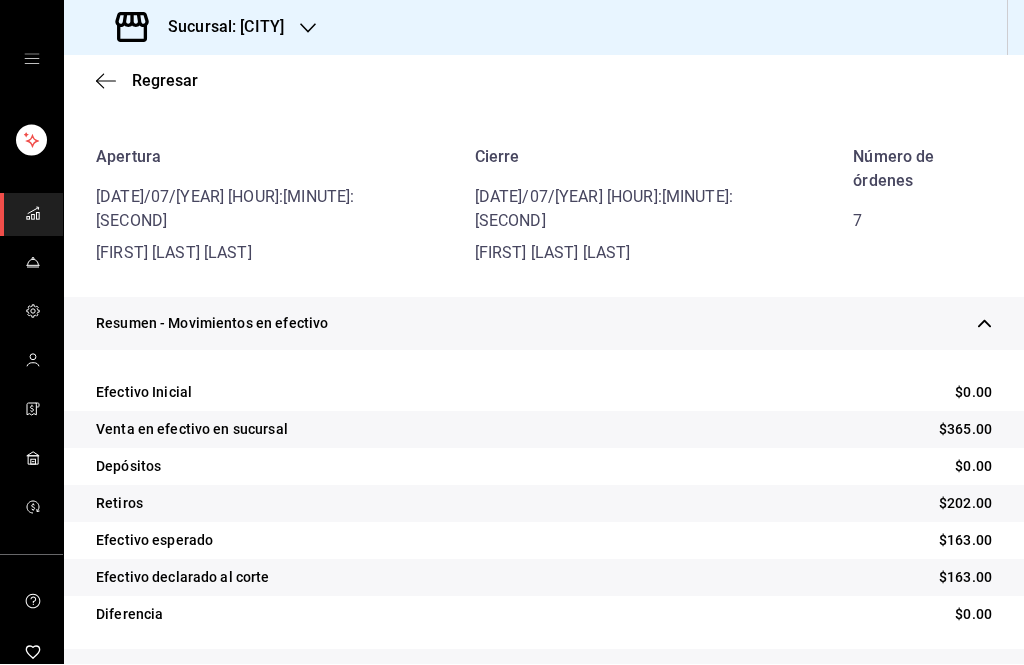scroll, scrollTop: 162, scrollLeft: 0, axis: vertical 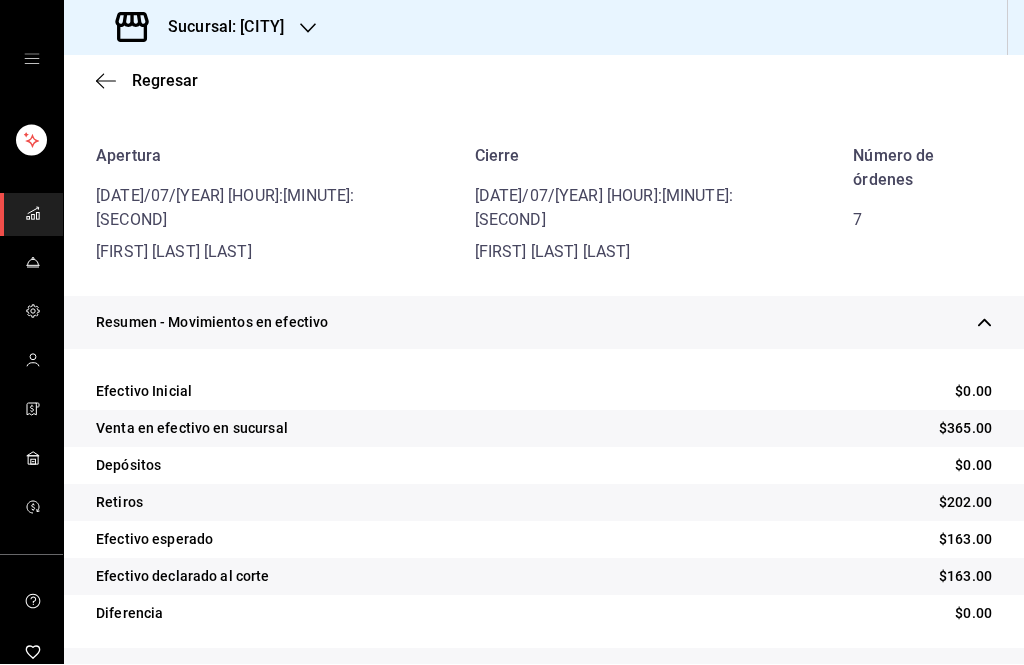click on "Retiros $202.00" at bounding box center (544, 503) 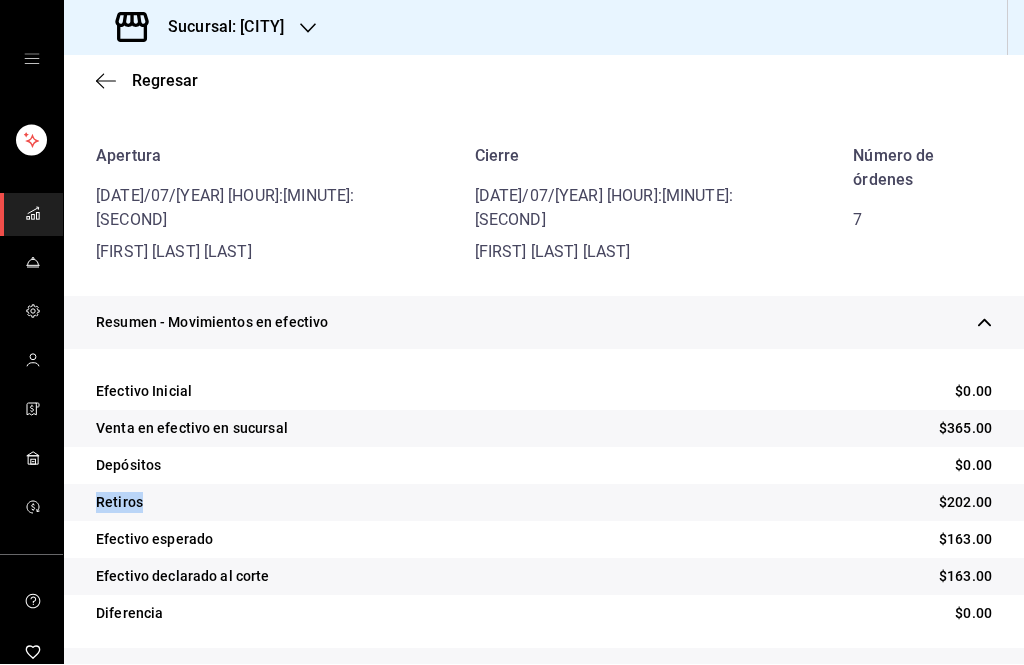 click on "Retiros $202.00" at bounding box center (544, 503) 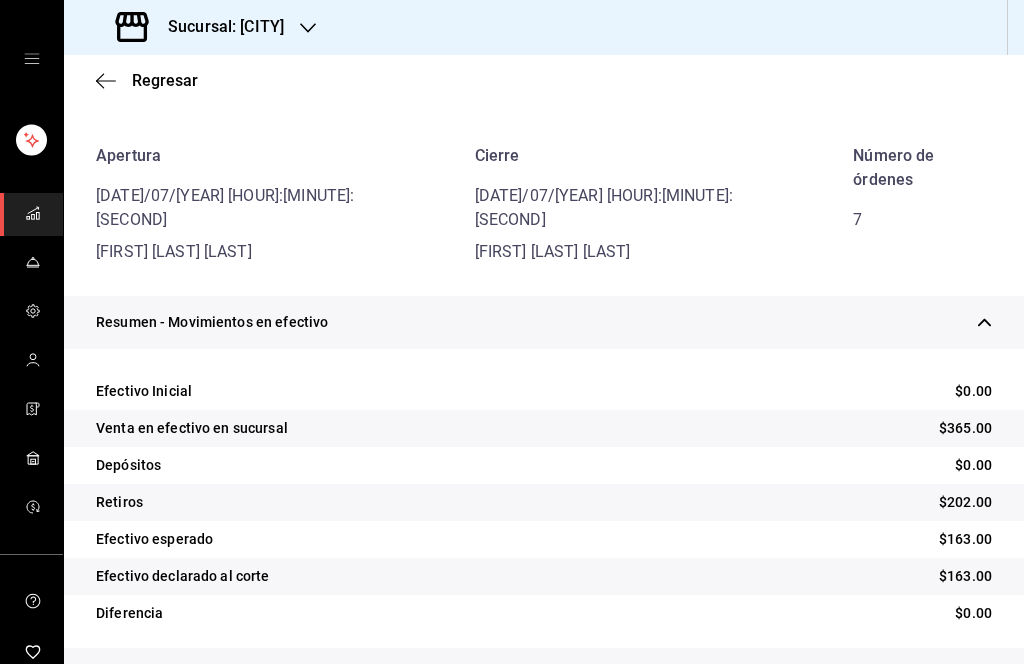 click on "Diferencia $0.00" at bounding box center [544, 614] 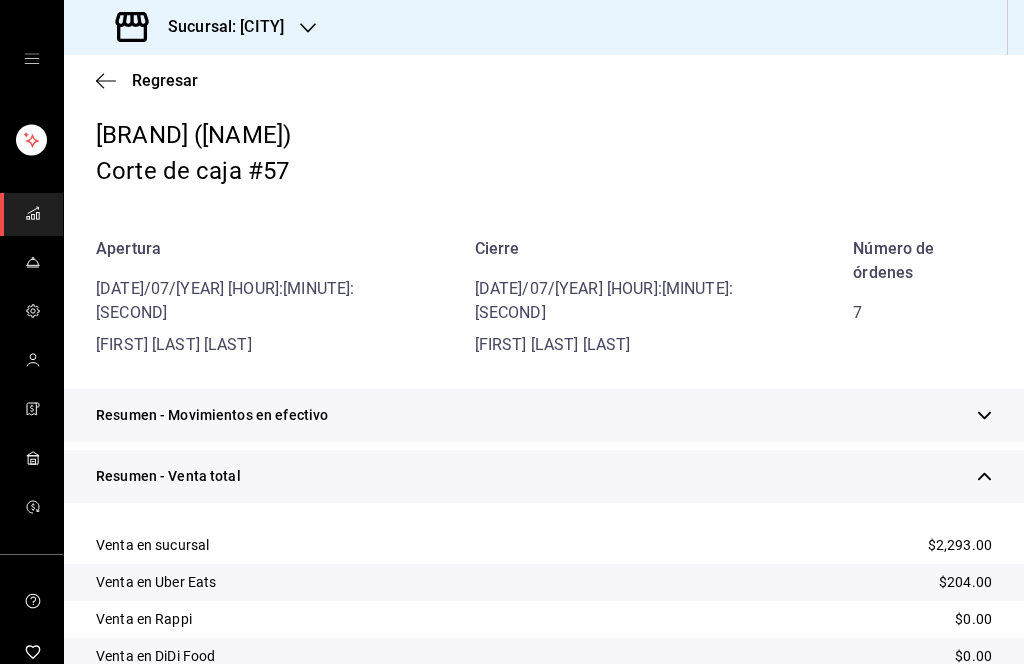 scroll, scrollTop: 69, scrollLeft: 0, axis: vertical 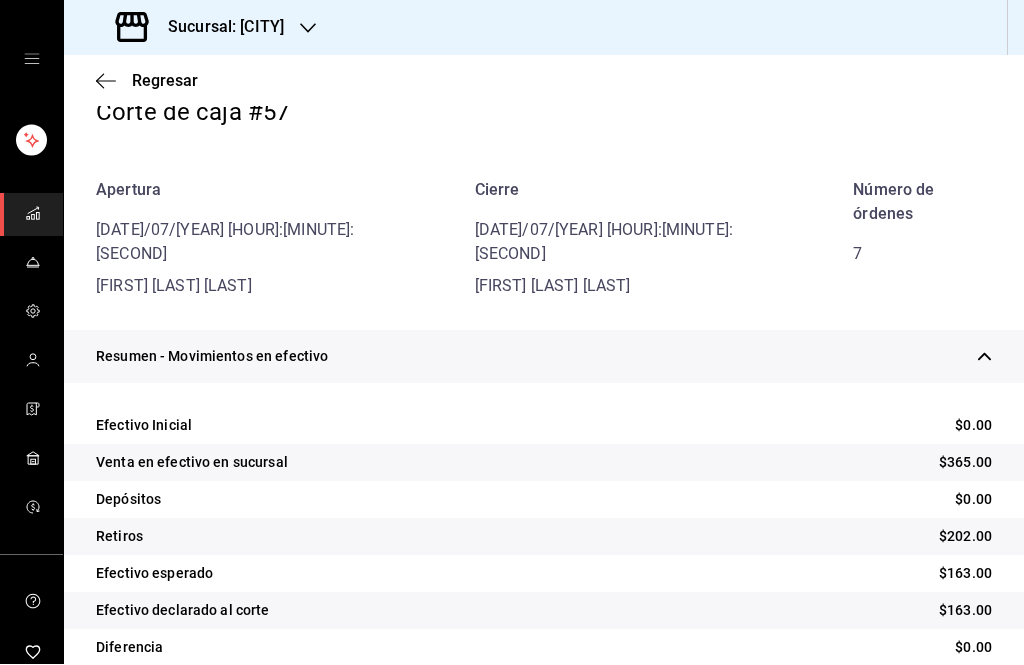 click on "$202.00" at bounding box center [965, 537] 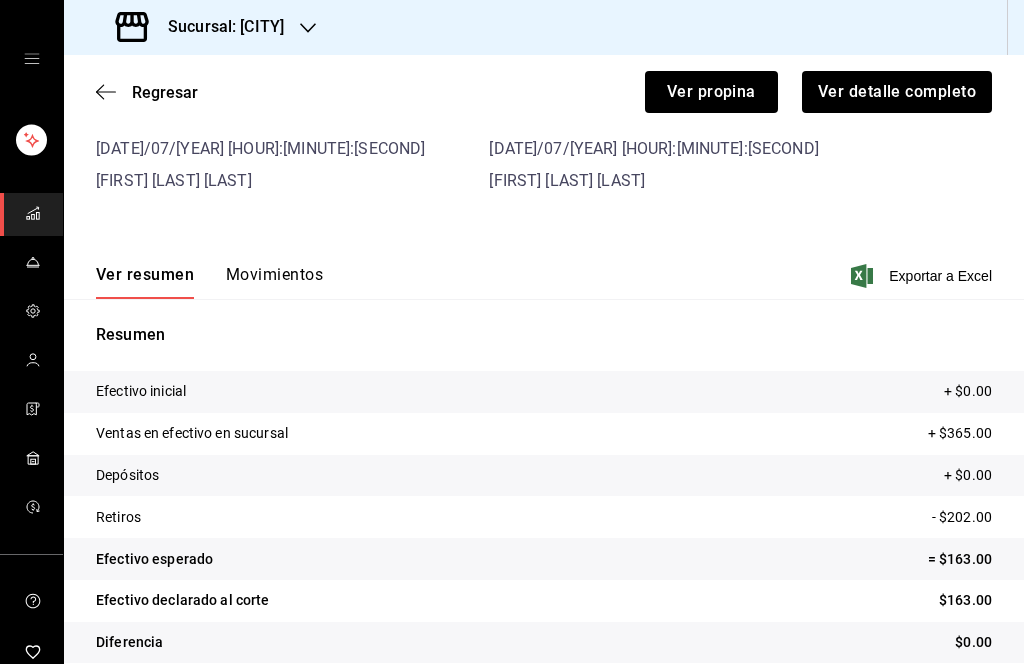 scroll, scrollTop: 85, scrollLeft: 0, axis: vertical 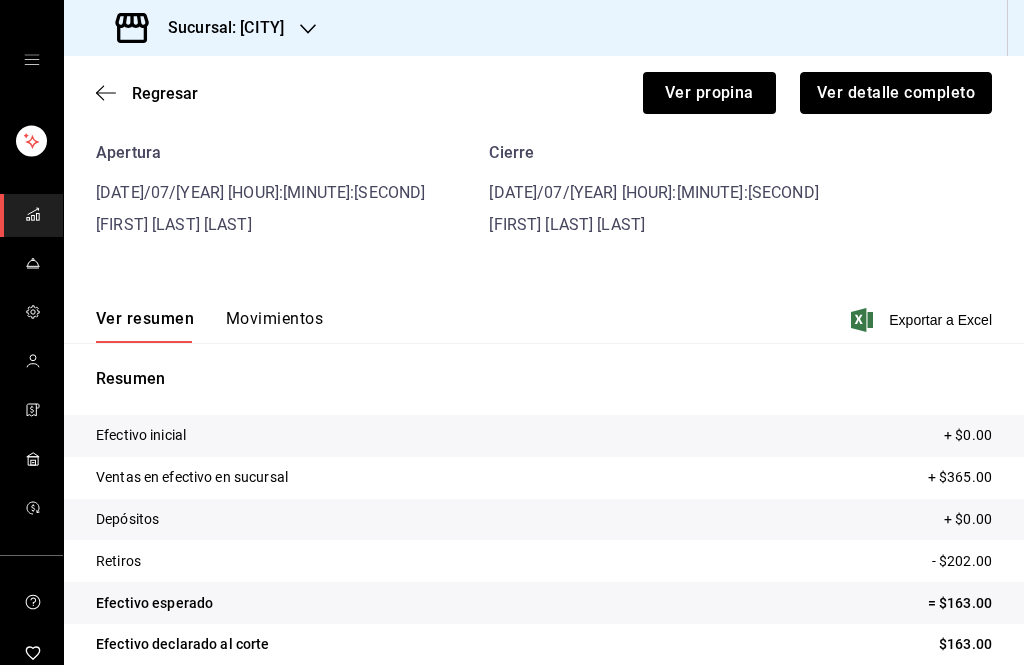 click on "Ver detalle completo" at bounding box center [896, 93] 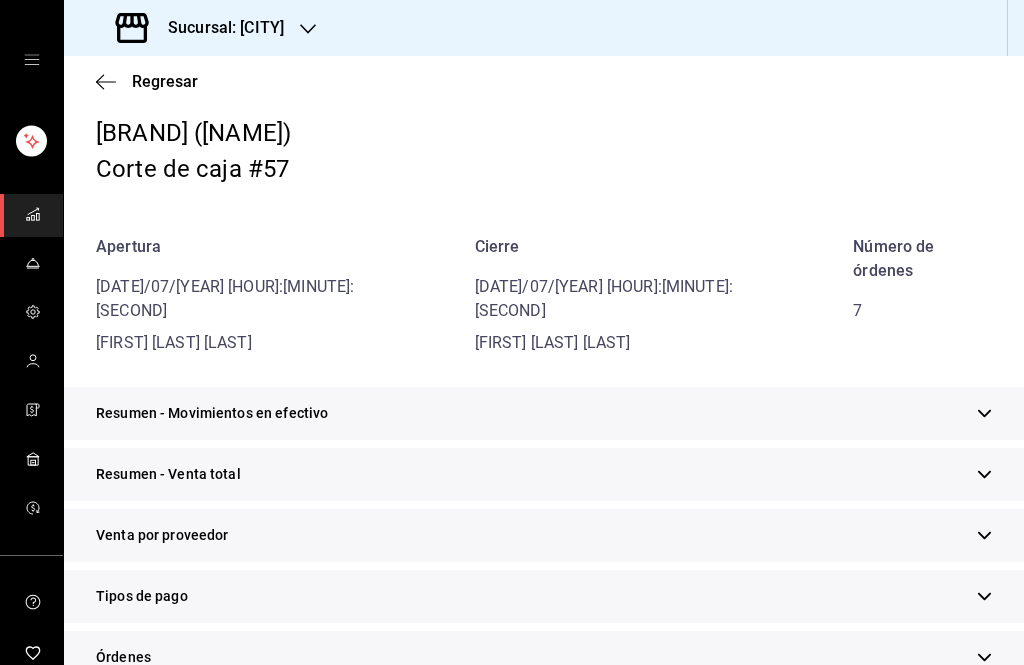 scroll, scrollTop: 52, scrollLeft: 0, axis: vertical 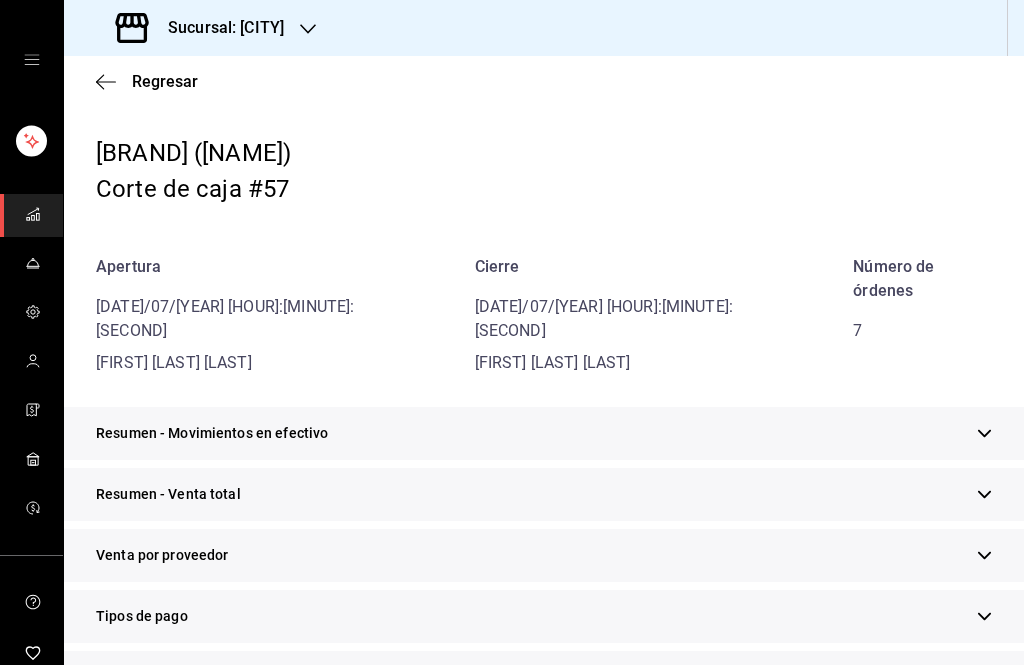 click on "Regresar" at bounding box center [544, 81] 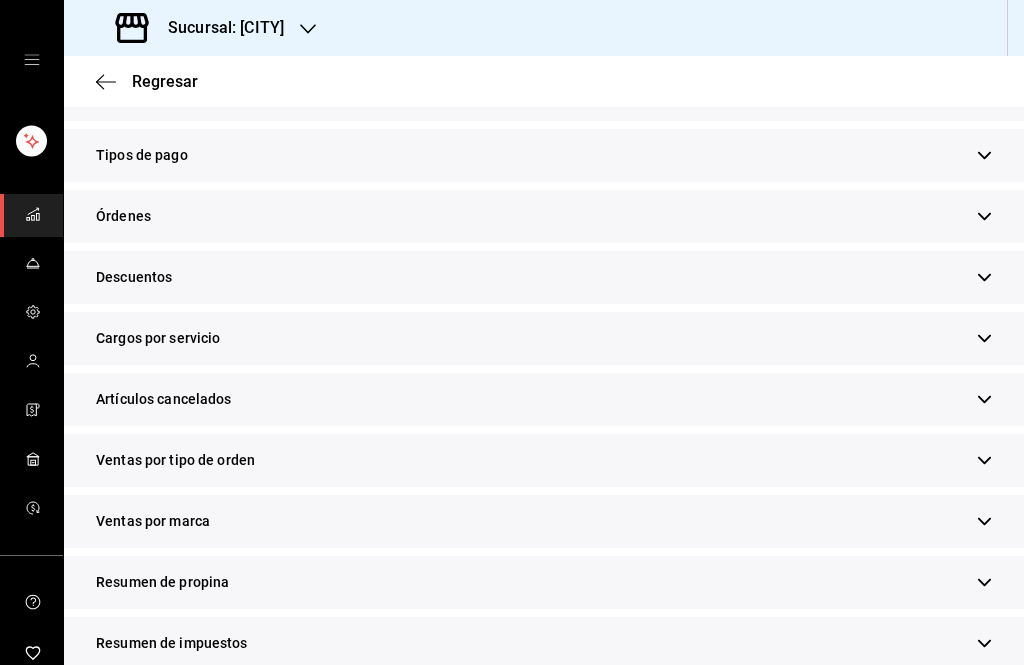 scroll, scrollTop: 512, scrollLeft: 0, axis: vertical 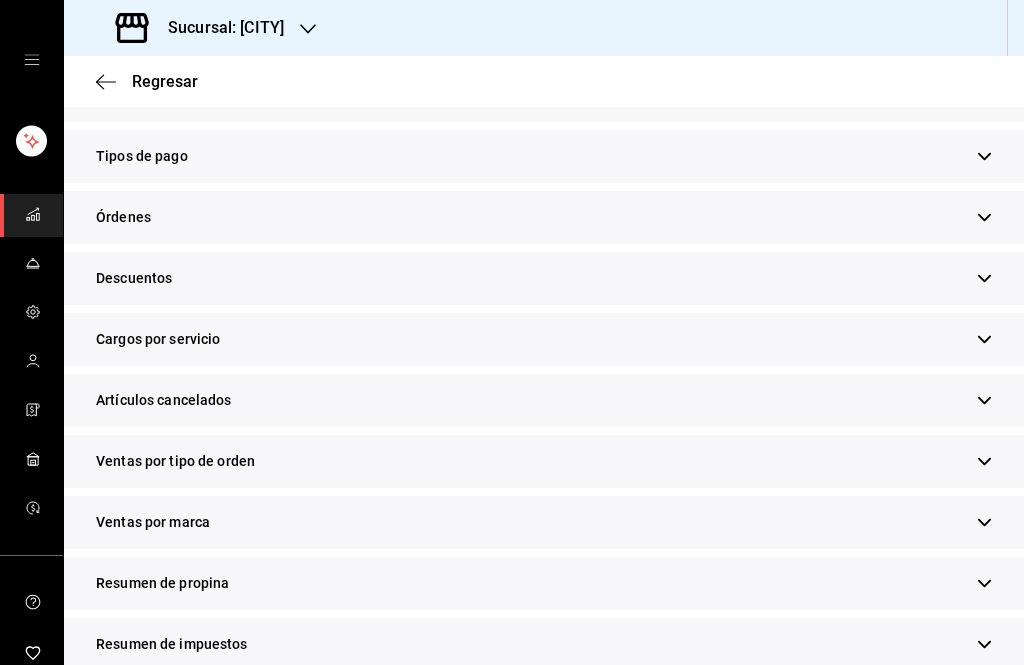 click 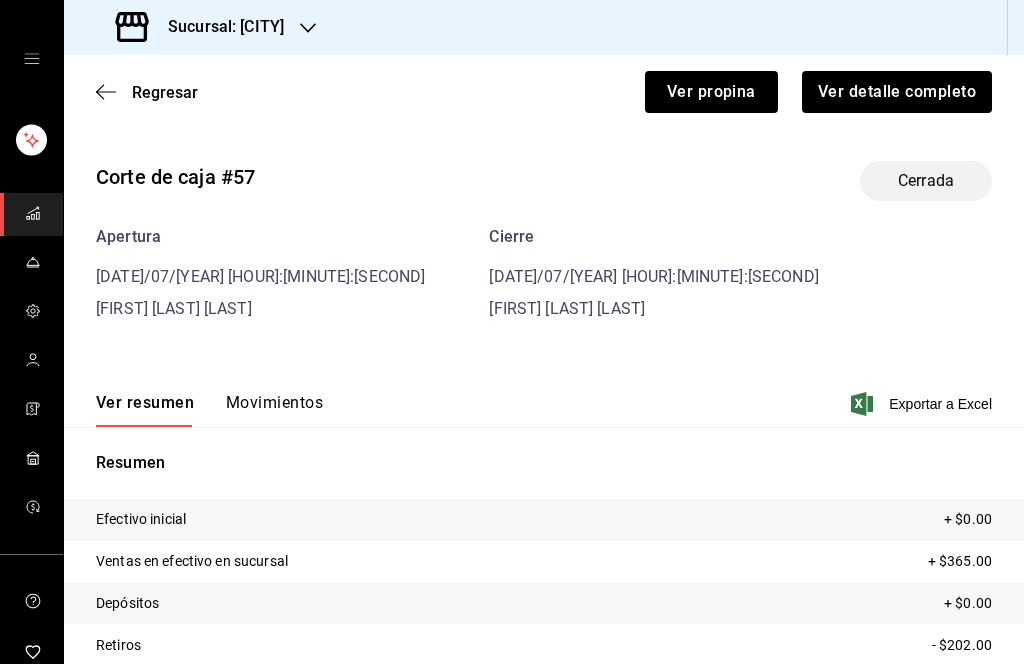 scroll, scrollTop: 0, scrollLeft: 0, axis: both 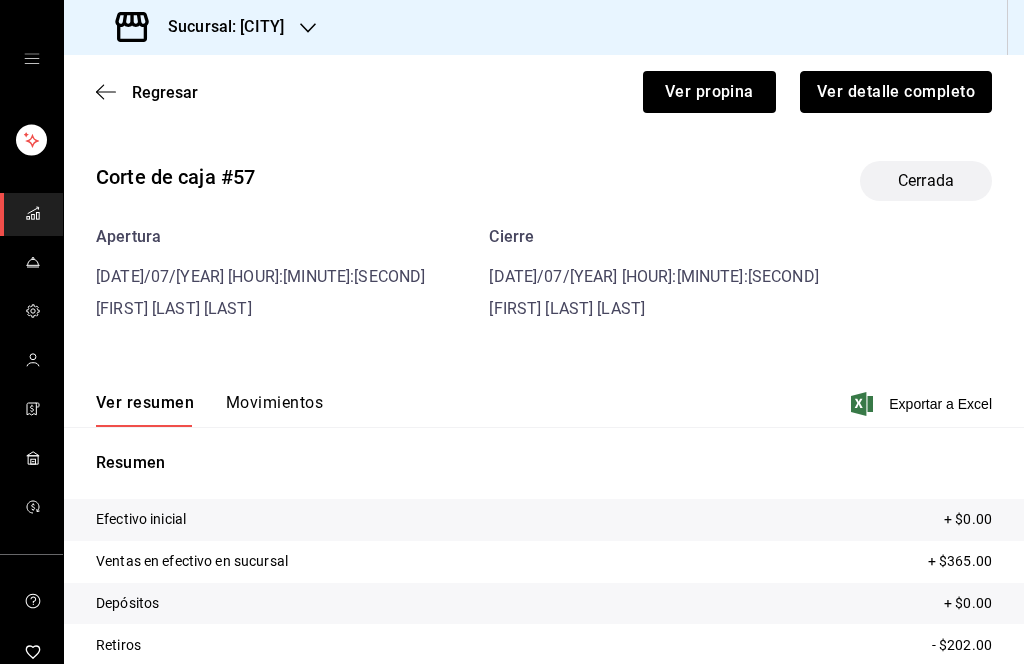 click on "Ver detalle completo" at bounding box center (896, 93) 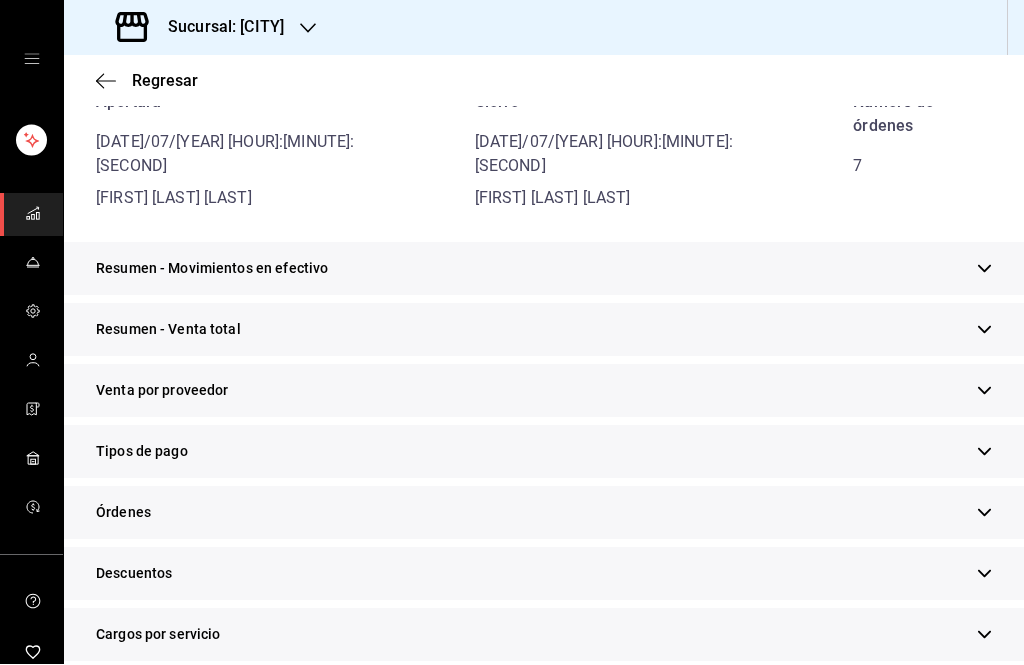 scroll, scrollTop: 214, scrollLeft: 0, axis: vertical 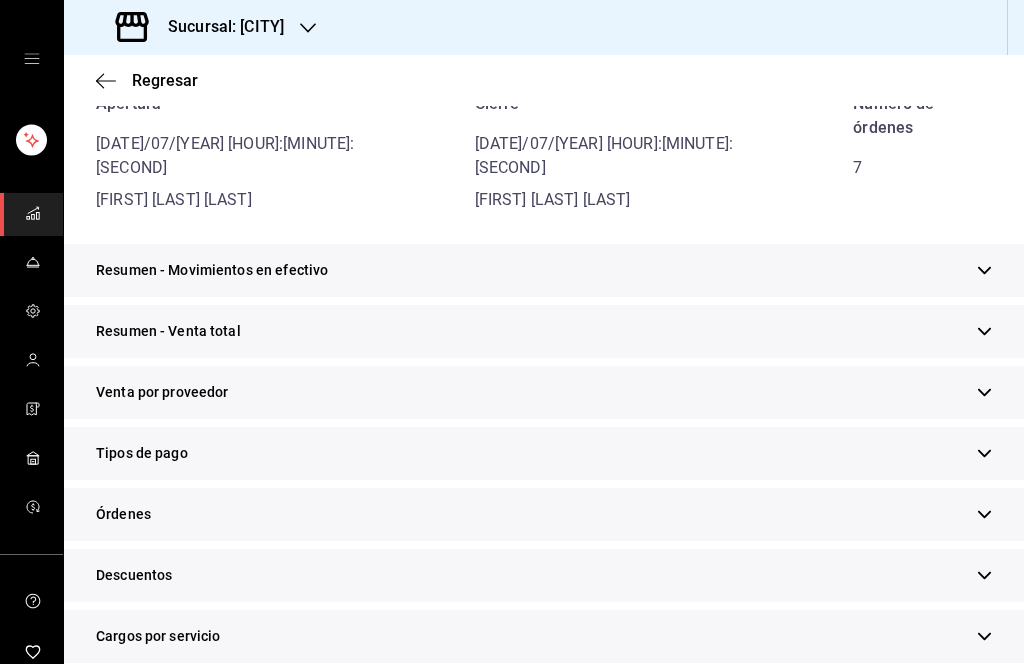 click 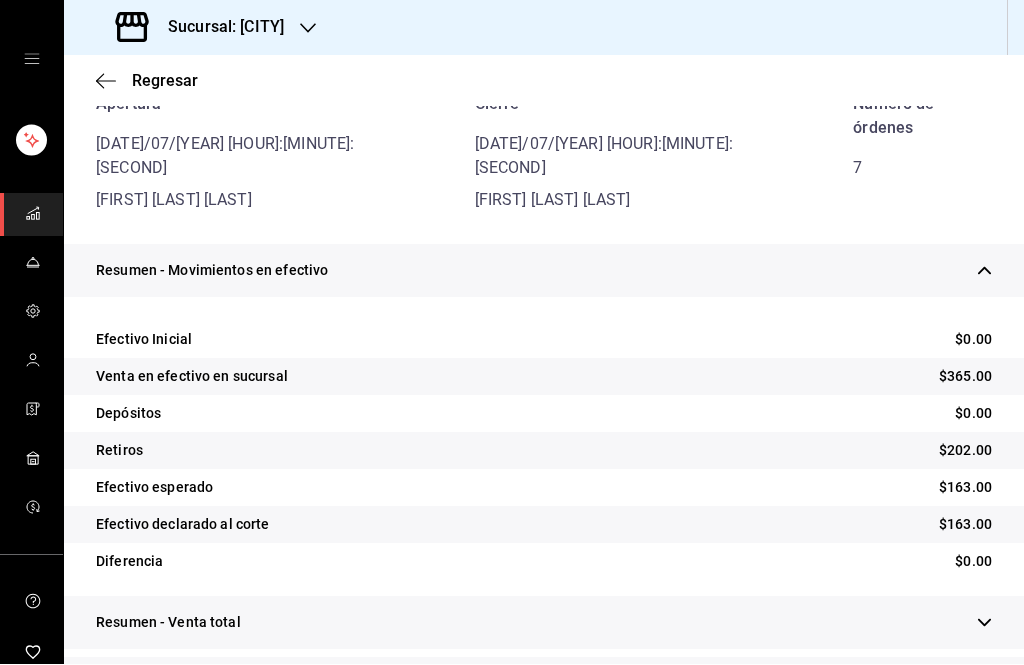 click on "Retiros $202.00" at bounding box center [544, 451] 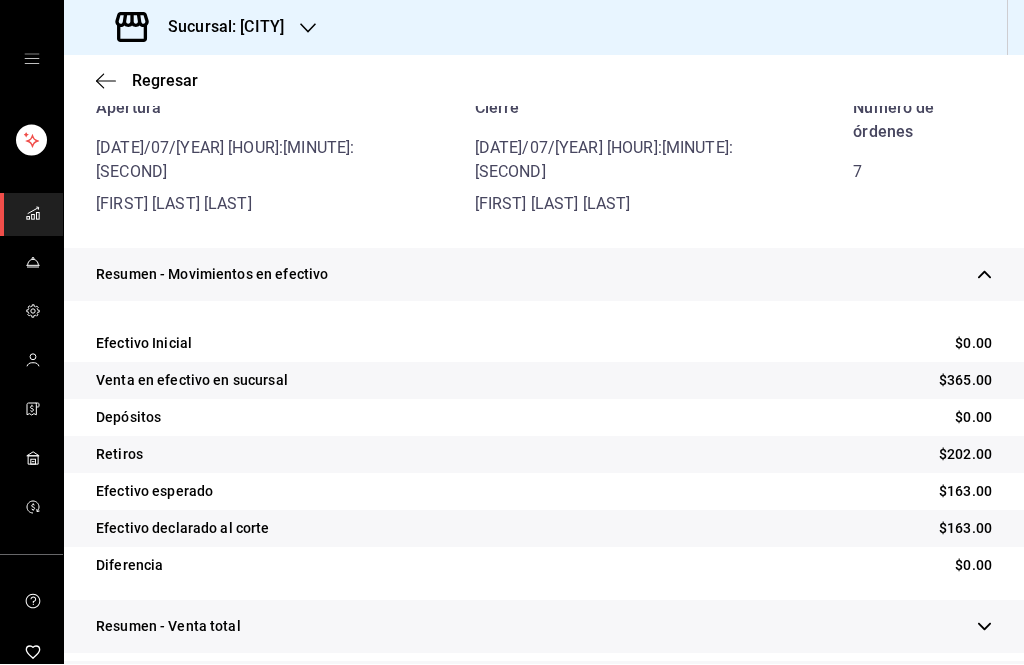 scroll, scrollTop: 202, scrollLeft: 0, axis: vertical 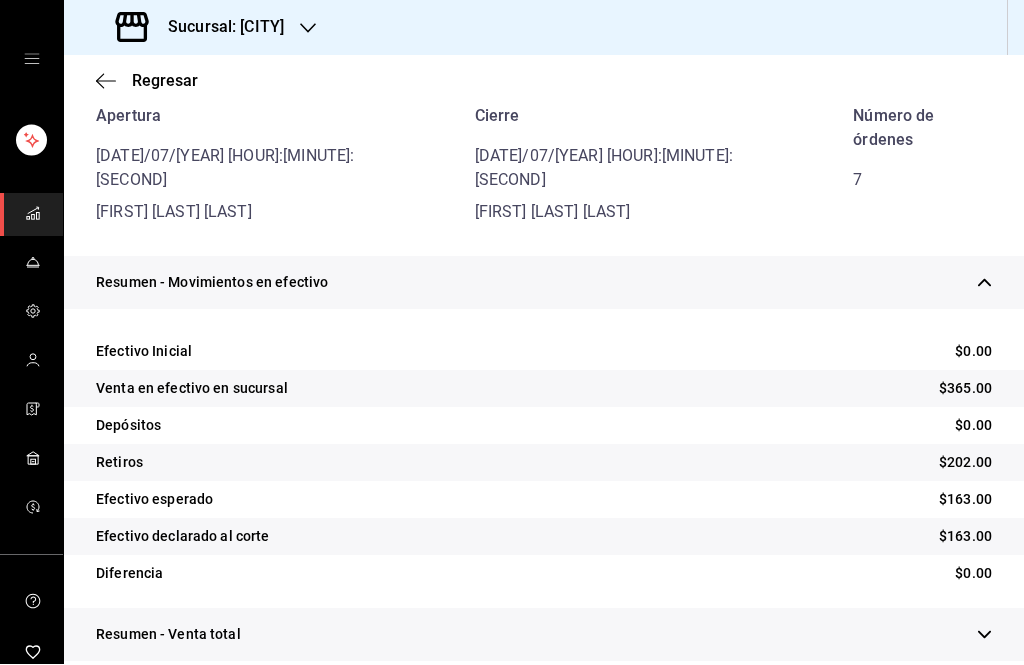 click on "Retiros $202.00" at bounding box center [544, 463] 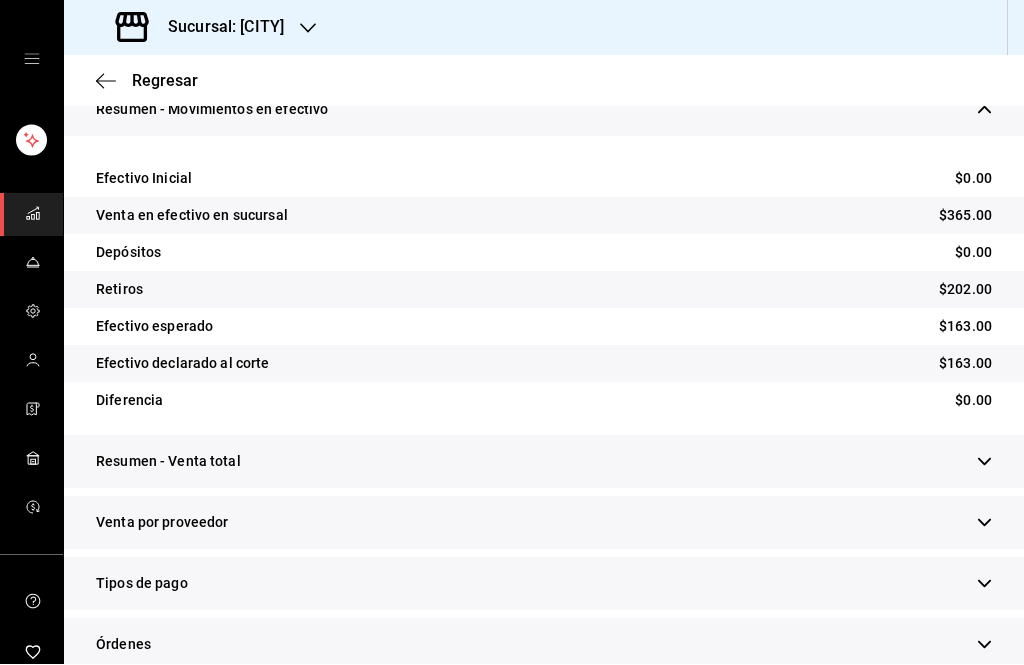 scroll, scrollTop: 378, scrollLeft: 0, axis: vertical 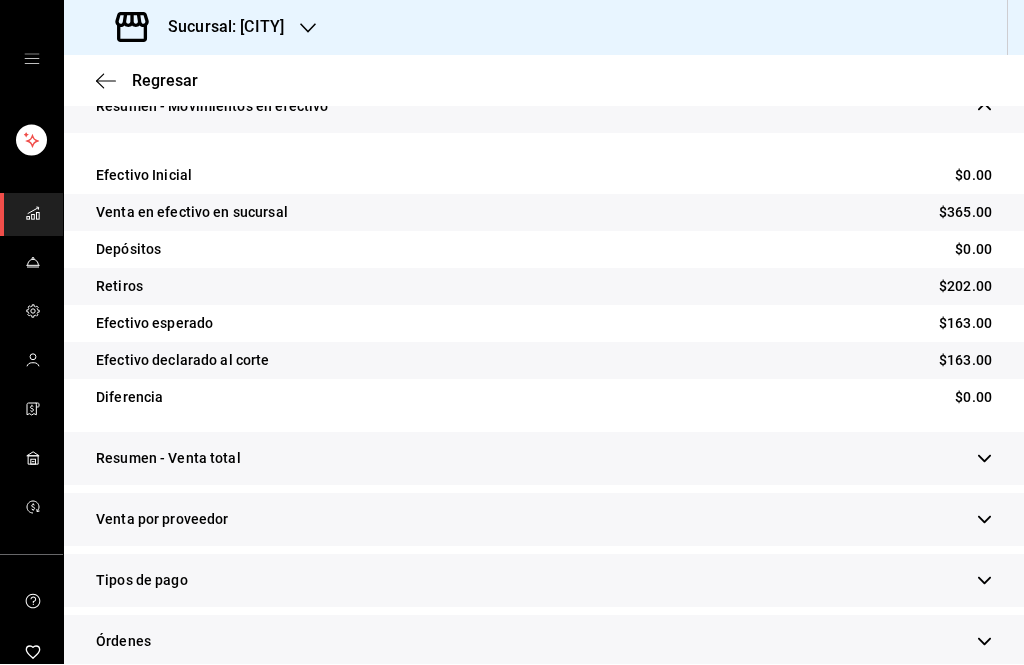 click on "Resumen - Venta total" at bounding box center [544, 459] 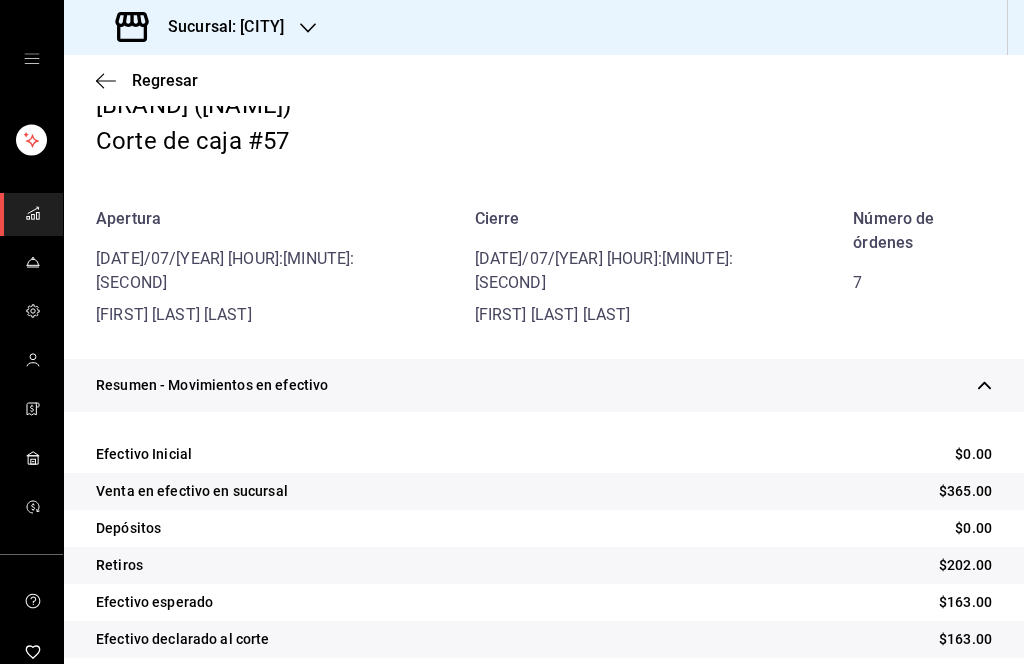 scroll, scrollTop: 102, scrollLeft: 0, axis: vertical 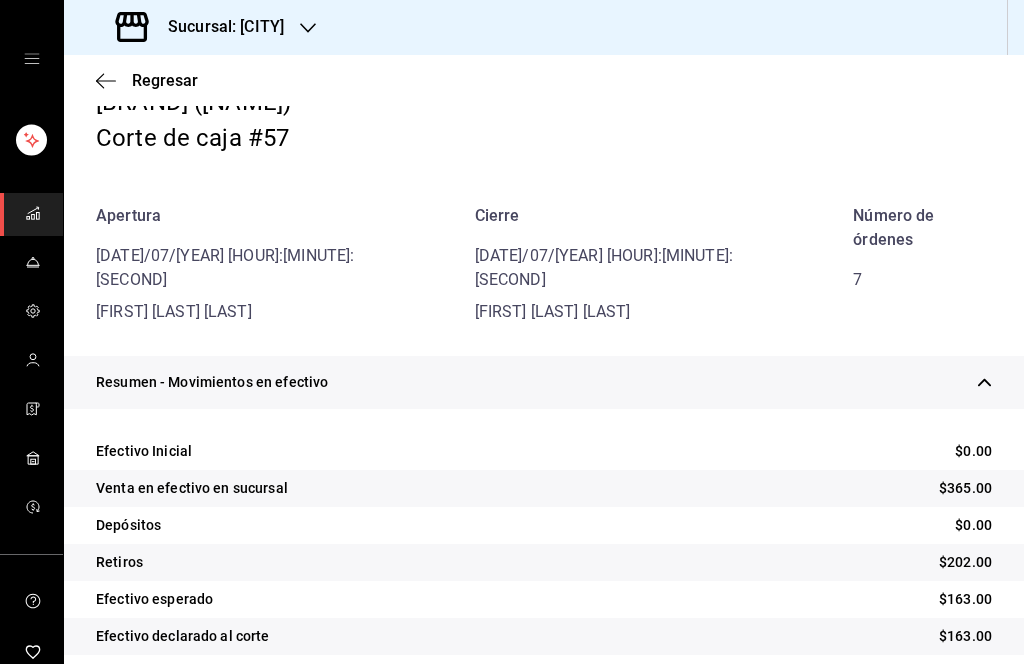 click on "Resumen - Movimientos en efectivo" at bounding box center (544, 383) 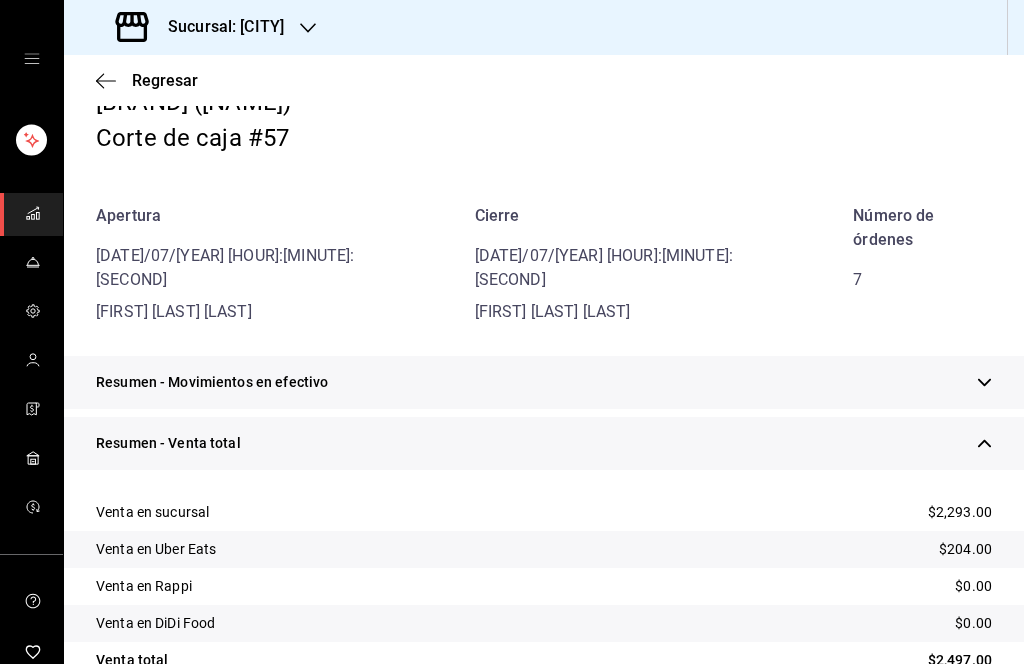 scroll, scrollTop: 87, scrollLeft: 0, axis: vertical 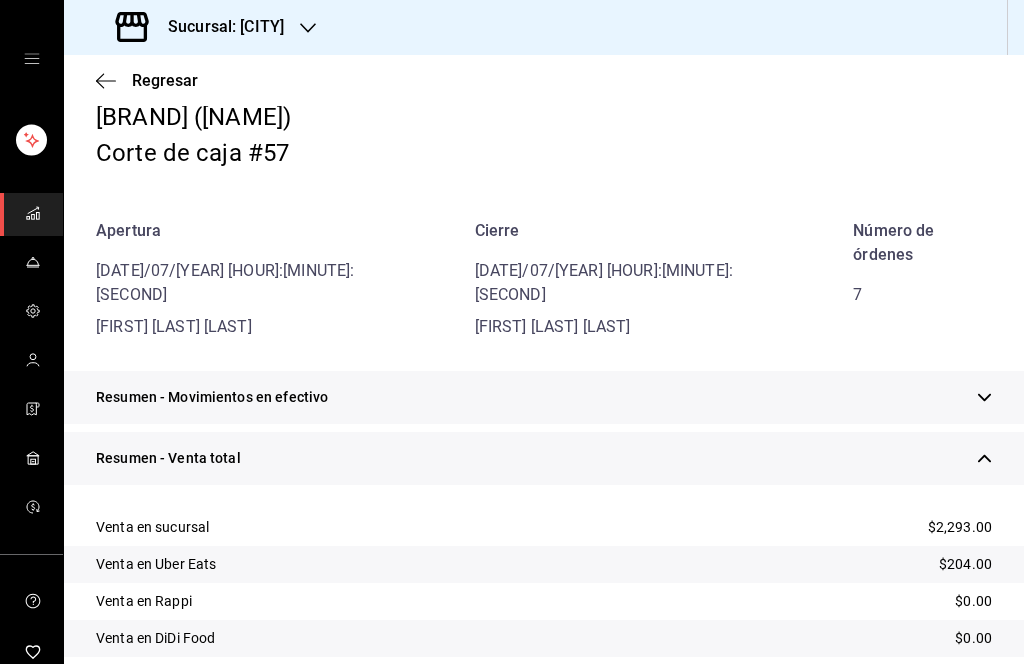 click 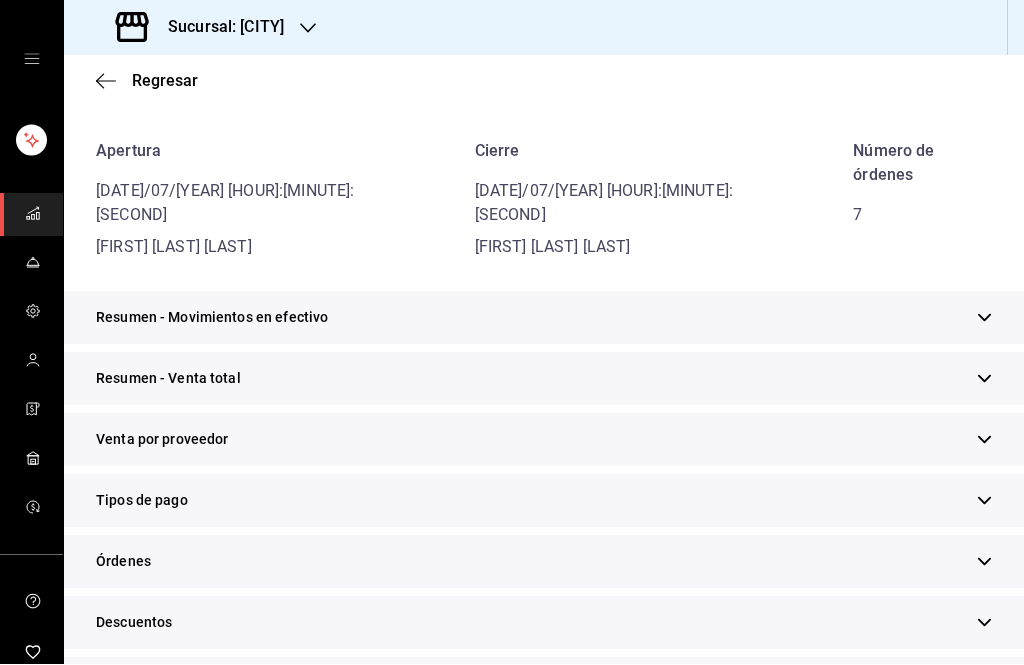 scroll, scrollTop: 167, scrollLeft: 0, axis: vertical 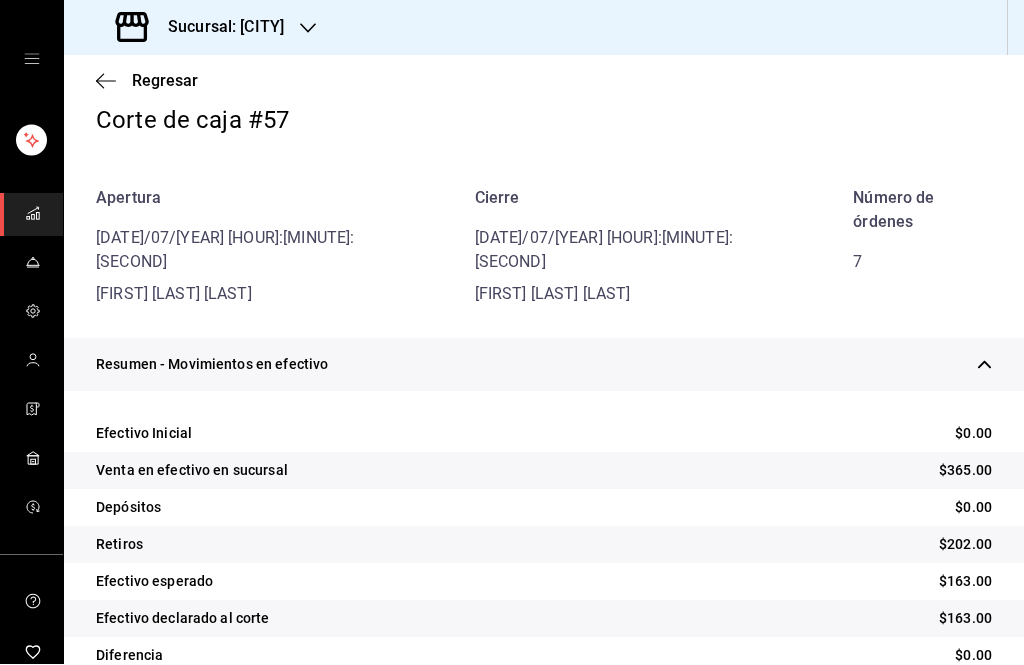 click on "Depósitos $0.00" at bounding box center (544, 508) 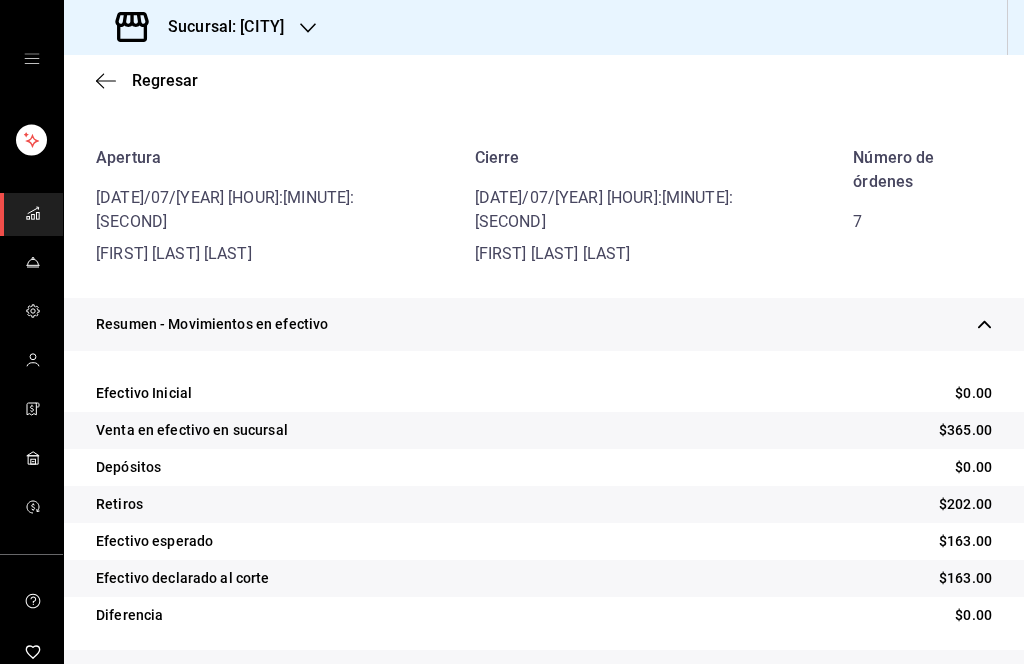 scroll, scrollTop: 160, scrollLeft: 0, axis: vertical 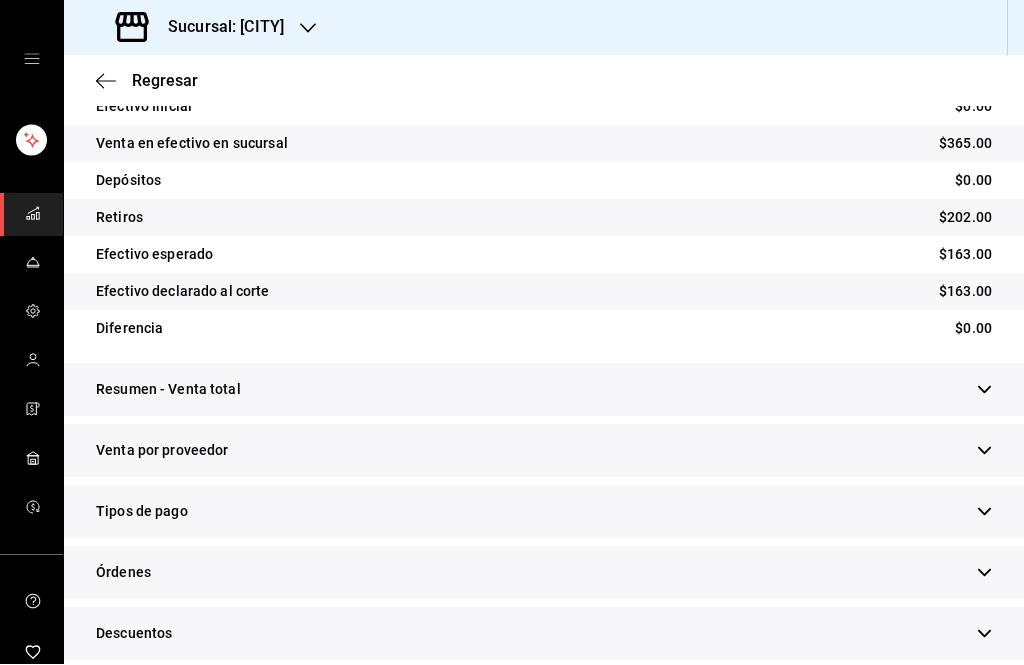 click on "Venta por proveedor" at bounding box center [544, 451] 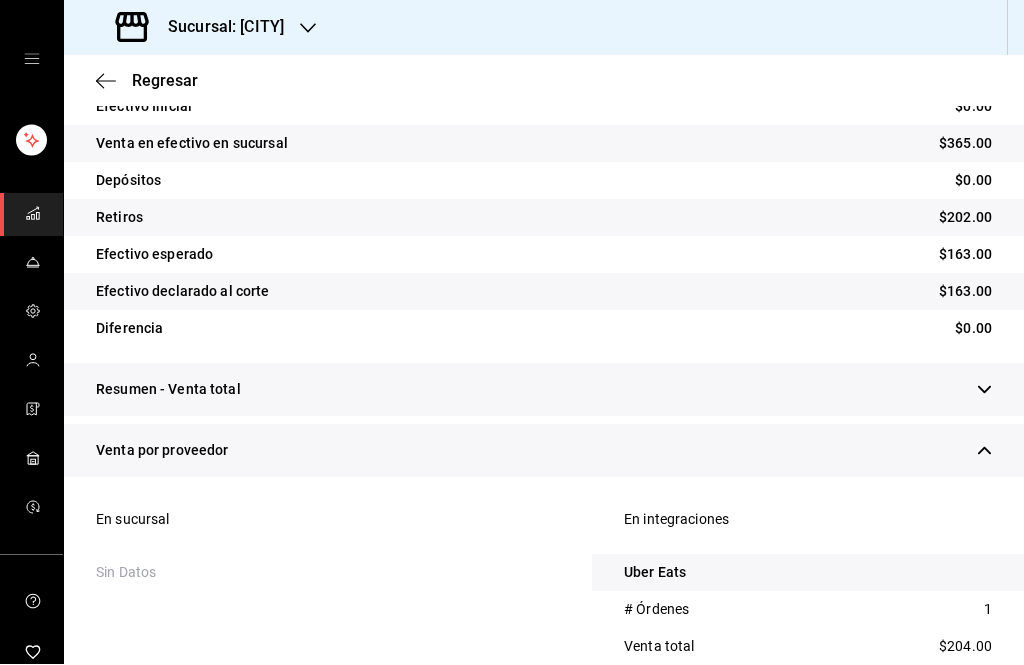 click on "Resumen - Venta total" at bounding box center (544, 390) 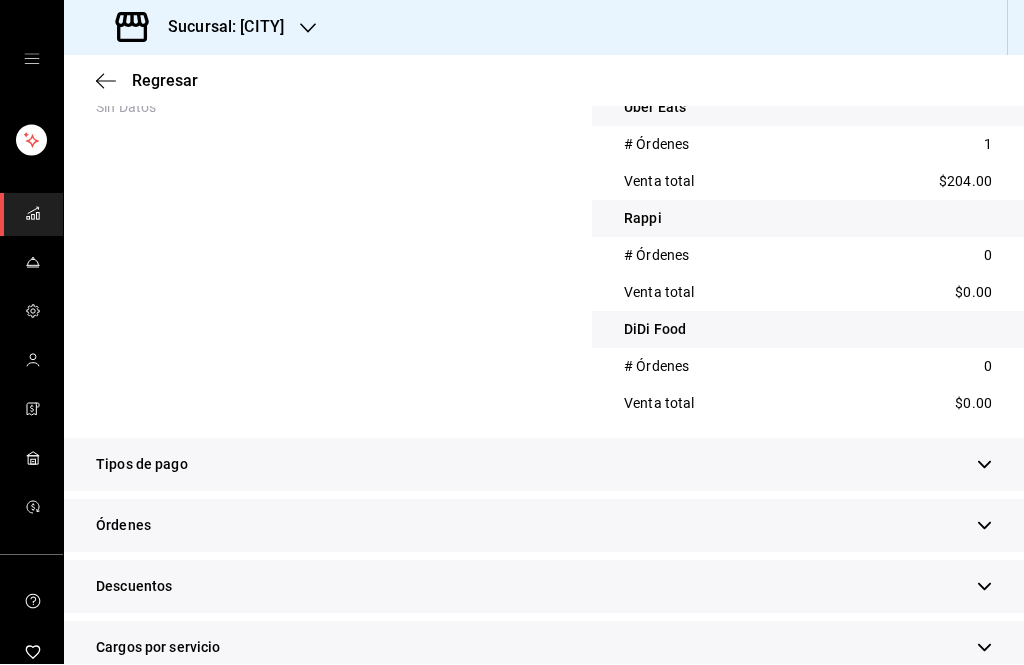 scroll, scrollTop: 1197, scrollLeft: 0, axis: vertical 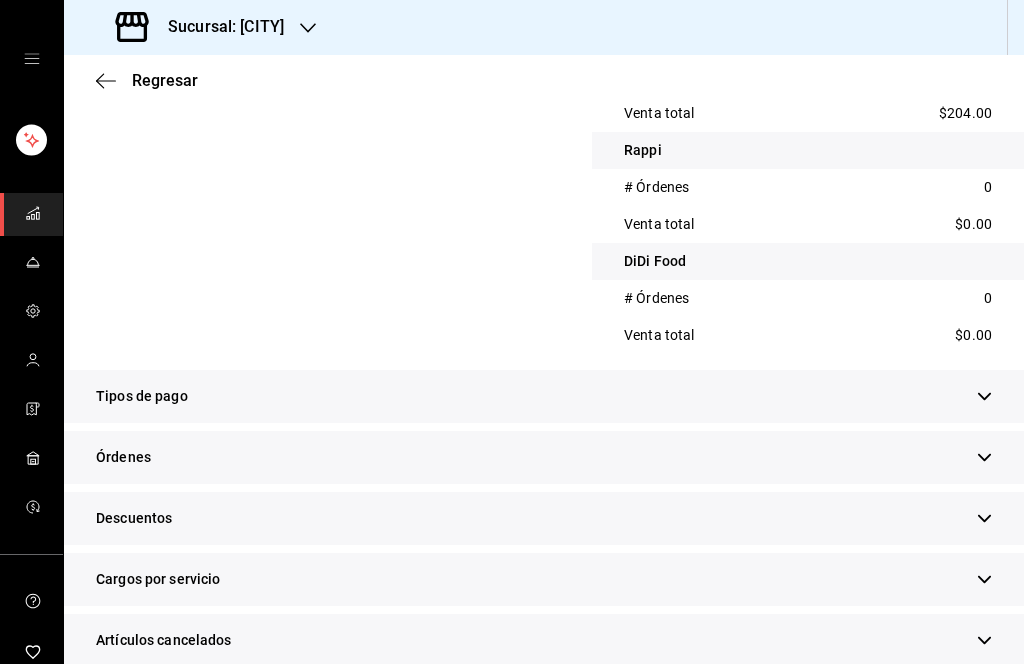 click on "Tipos de pago" at bounding box center [544, 397] 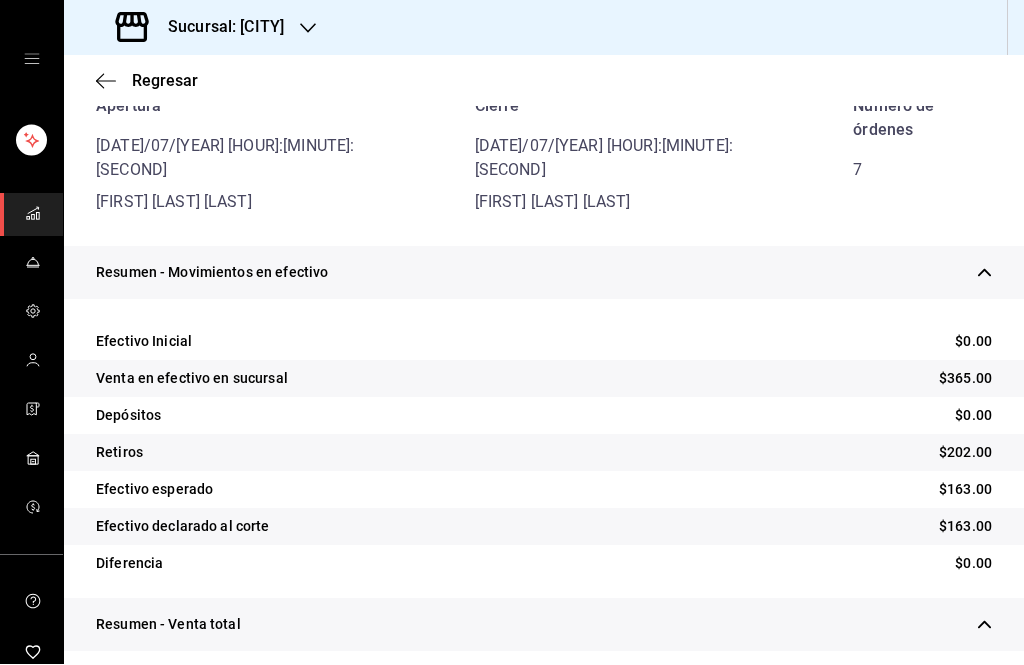 scroll, scrollTop: 222, scrollLeft: 0, axis: vertical 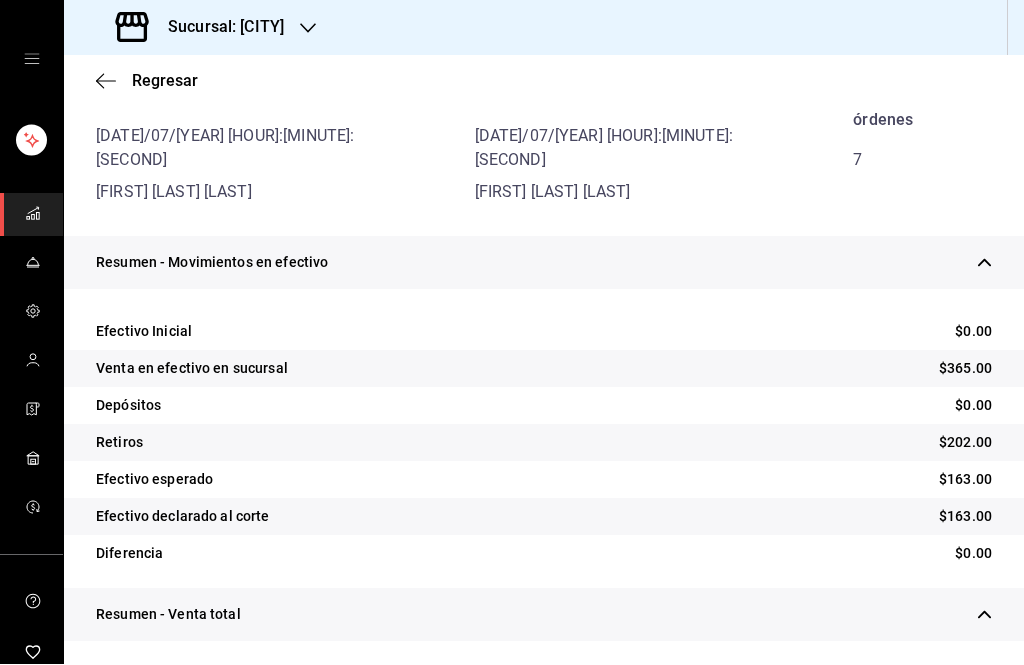 click on "$202.00" at bounding box center [965, 443] 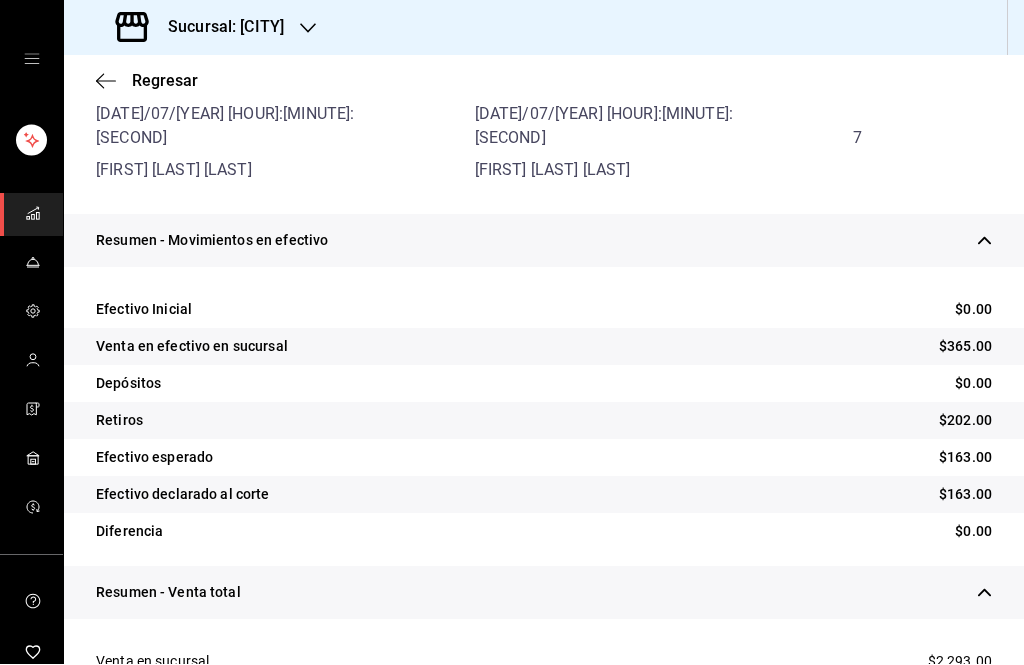 scroll, scrollTop: 206, scrollLeft: 0, axis: vertical 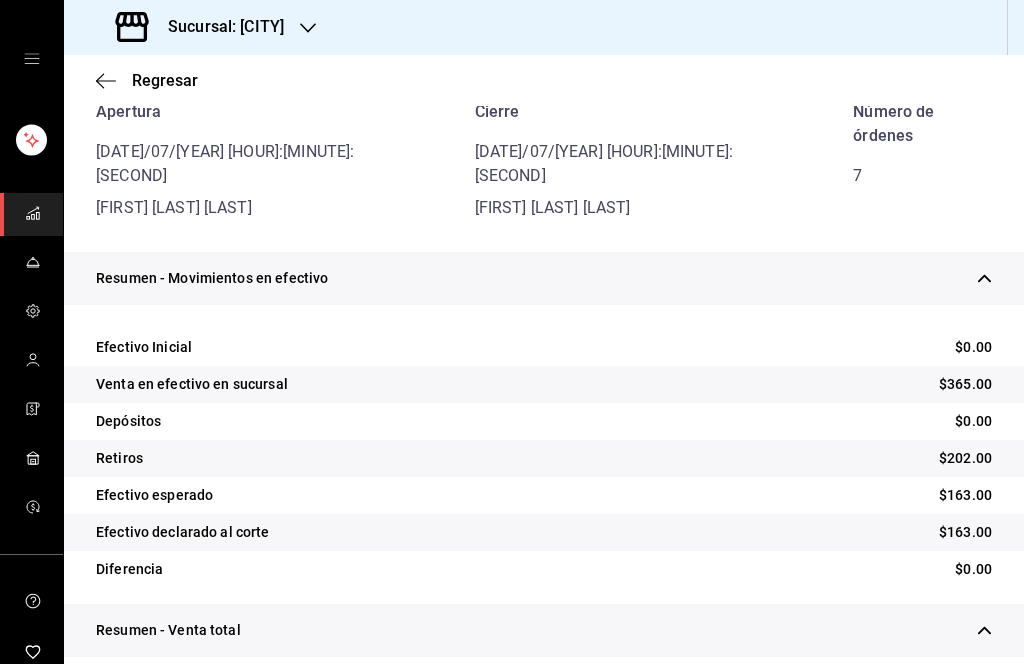 click on "Efectivo esperado $163.00" at bounding box center [544, 496] 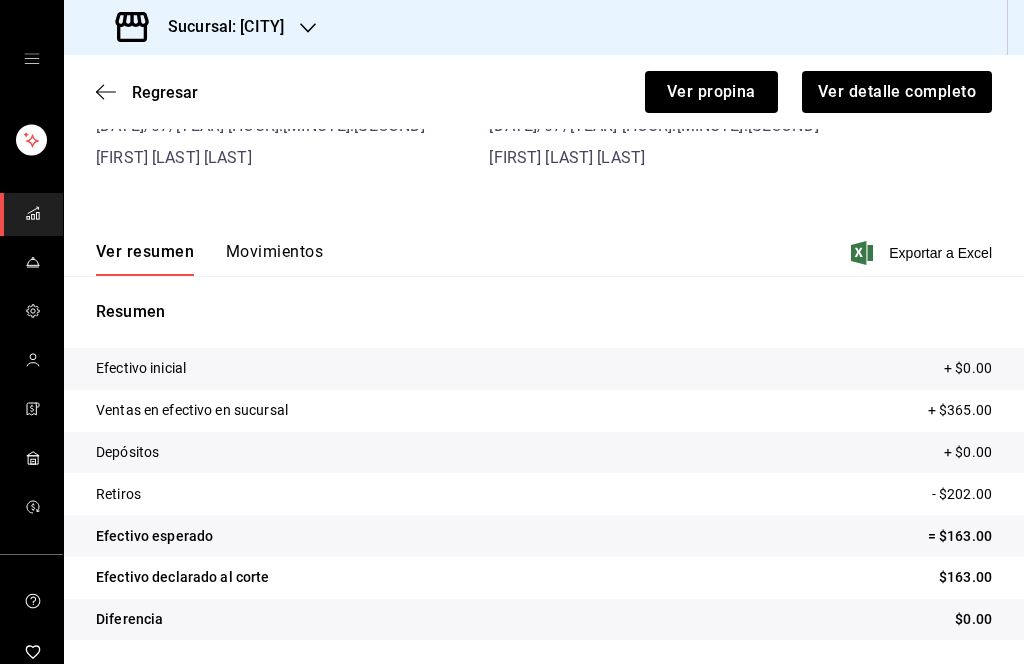 scroll, scrollTop: 85, scrollLeft: 0, axis: vertical 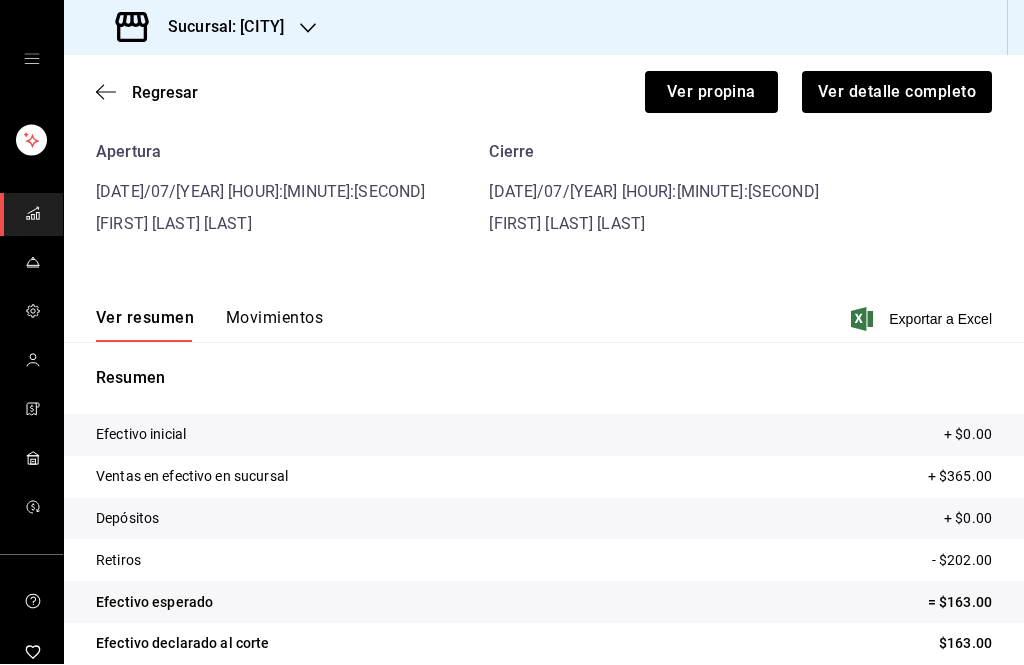 click on "Ver resumen Movimientos Exportar a Excel" at bounding box center [544, 314] 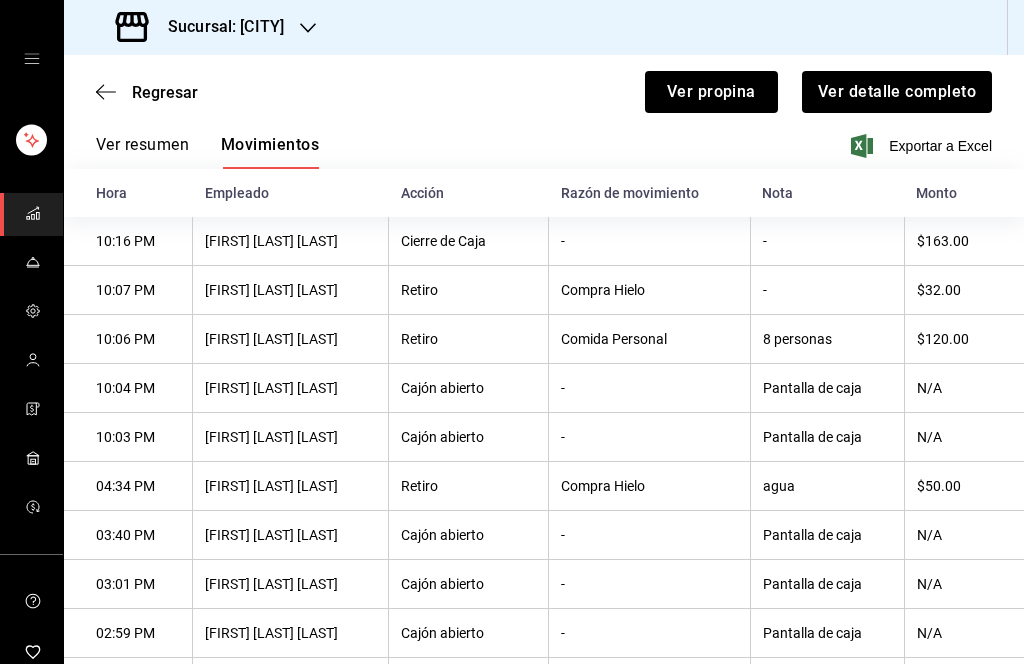 scroll, scrollTop: 262, scrollLeft: 0, axis: vertical 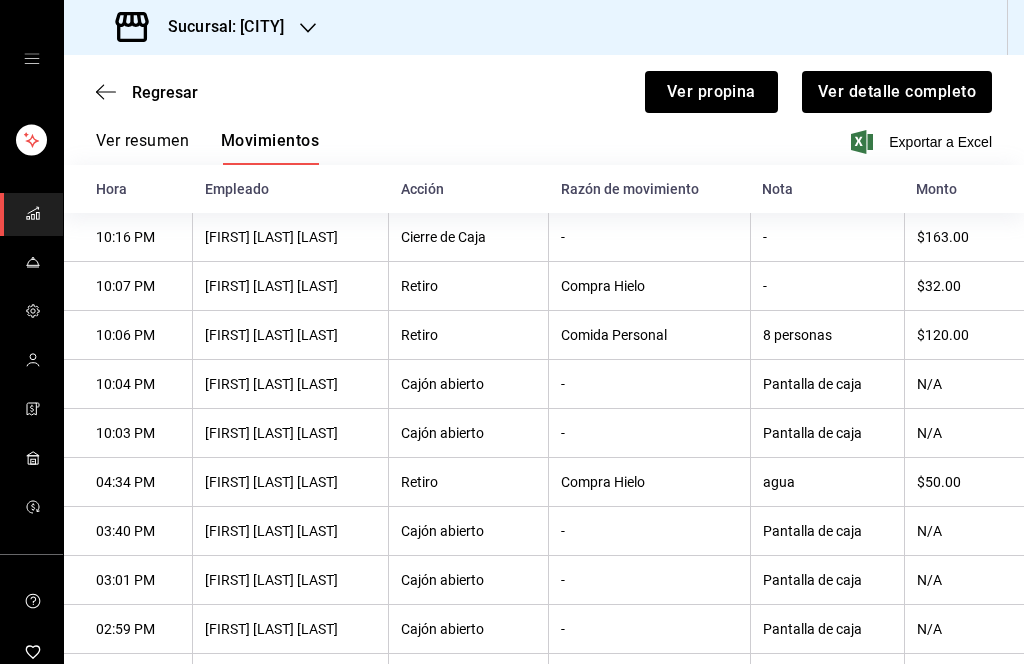 click on "Regresar Ver propina Ver detalle completo" at bounding box center [544, 93] 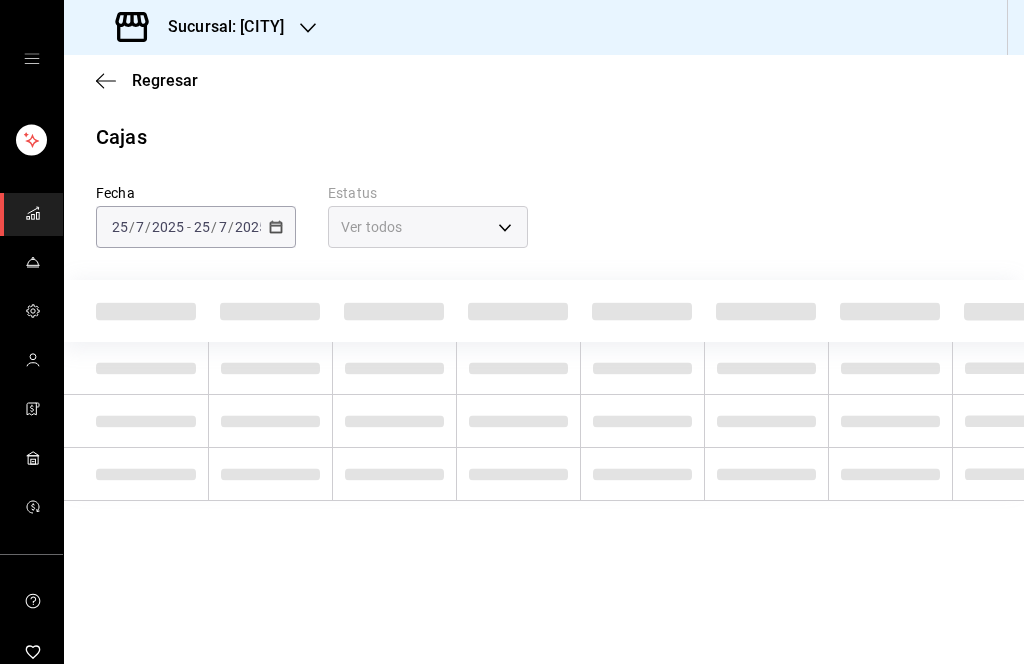 scroll, scrollTop: 0, scrollLeft: 0, axis: both 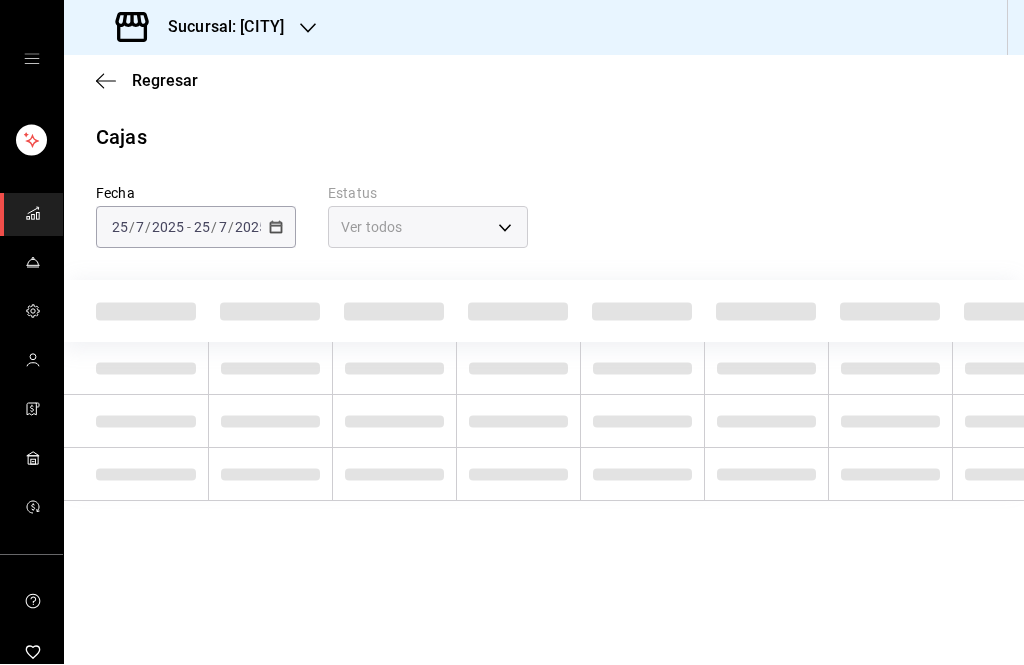 click on "Regresar" at bounding box center [544, 81] 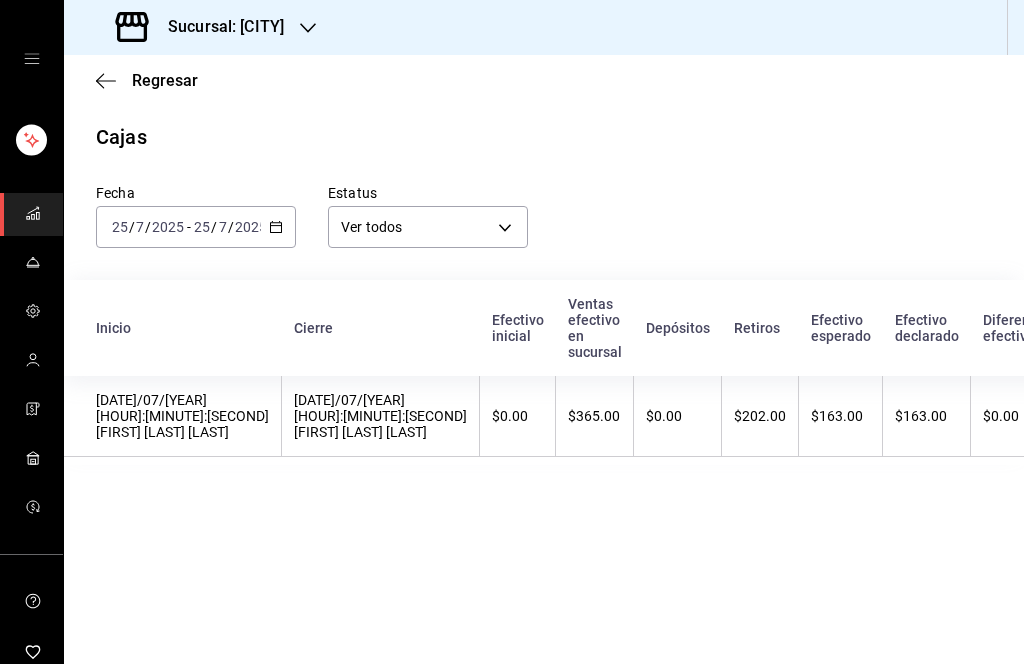 click on "2025" at bounding box center [251, 228] 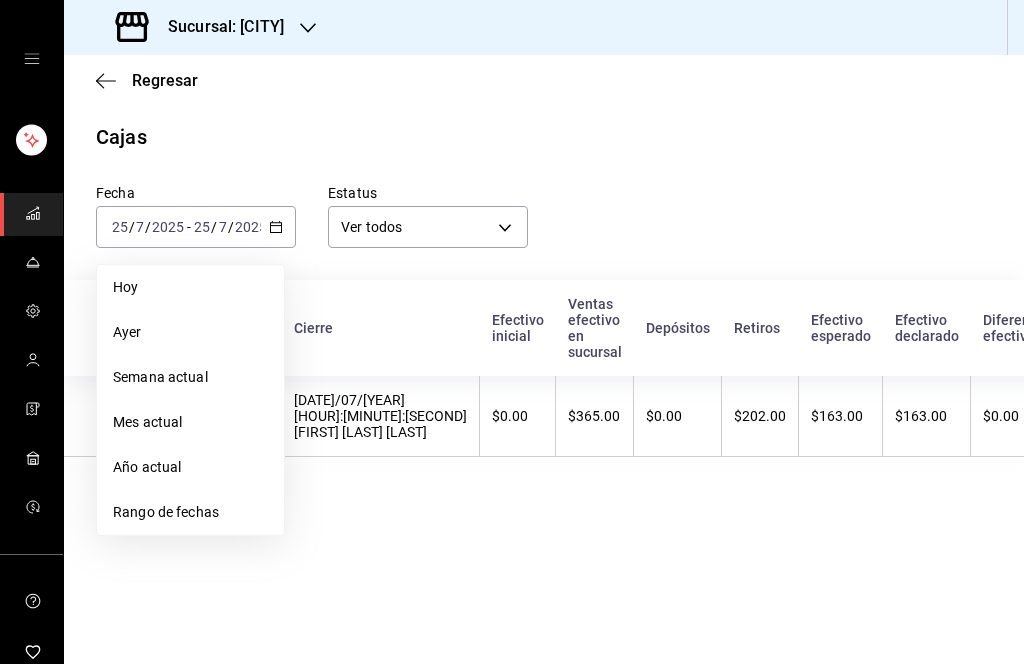 click on "Rango de fechas" at bounding box center [190, 513] 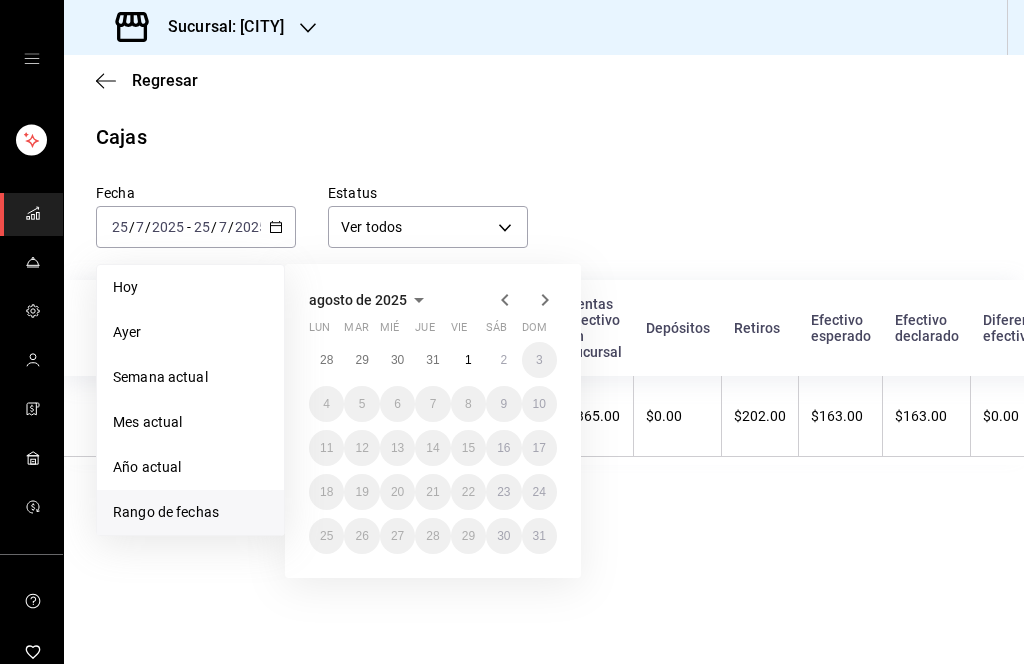 click 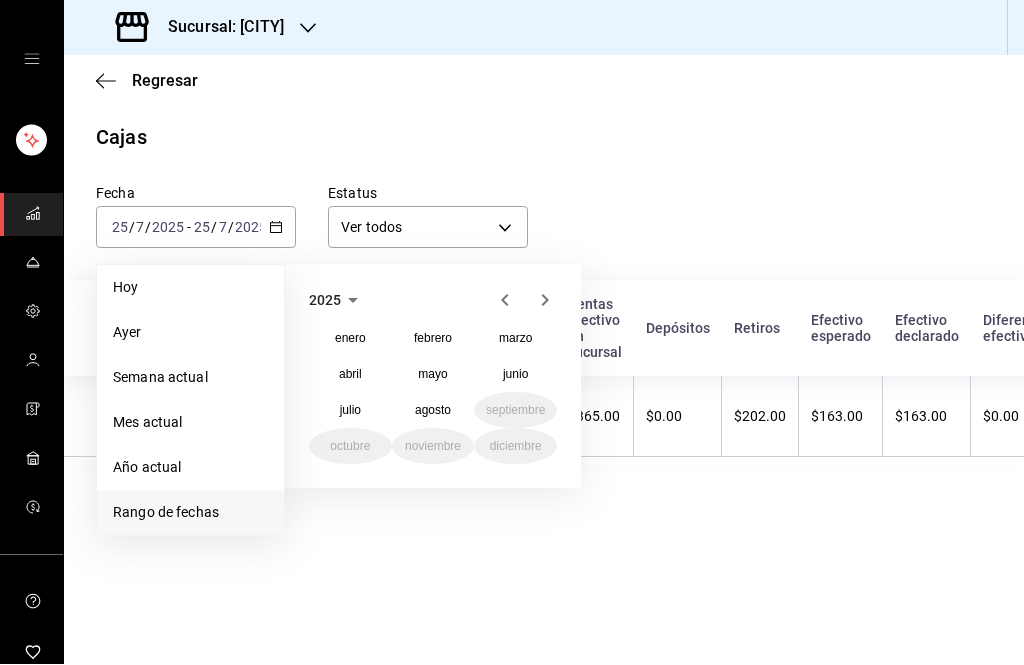 click on "julio" at bounding box center [350, 411] 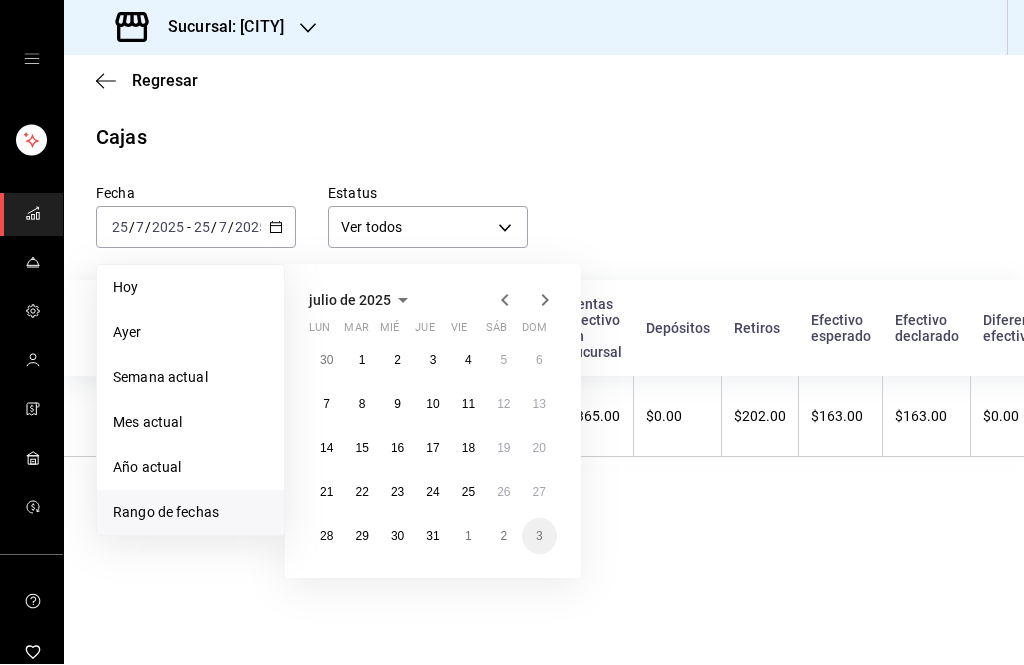 click on "26" at bounding box center [503, 493] 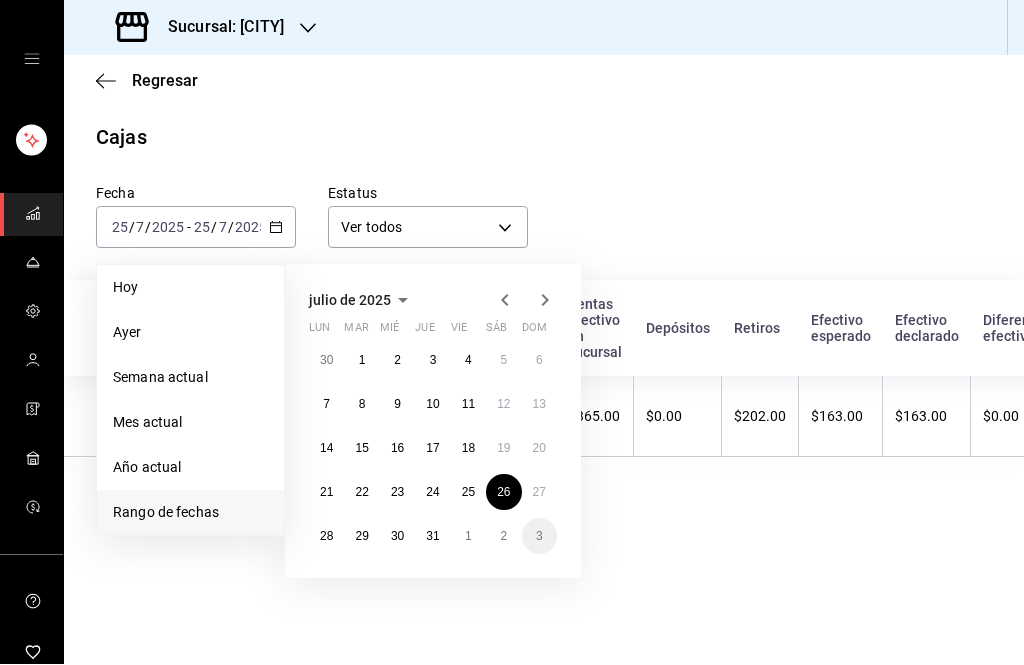 click on "26" at bounding box center (503, 493) 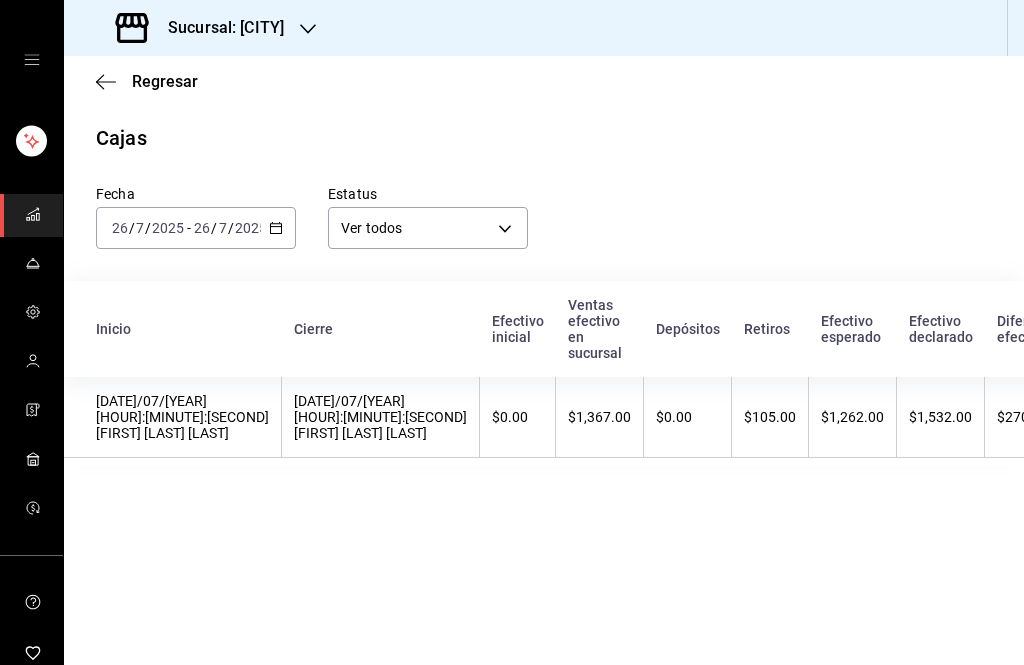 scroll, scrollTop: 0, scrollLeft: 0, axis: both 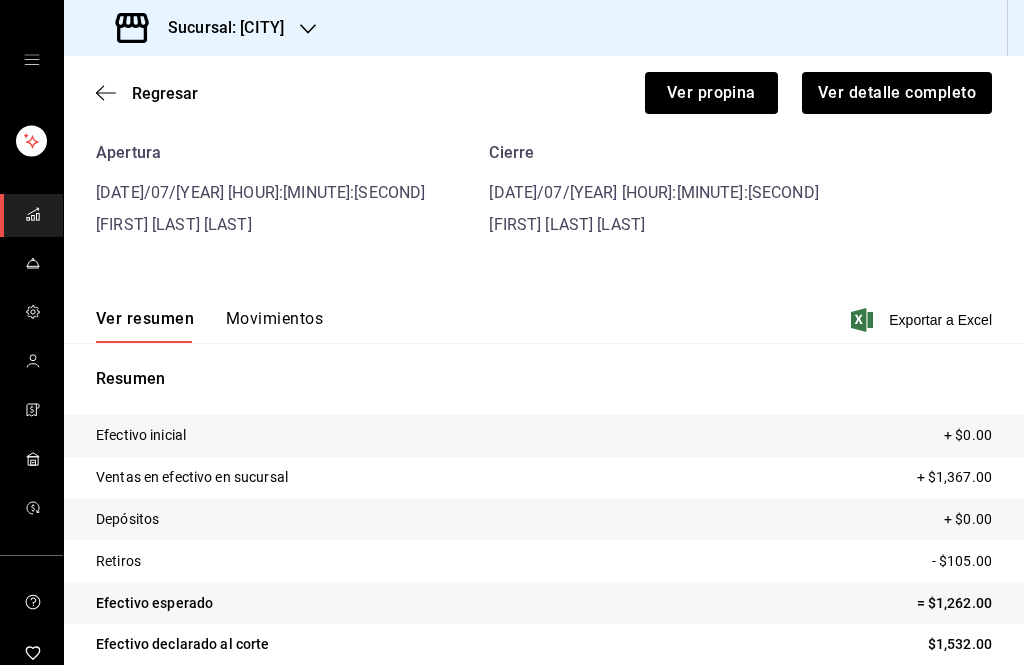 click on "Movimientos" at bounding box center (274, 326) 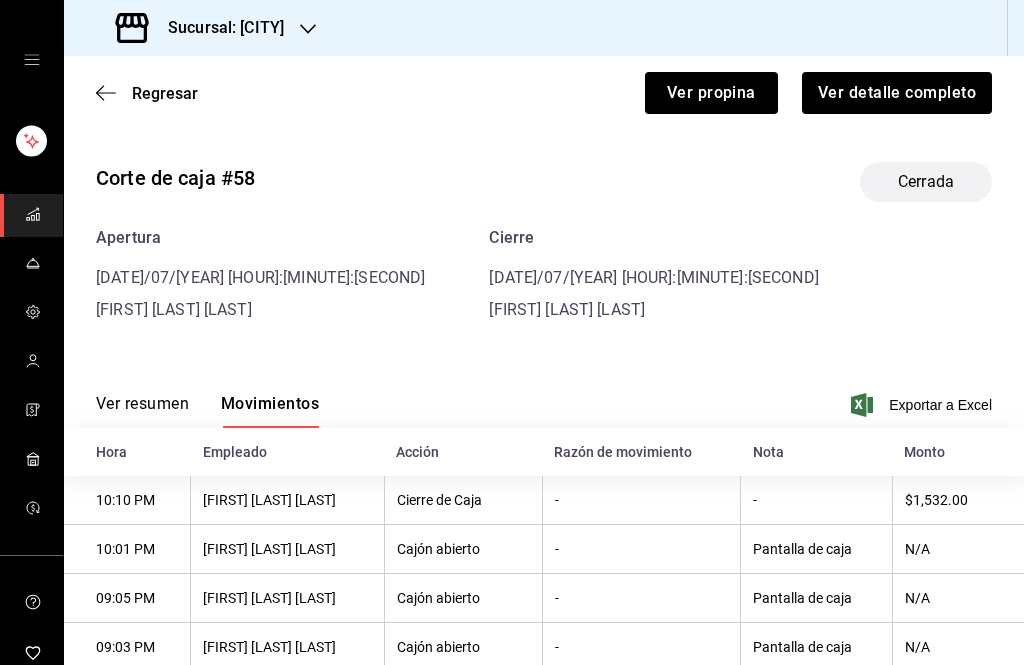 scroll, scrollTop: 0, scrollLeft: 0, axis: both 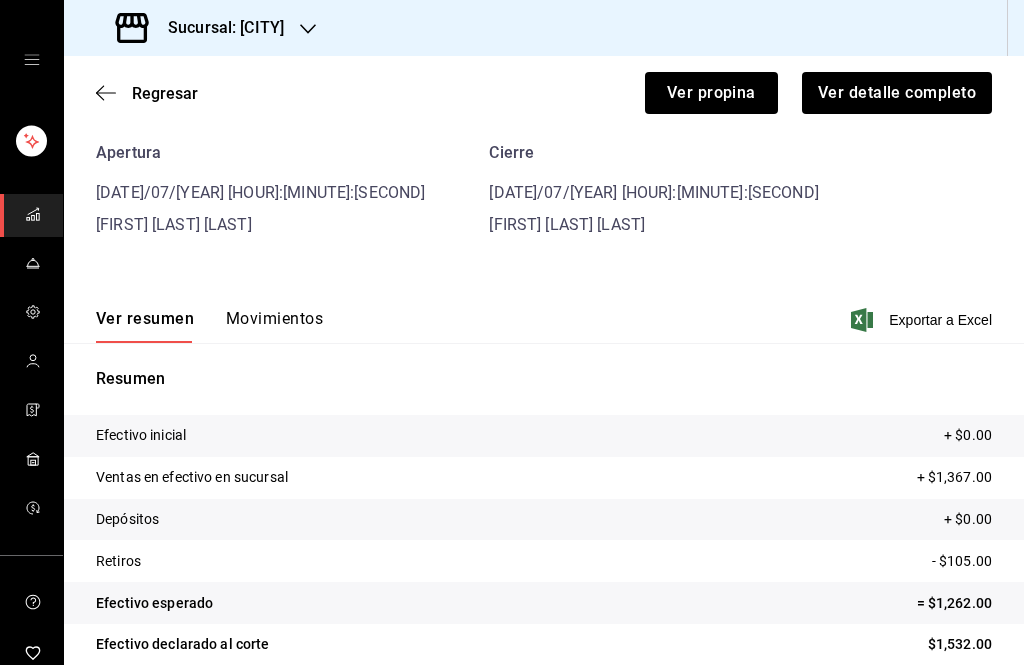 click on "Ventas en efectivo en sucursal + $1,367.00" at bounding box center [544, 478] 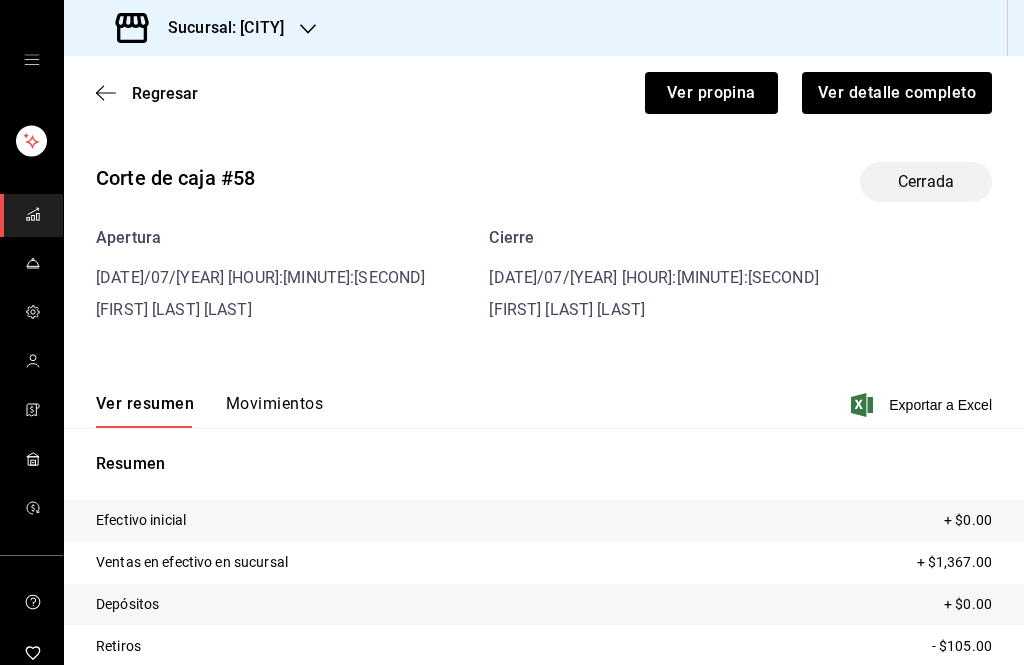 scroll, scrollTop: -1, scrollLeft: 0, axis: vertical 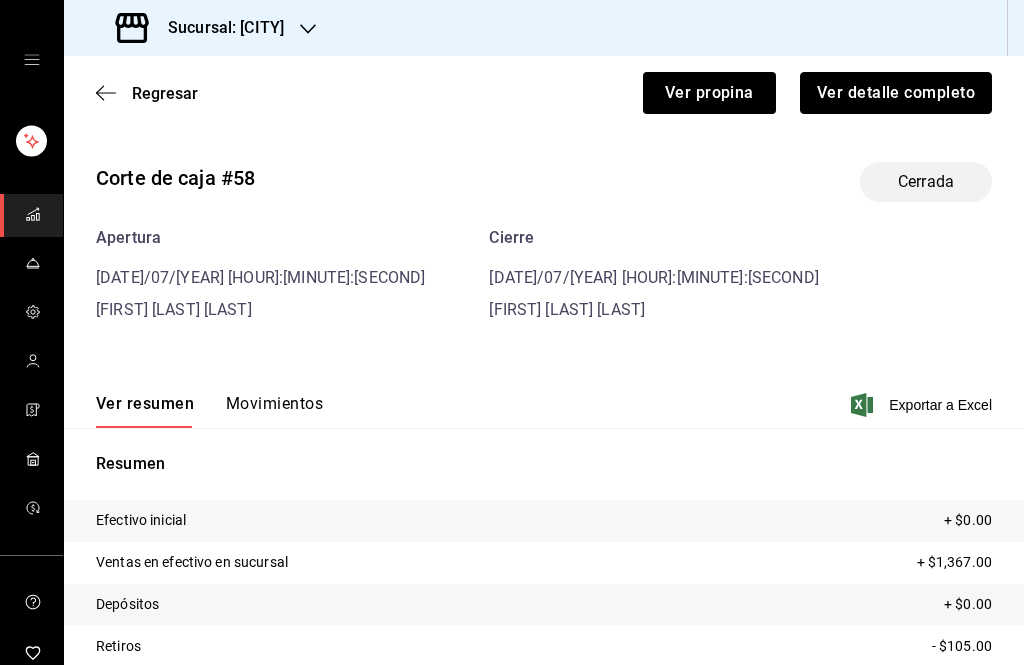 click on "Ver detalle completo" at bounding box center (896, 93) 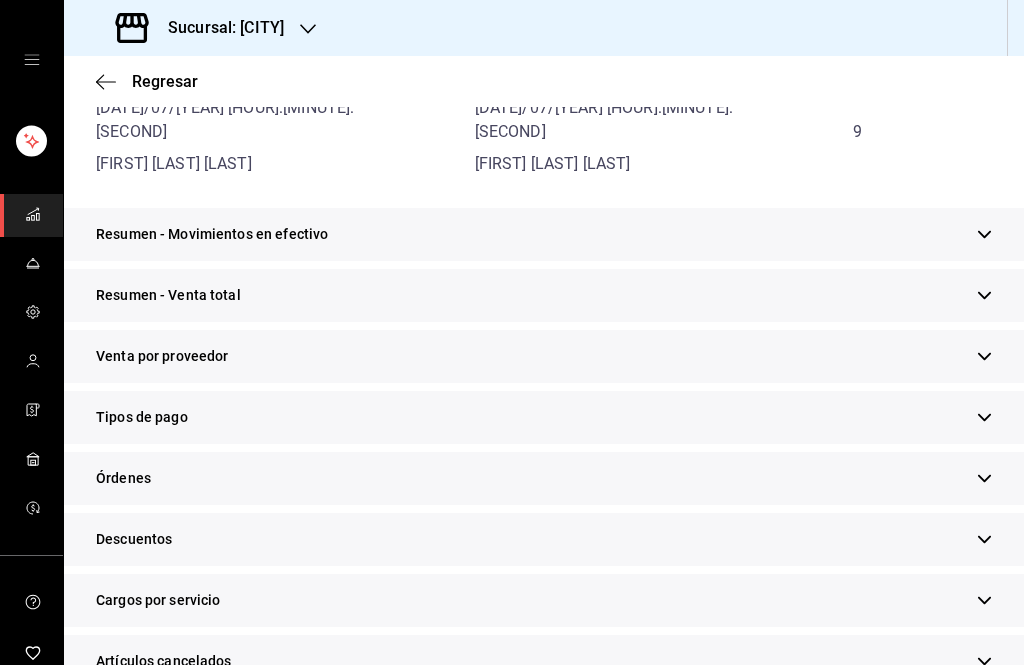 scroll, scrollTop: 344, scrollLeft: 0, axis: vertical 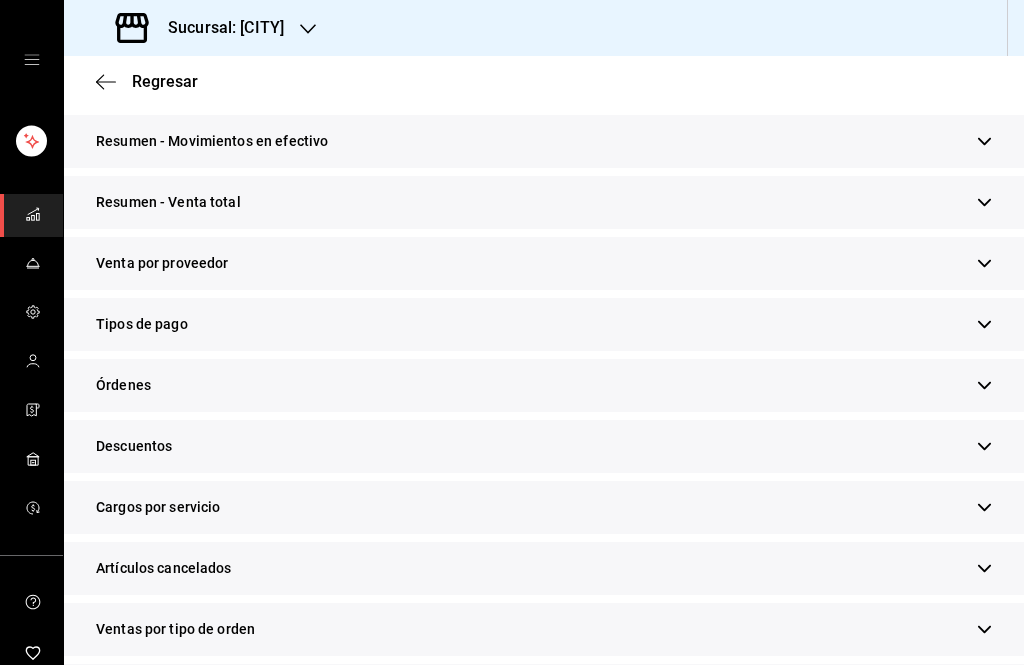 click on "Venta por proveedor" at bounding box center [544, 263] 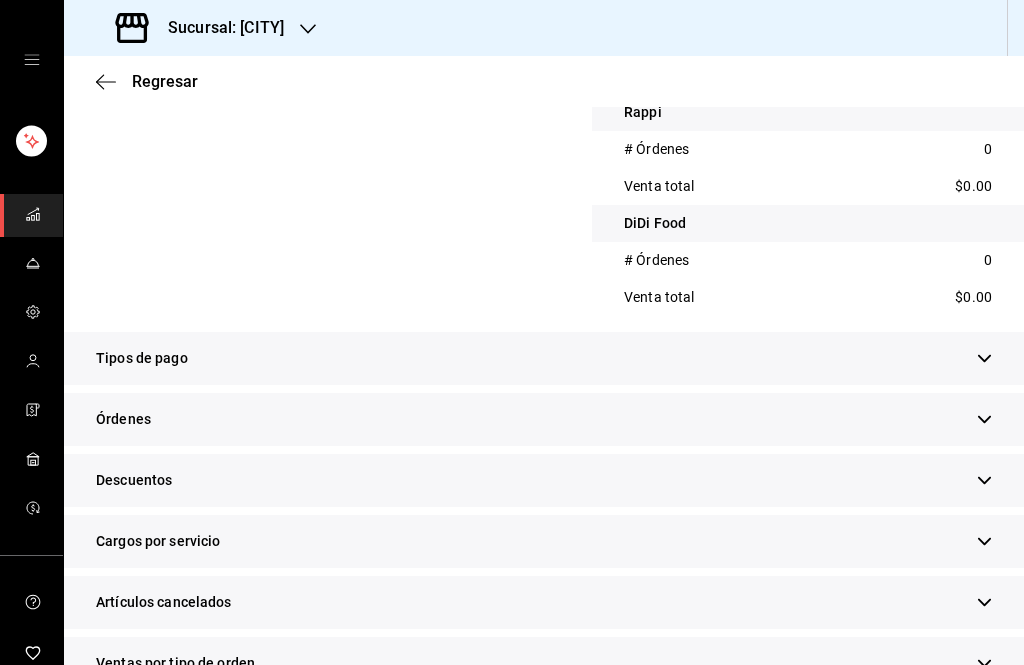scroll, scrollTop: 723, scrollLeft: 0, axis: vertical 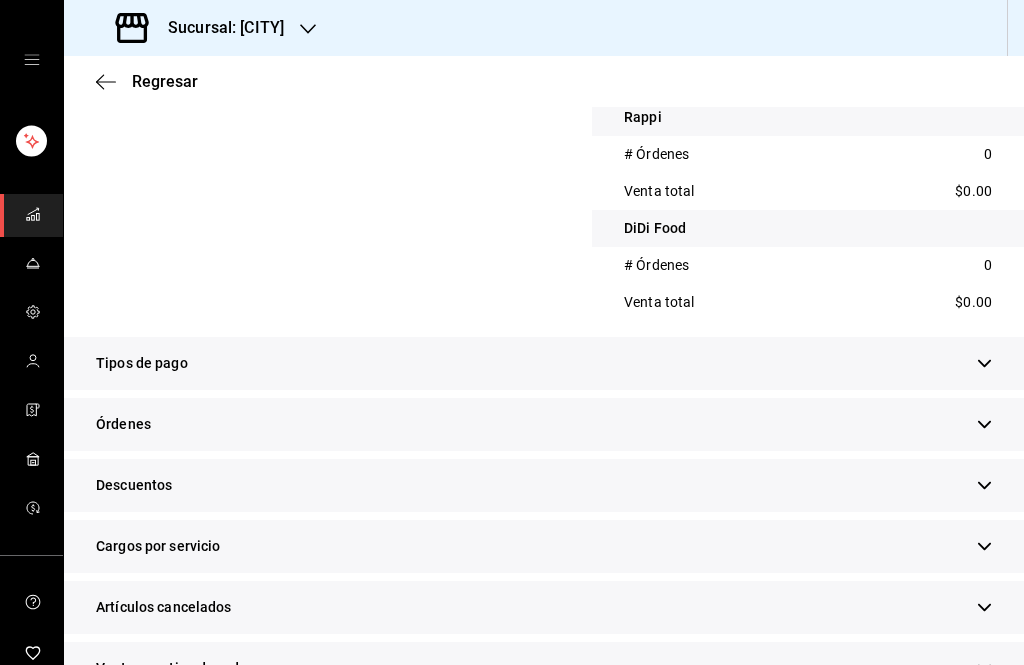 click on "Tipos de pago" at bounding box center (544, 363) 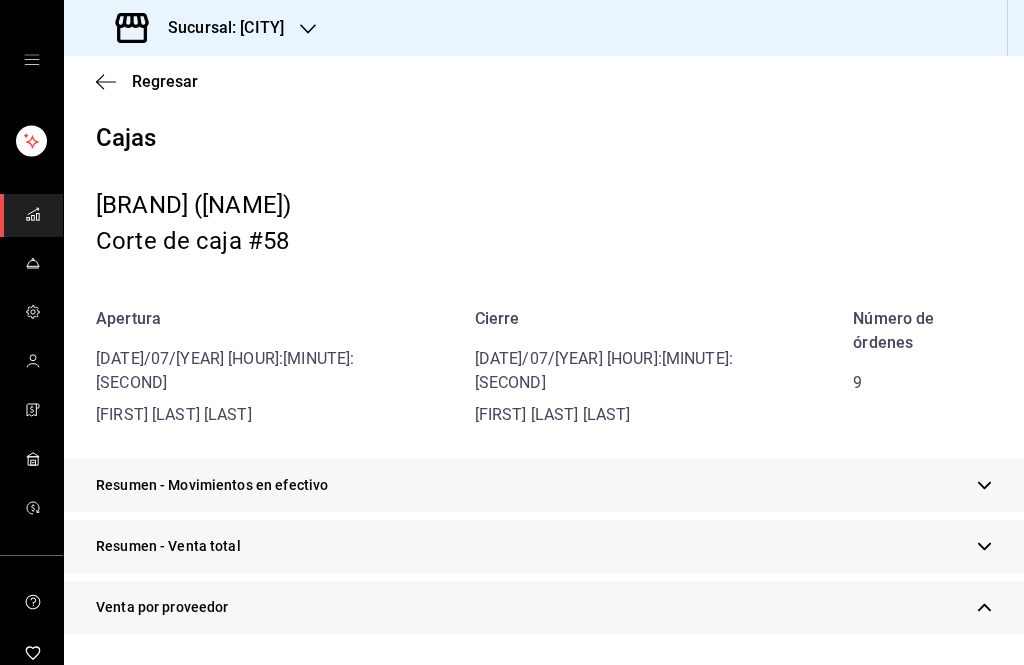 scroll, scrollTop: 0, scrollLeft: 0, axis: both 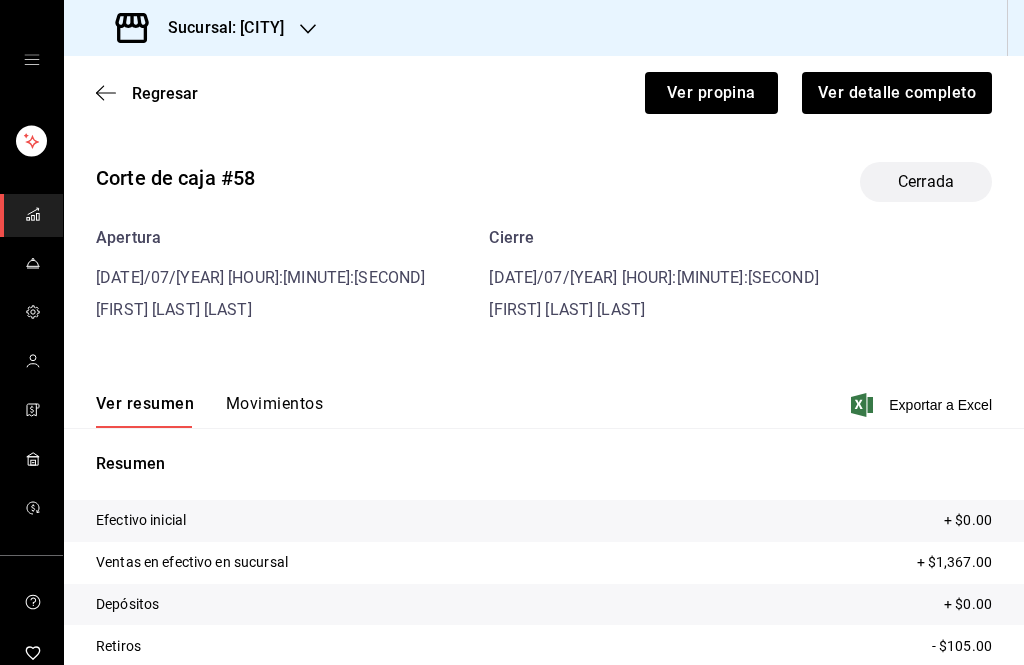 click on "Ver resumen Movimientos Exportar a Excel" at bounding box center [544, 399] 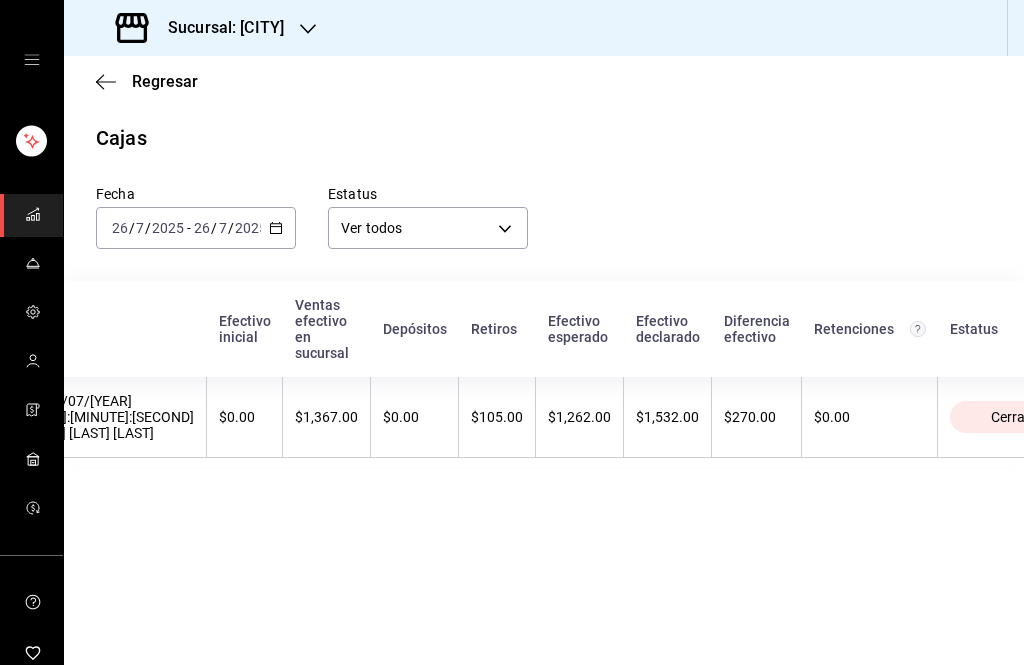 scroll, scrollTop: 0, scrollLeft: 271, axis: horizontal 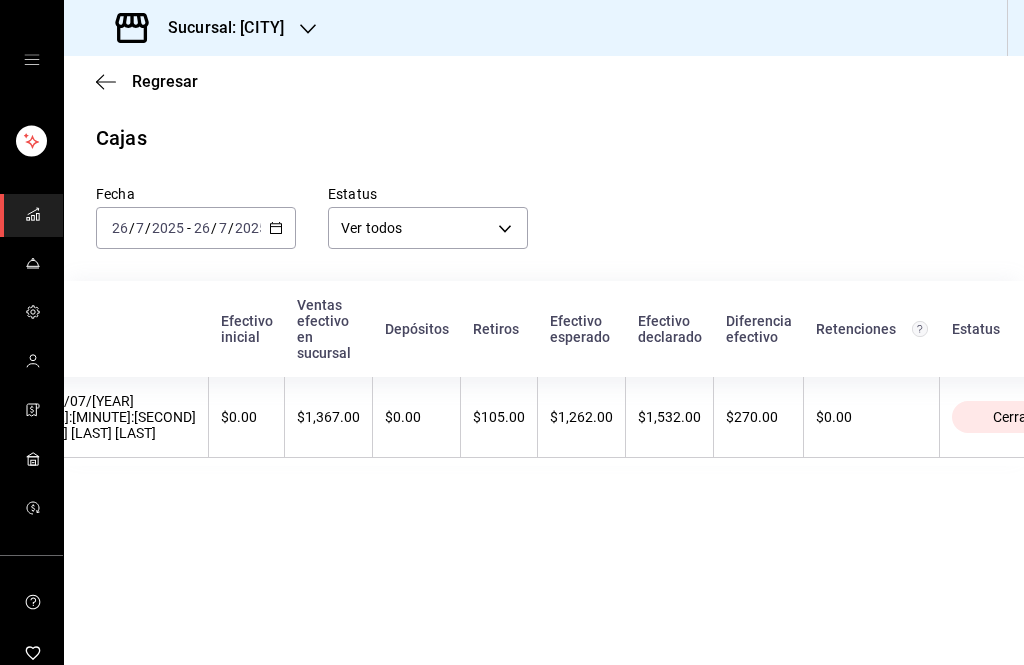 click on "2025" at bounding box center [251, 228] 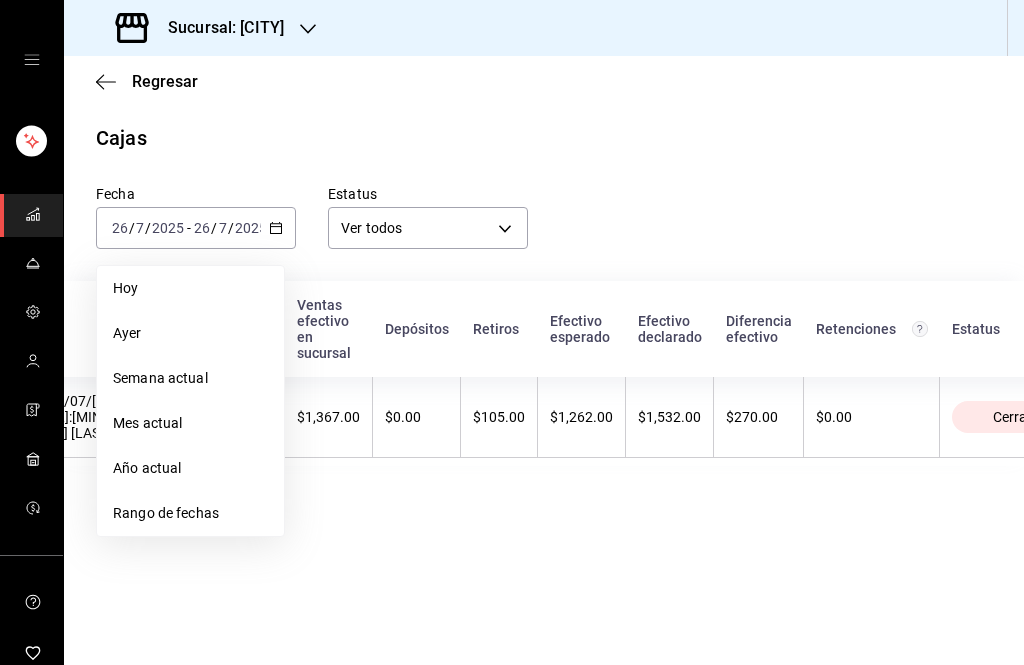 click on "Rango de fechas" at bounding box center [190, 513] 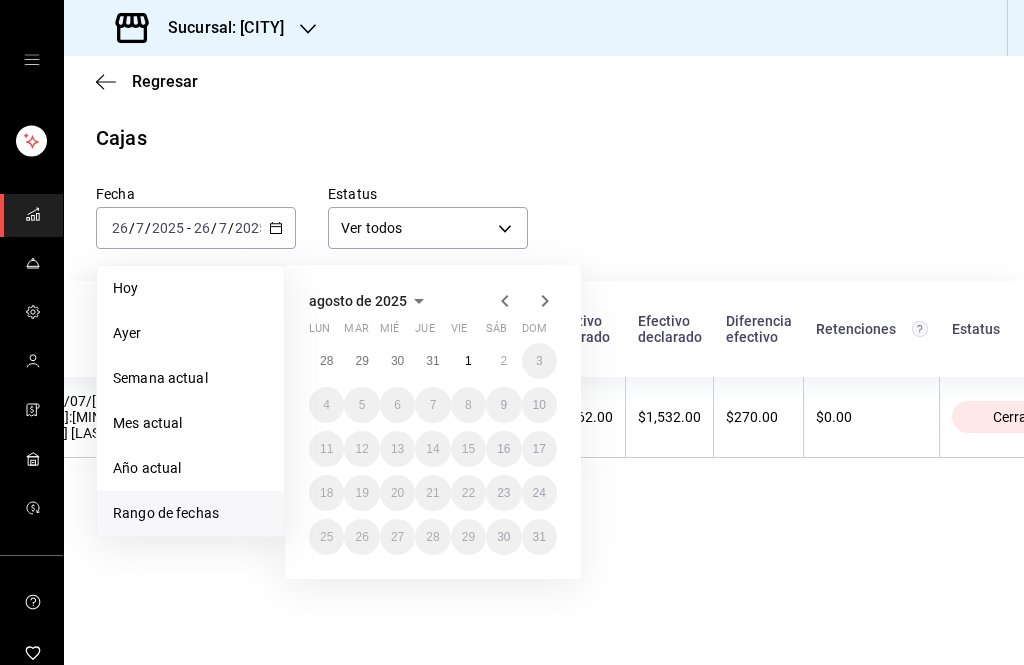 click 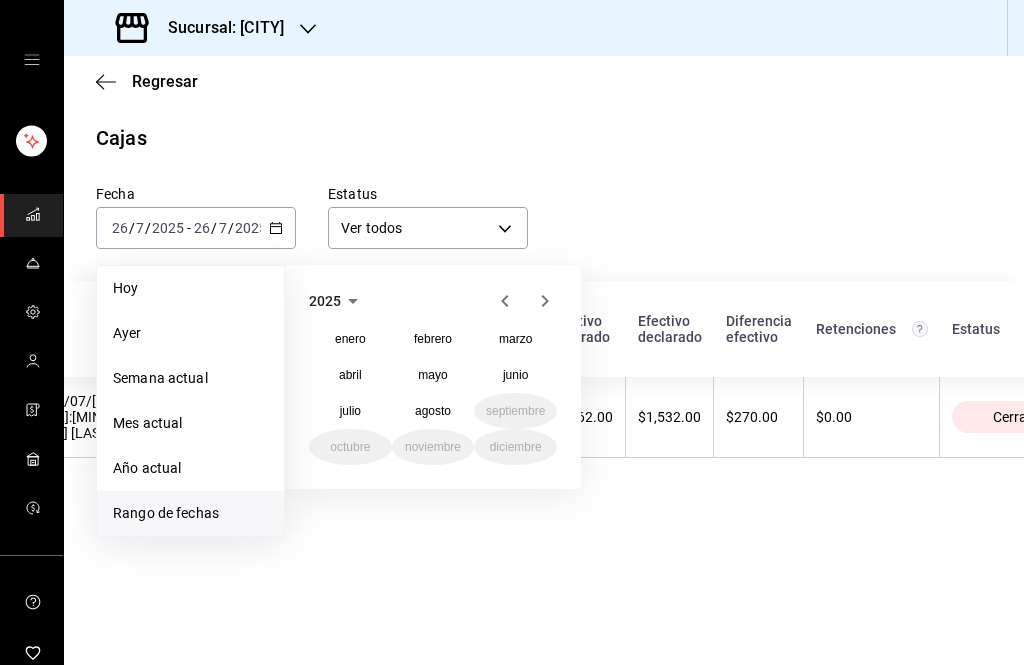 click on "julio" at bounding box center [350, 411] 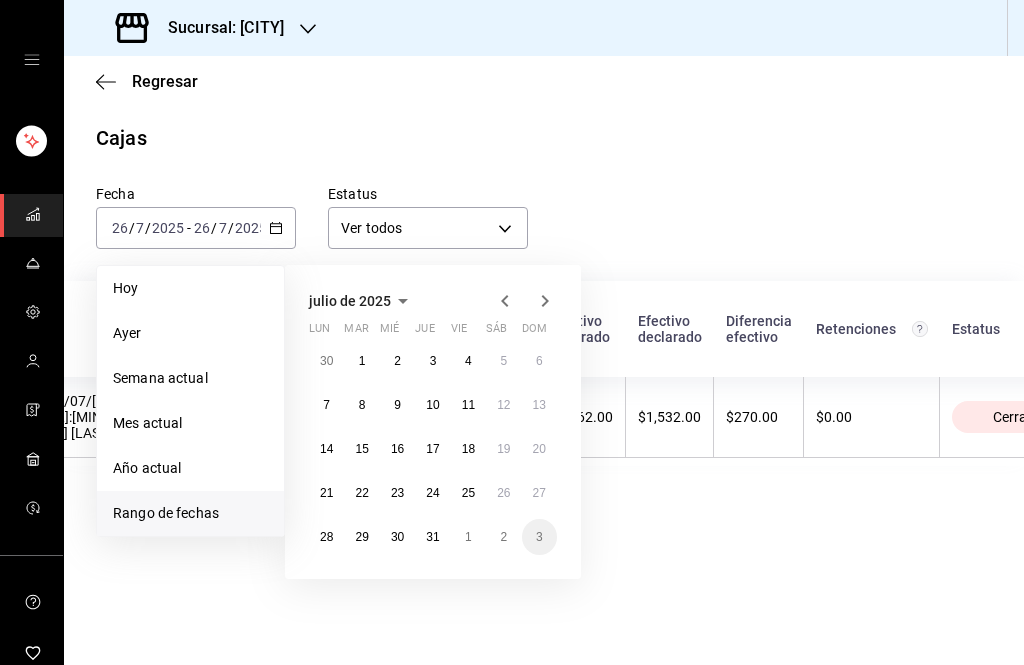 click on "27" at bounding box center [539, 493] 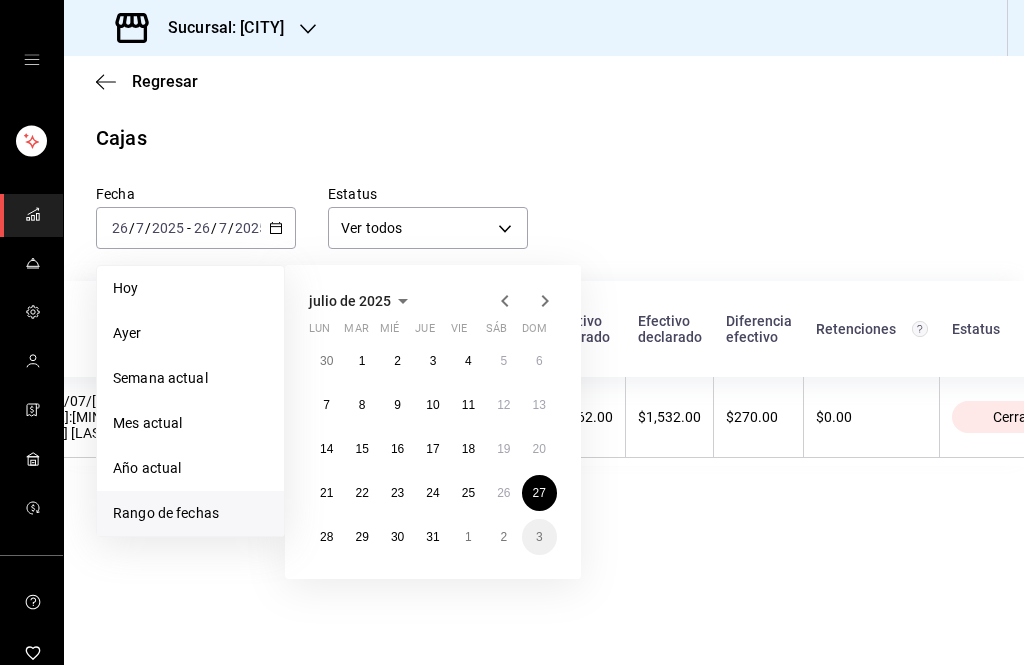 click on "27" at bounding box center [539, 493] 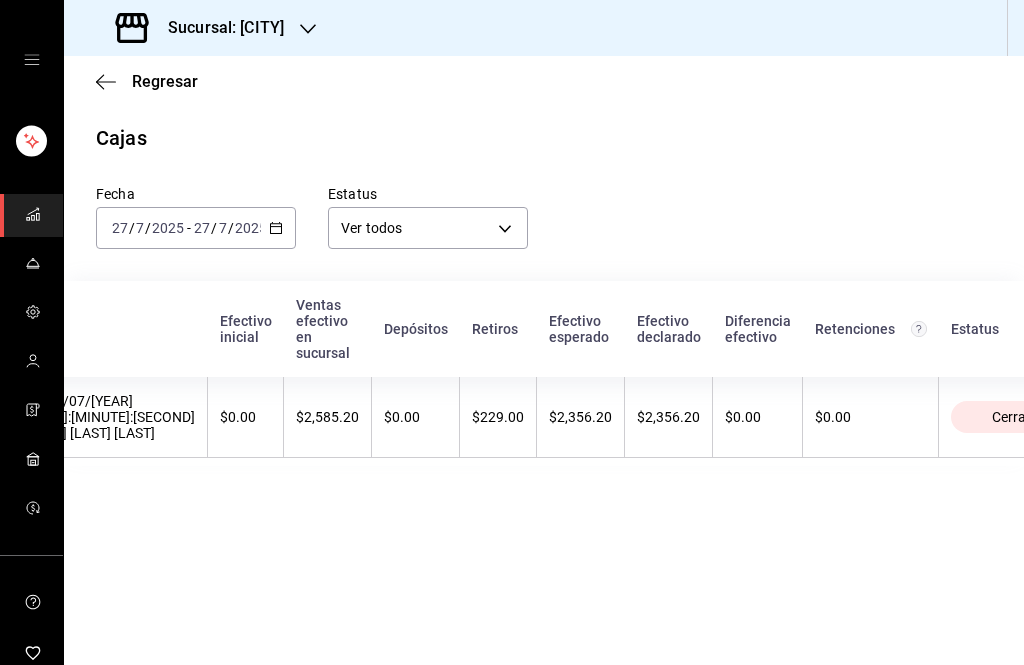 scroll, scrollTop: 0, scrollLeft: 271, axis: horizontal 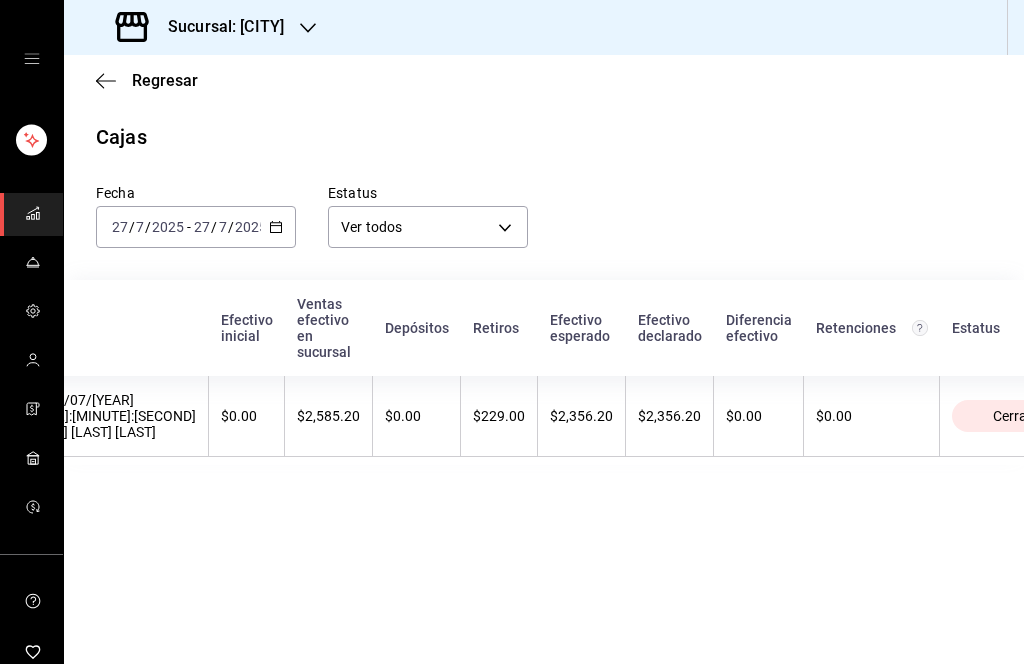 click on "$2,585.20" at bounding box center [329, 417] 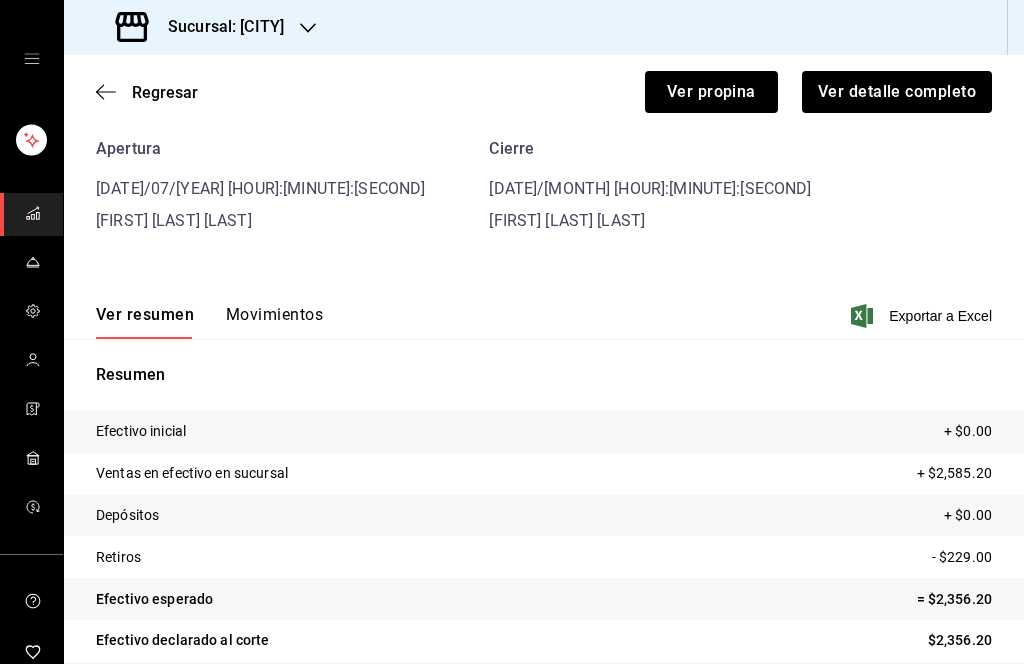 scroll, scrollTop: 85, scrollLeft: 0, axis: vertical 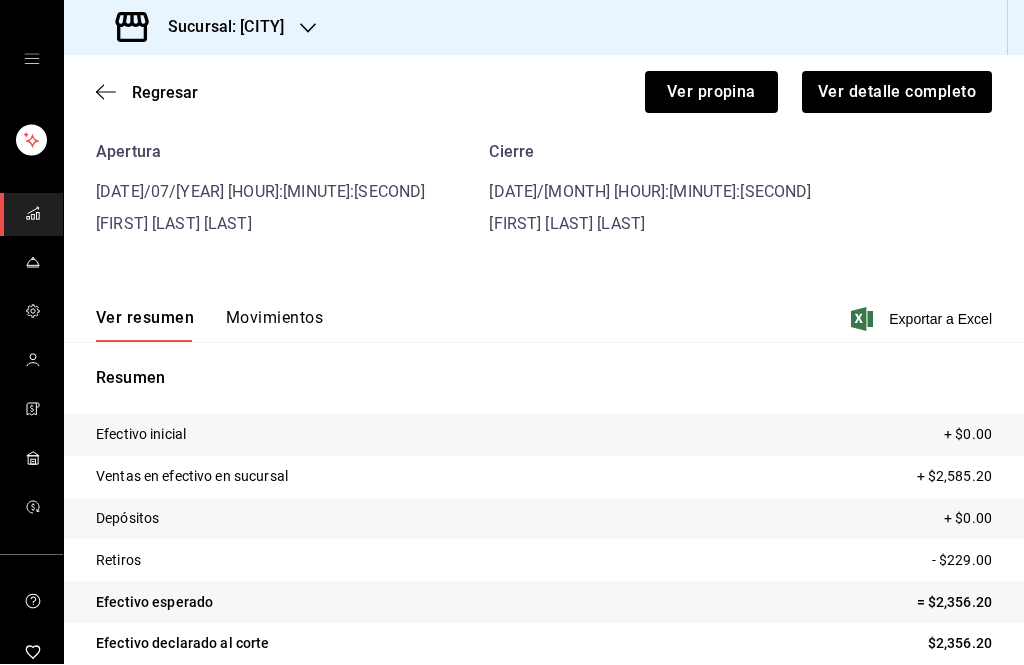 click on "Corte de caja  #[NUMBER] Cerrada Apertura [DATE]/[MONTH] [HOUR]:[MINUTE]:[SECOND] [FIRST] [LAST] [LAST] Cierre [DATE]/[MONTH] [HOUR]:[MINUTE]:[SECOND] [FIRST] [LAST] [LAST]" at bounding box center [544, 149] 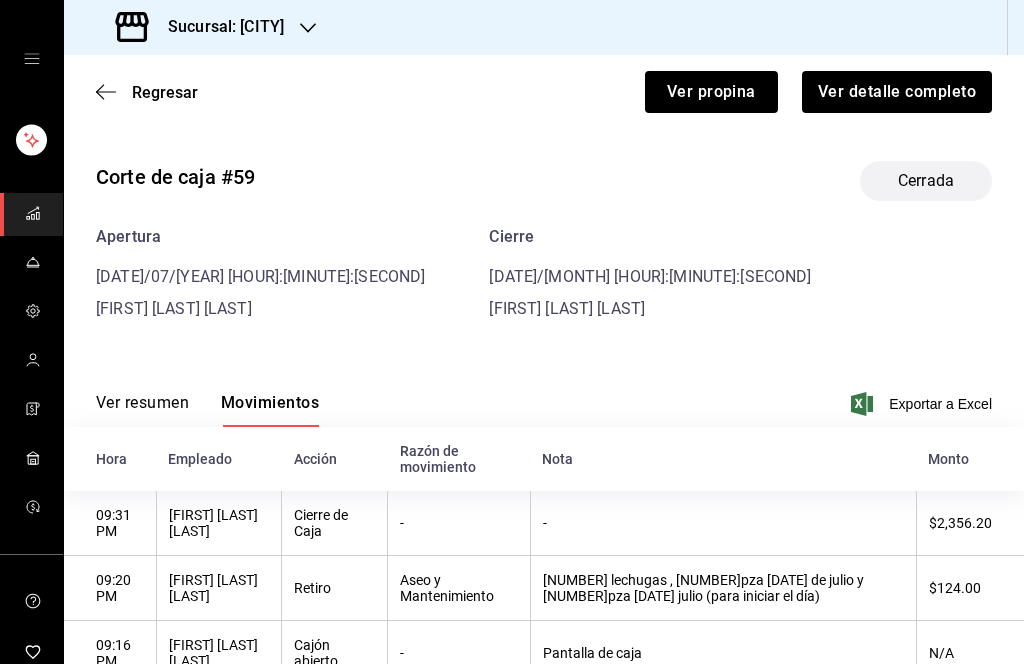 scroll, scrollTop: 0, scrollLeft: 0, axis: both 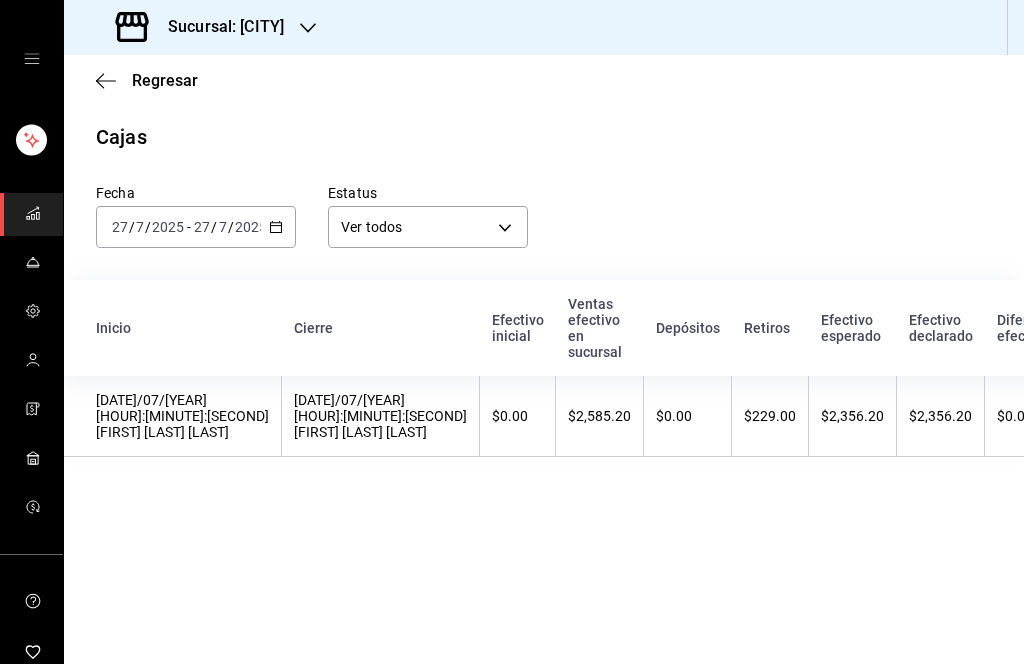 click on "$0.00" at bounding box center [517, 417] 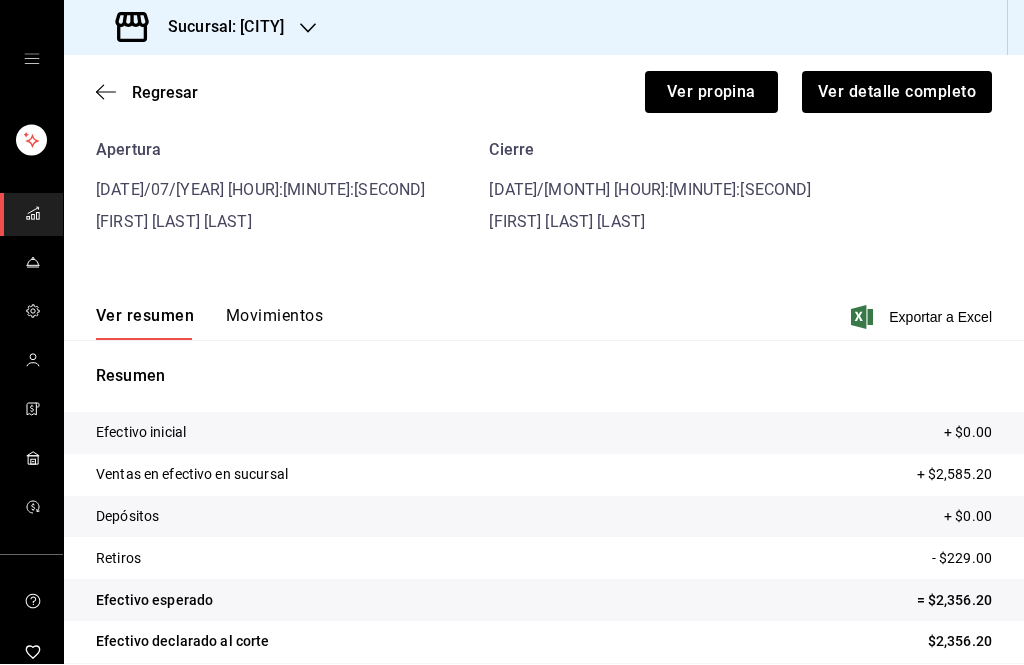 scroll, scrollTop: 85, scrollLeft: 0, axis: vertical 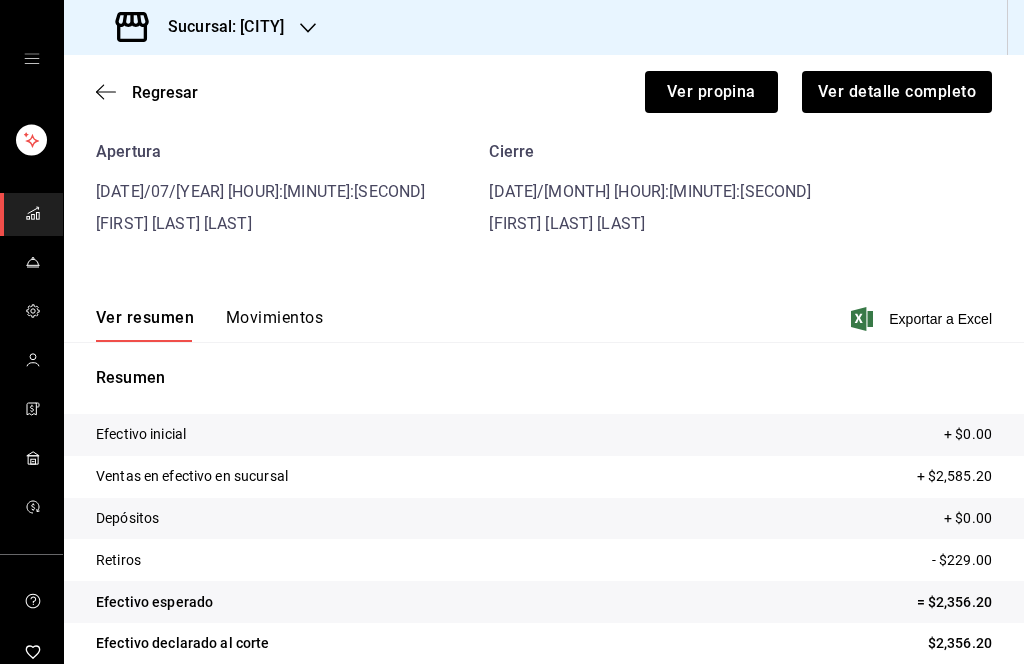 click on "Efectivo inicial + $0.00" at bounding box center [544, 436] 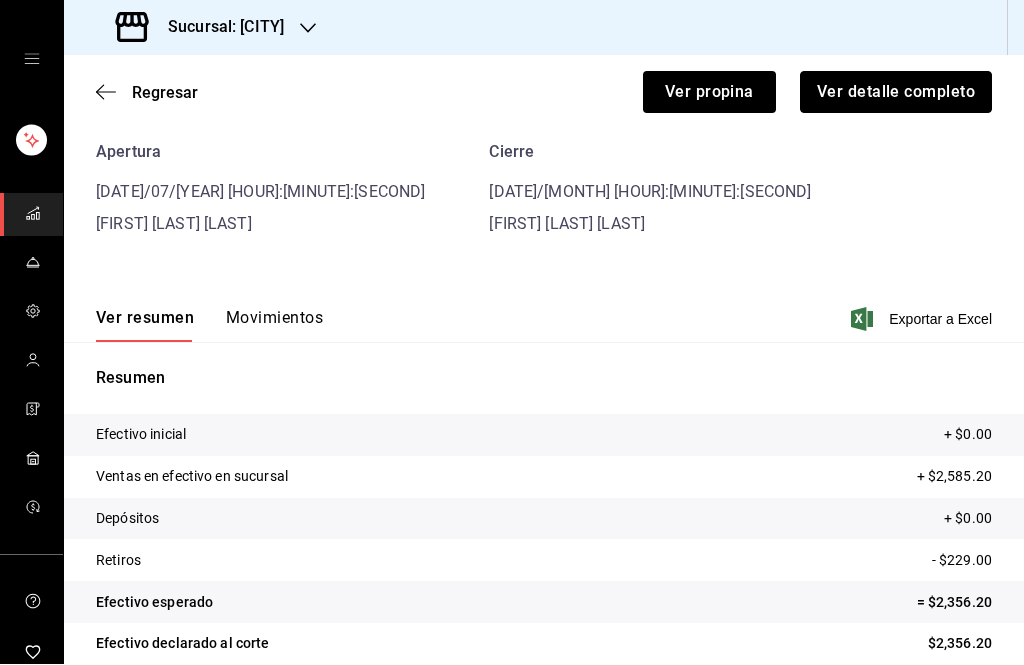 click on "Ver detalle completo" at bounding box center [896, 93] 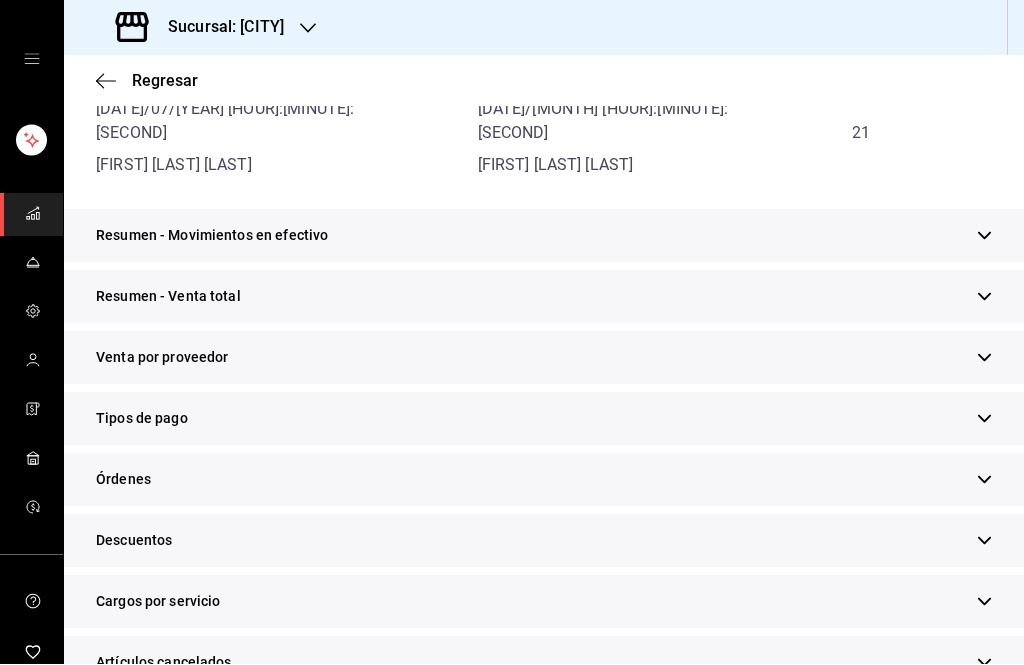 scroll, scrollTop: 246, scrollLeft: 0, axis: vertical 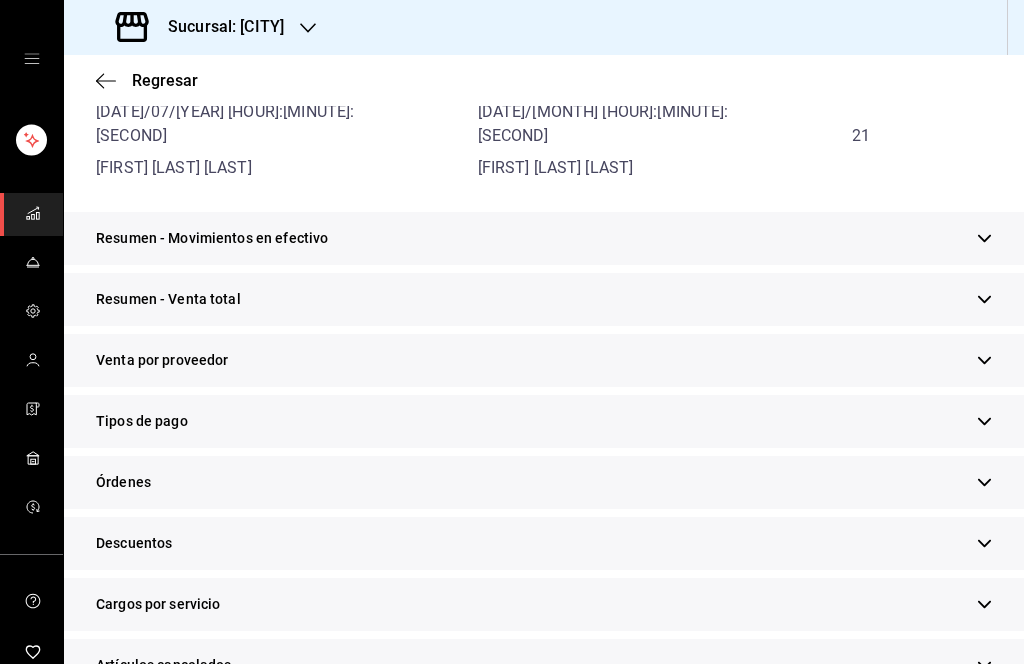 click on "Resumen - Movimientos en efectivo" at bounding box center [544, 239] 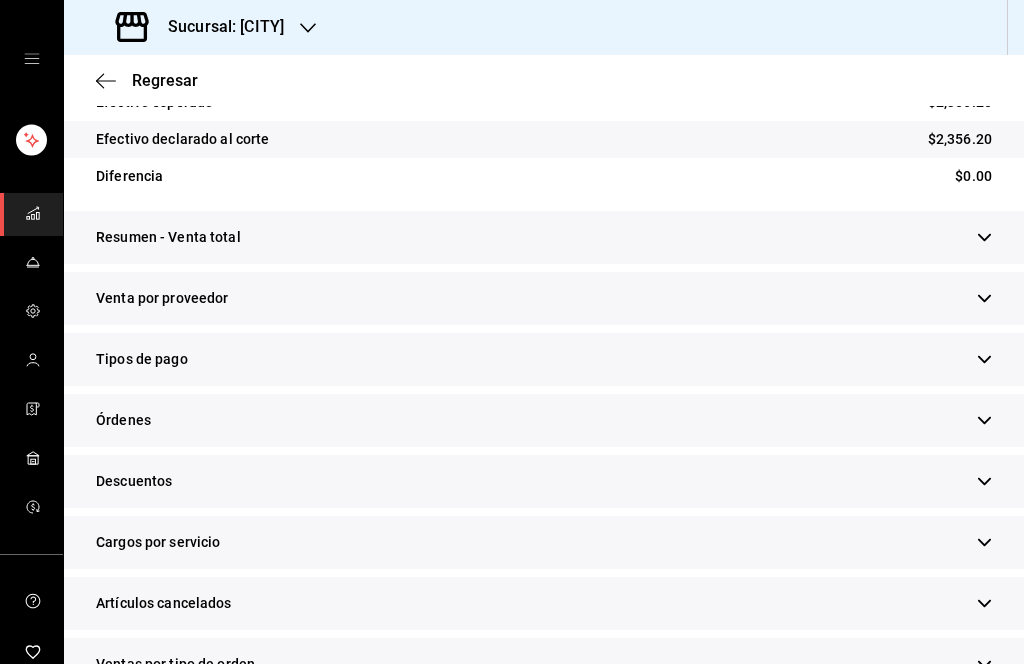 scroll, scrollTop: 600, scrollLeft: 0, axis: vertical 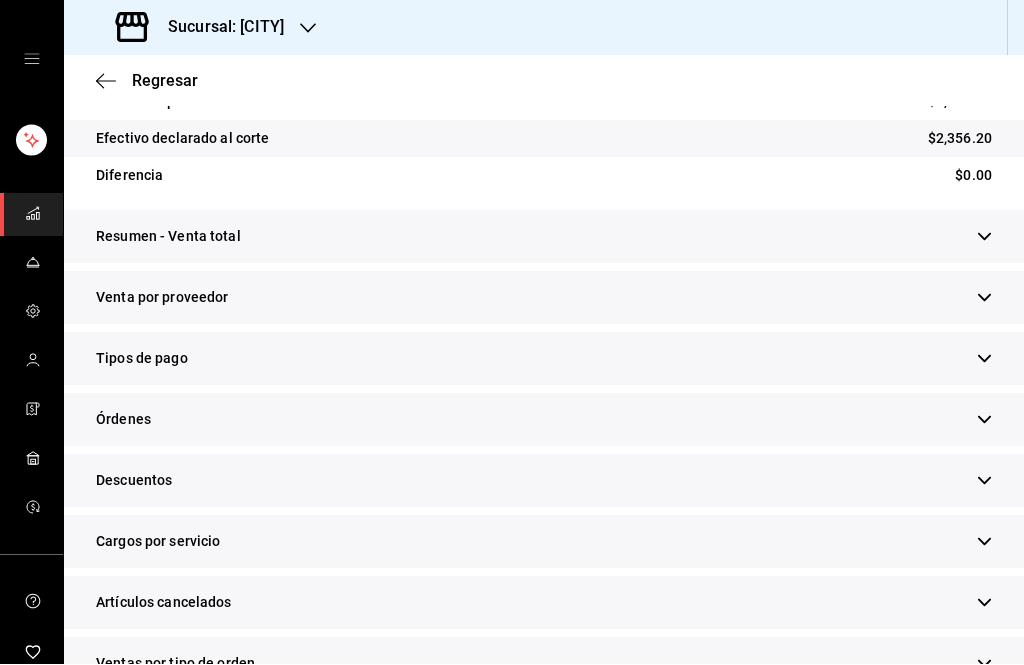 click at bounding box center [984, 298] 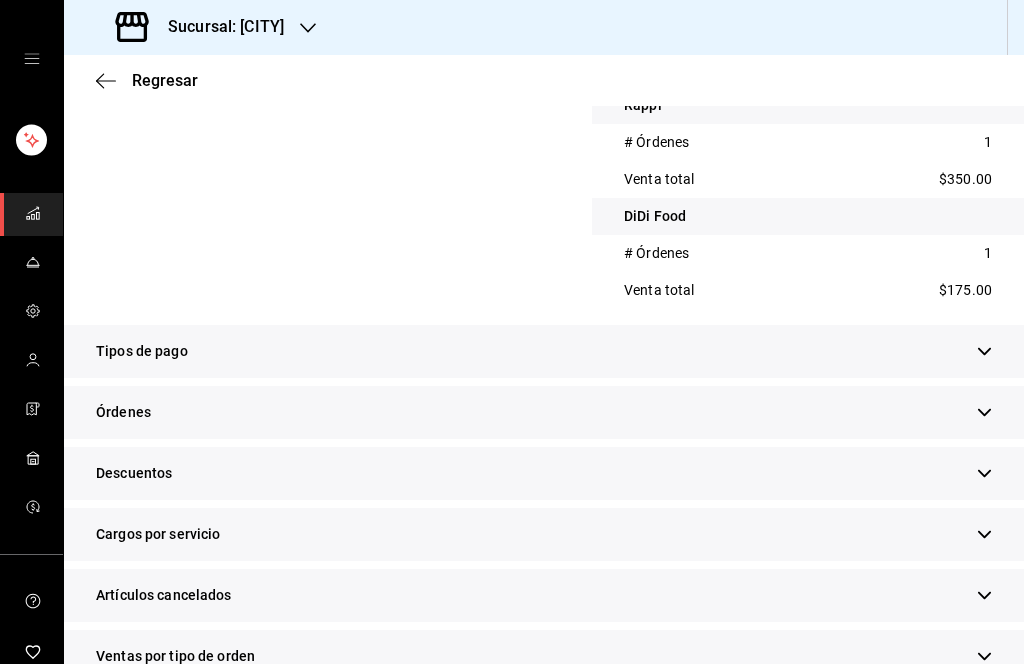 scroll, scrollTop: 1023, scrollLeft: 0, axis: vertical 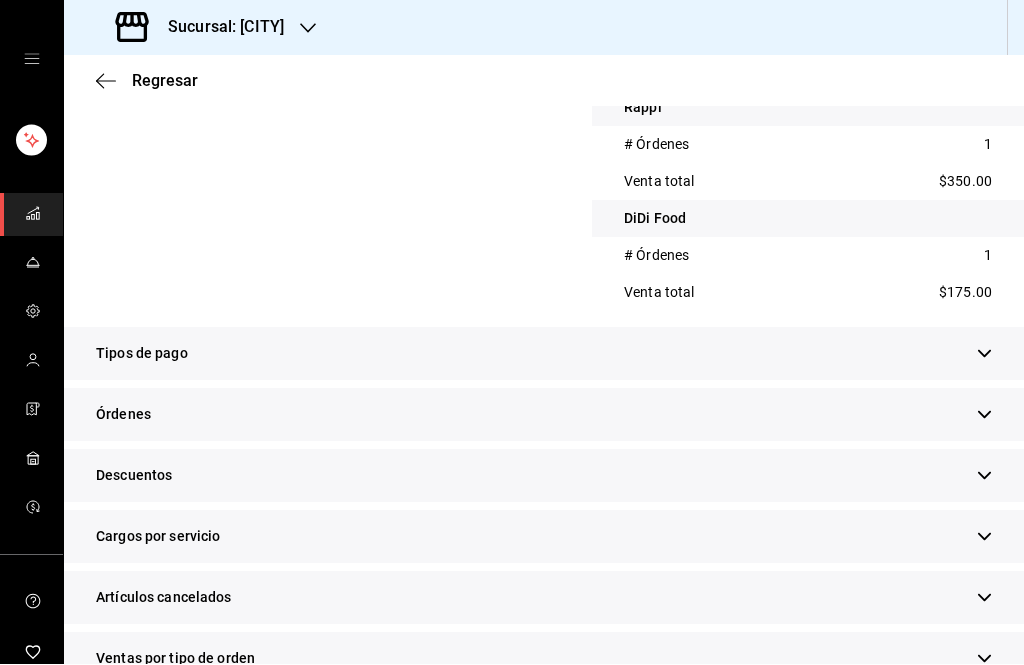 click on "Tipos de pago" at bounding box center [544, 354] 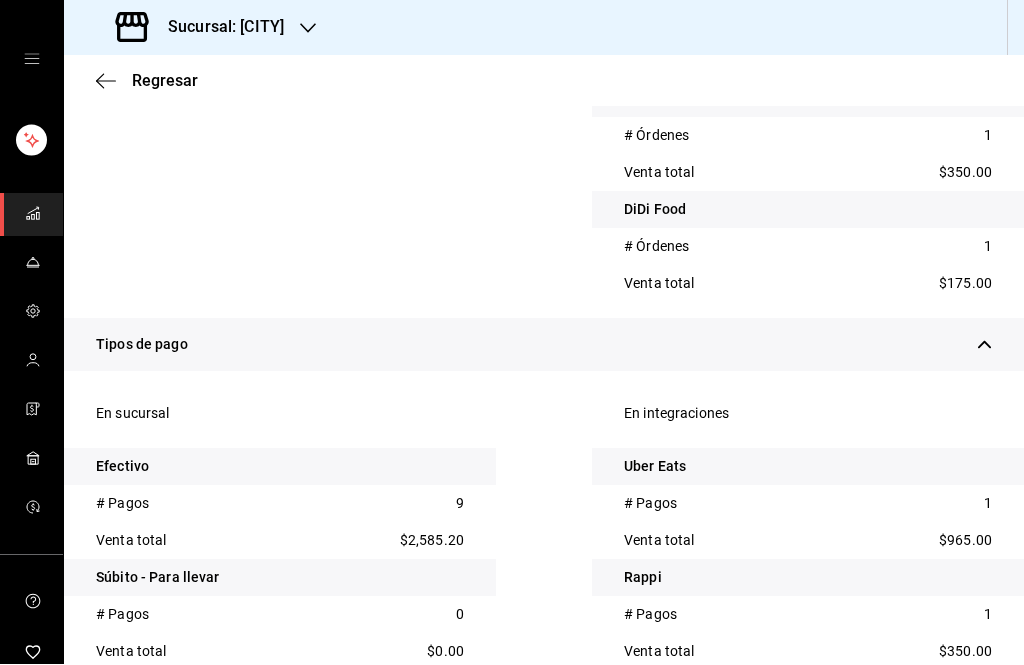 scroll, scrollTop: 999, scrollLeft: 0, axis: vertical 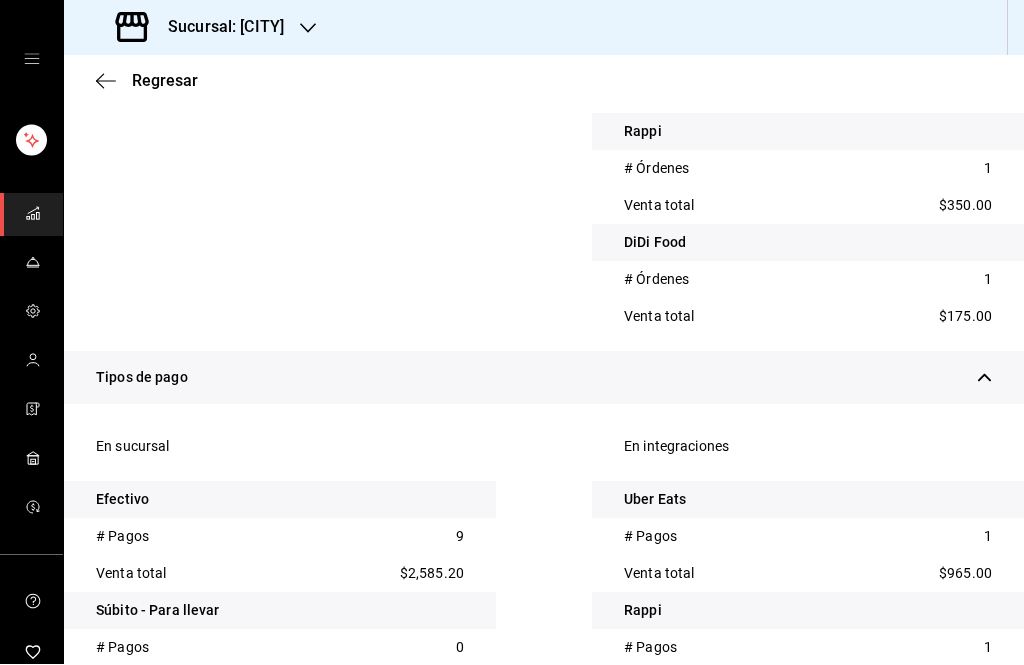 click 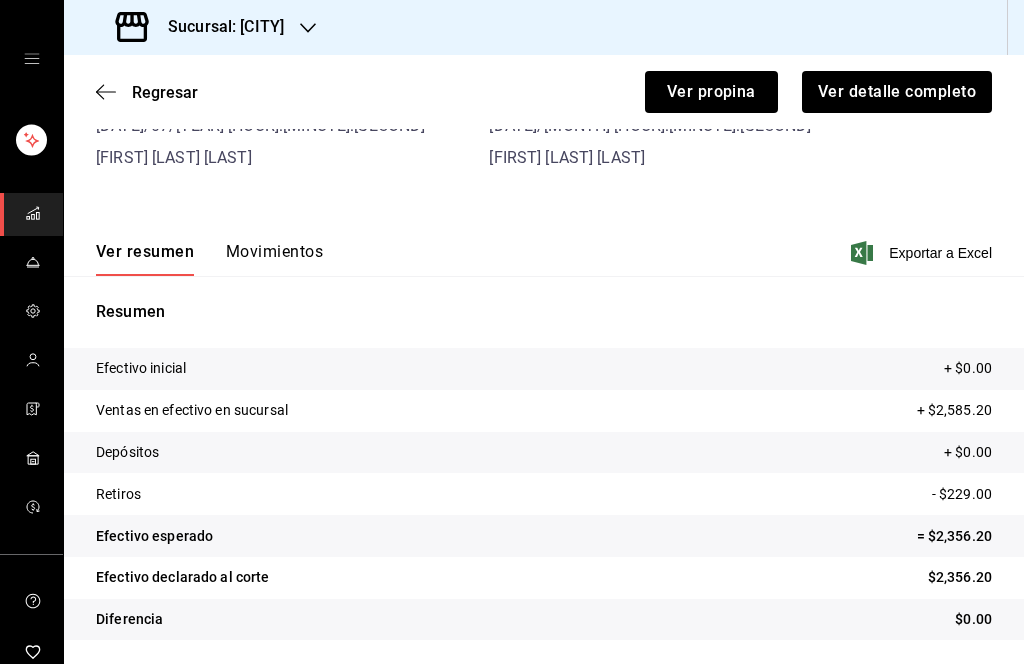 scroll, scrollTop: 85, scrollLeft: 0, axis: vertical 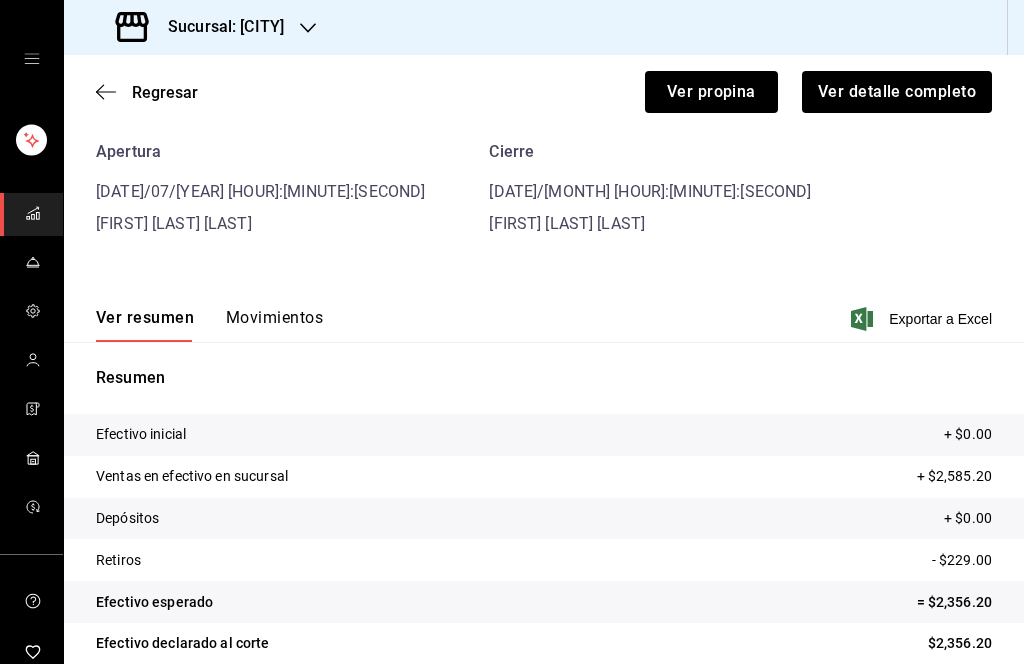 click on "Regresar" at bounding box center (147, 93) 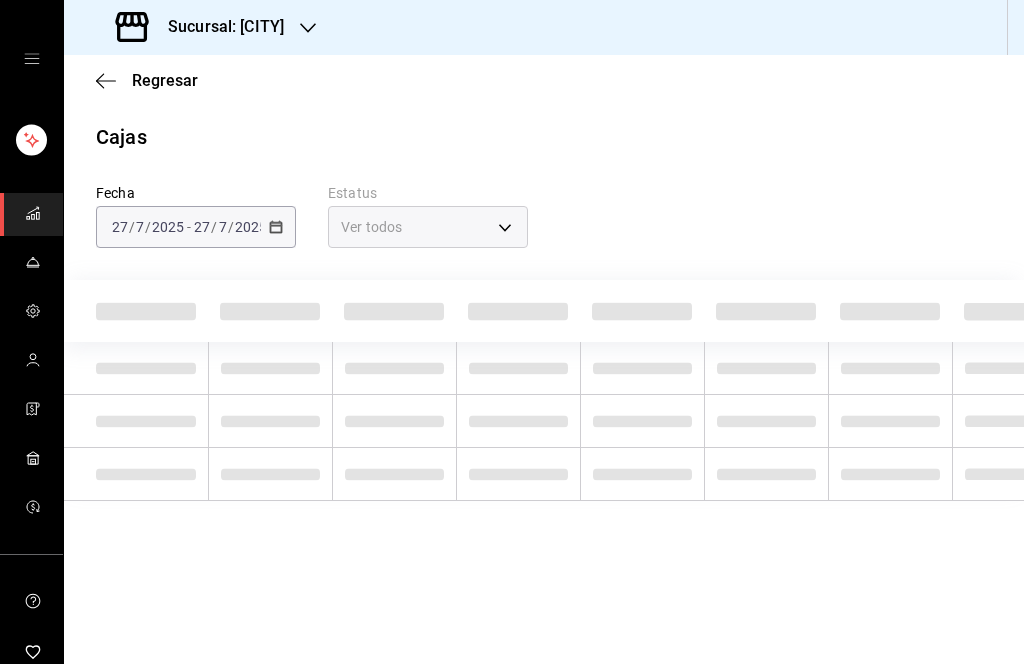 scroll, scrollTop: 0, scrollLeft: 0, axis: both 